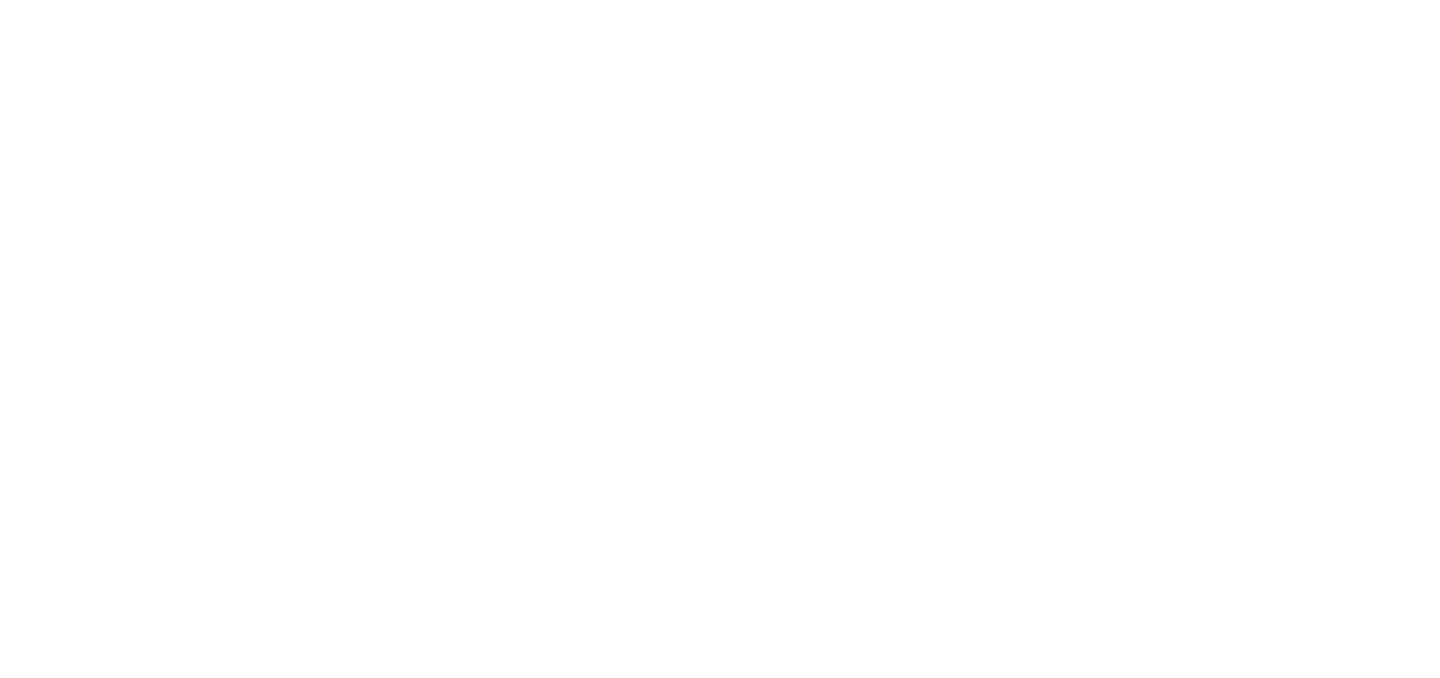 scroll, scrollTop: 0, scrollLeft: 0, axis: both 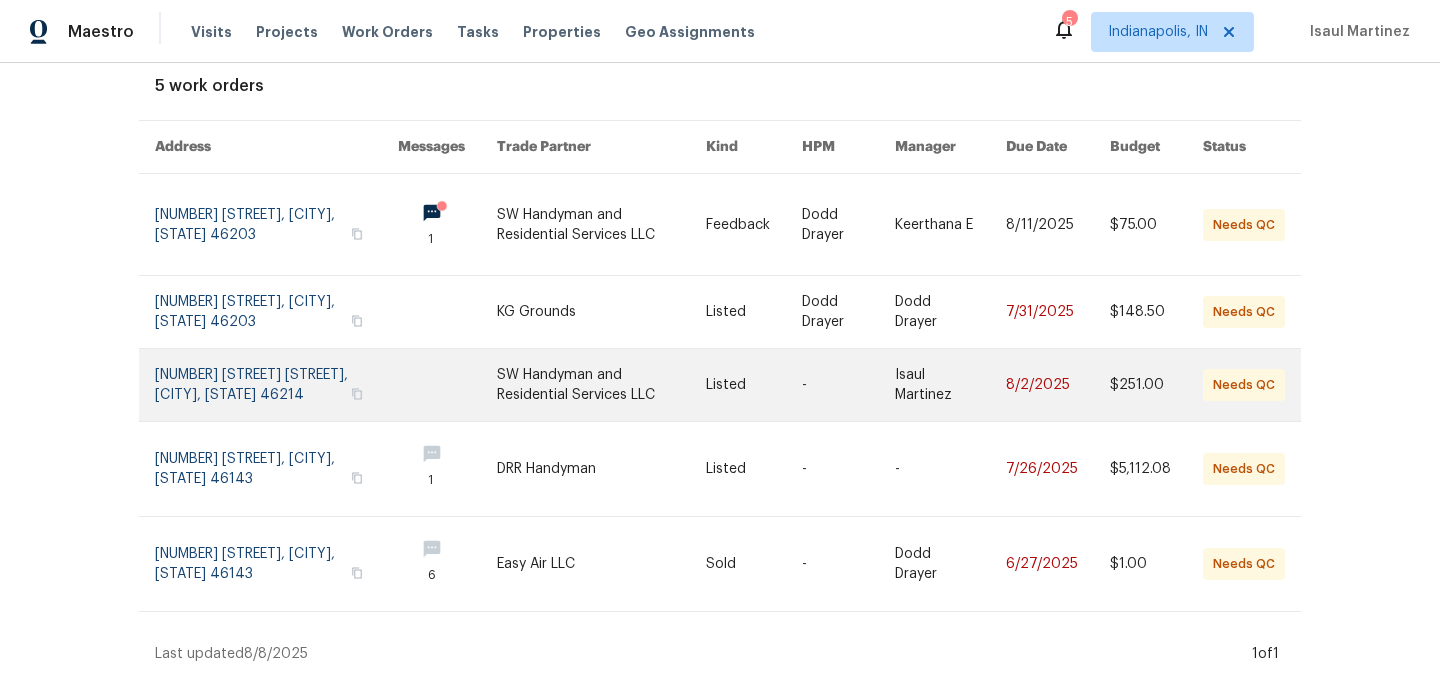 click at bounding box center [601, 385] 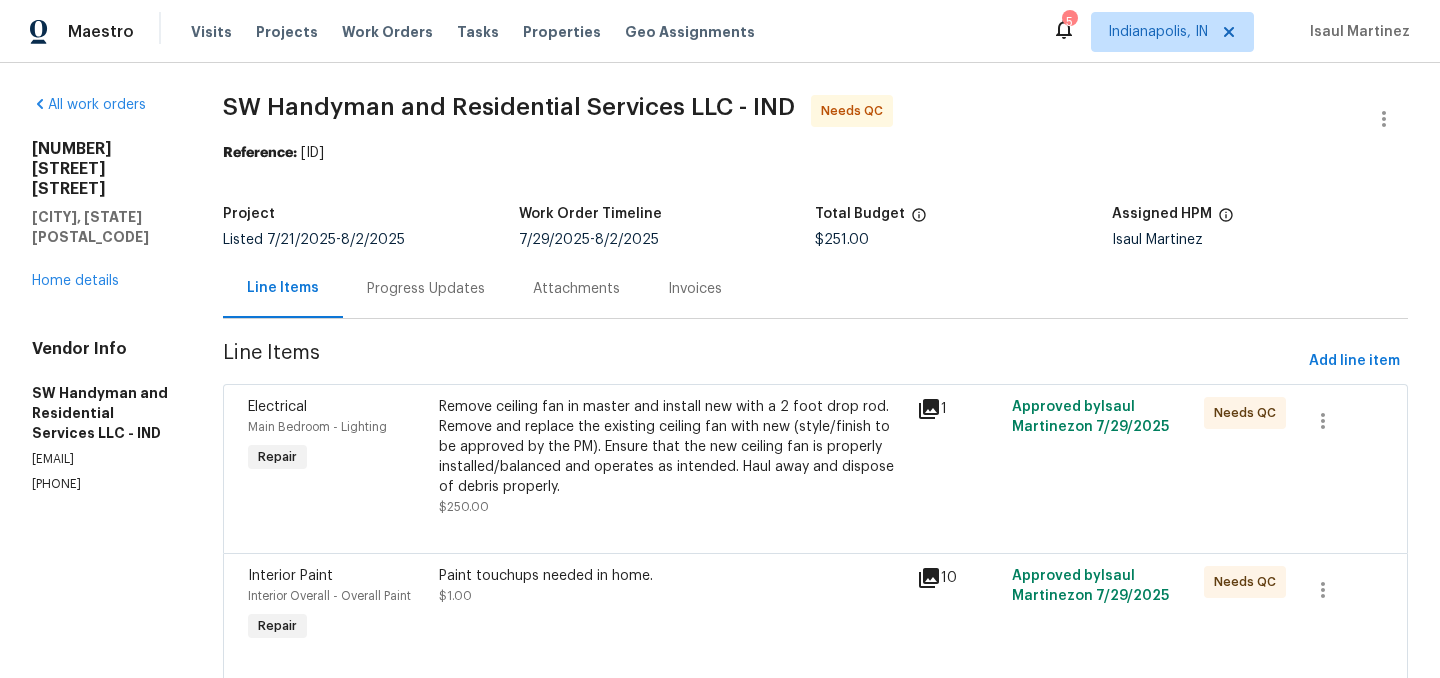 click on "Remove ceiling fan in master and install new with a 2 foot drop rod.
Remove and replace the existing ceiling fan with new (style/finish to be approved by the PM). Ensure that the new ceiling fan is properly installed/balanced and  operates as intended. Haul away and dispose of debris properly." at bounding box center (672, 447) 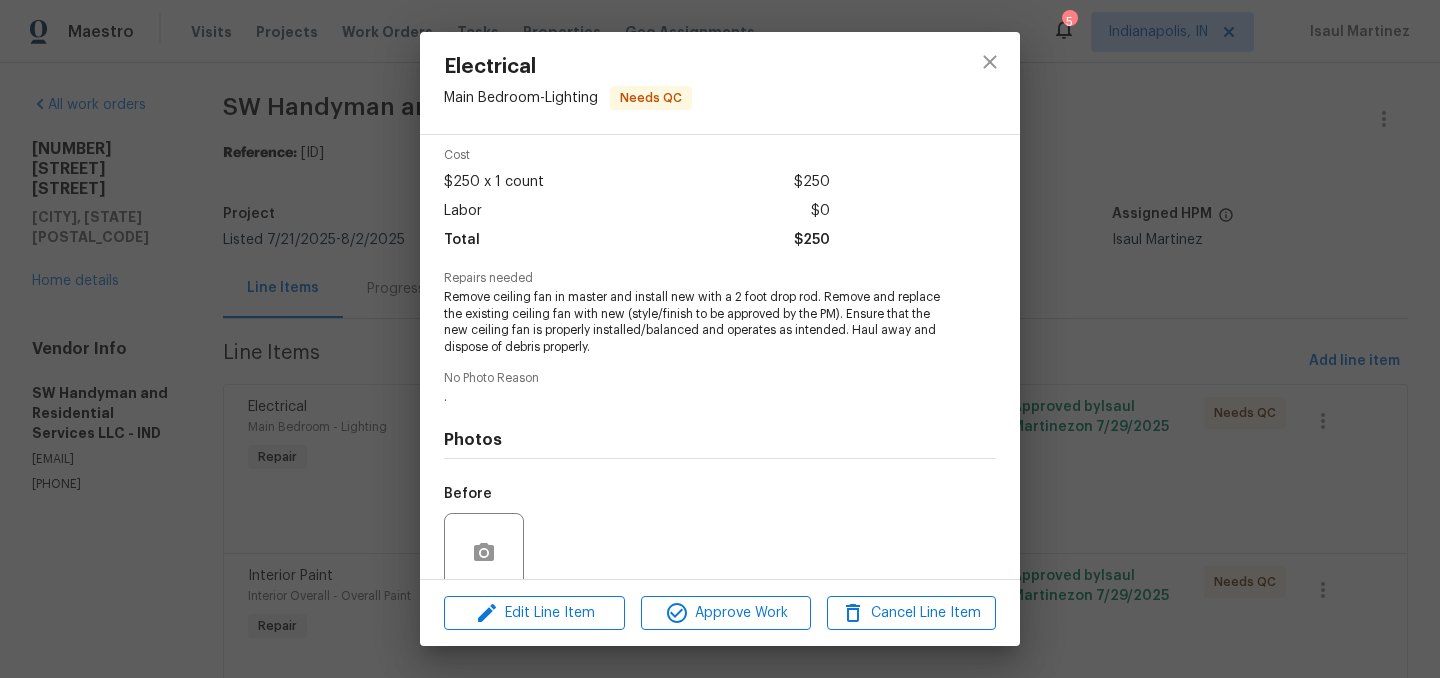 scroll, scrollTop: 255, scrollLeft: 0, axis: vertical 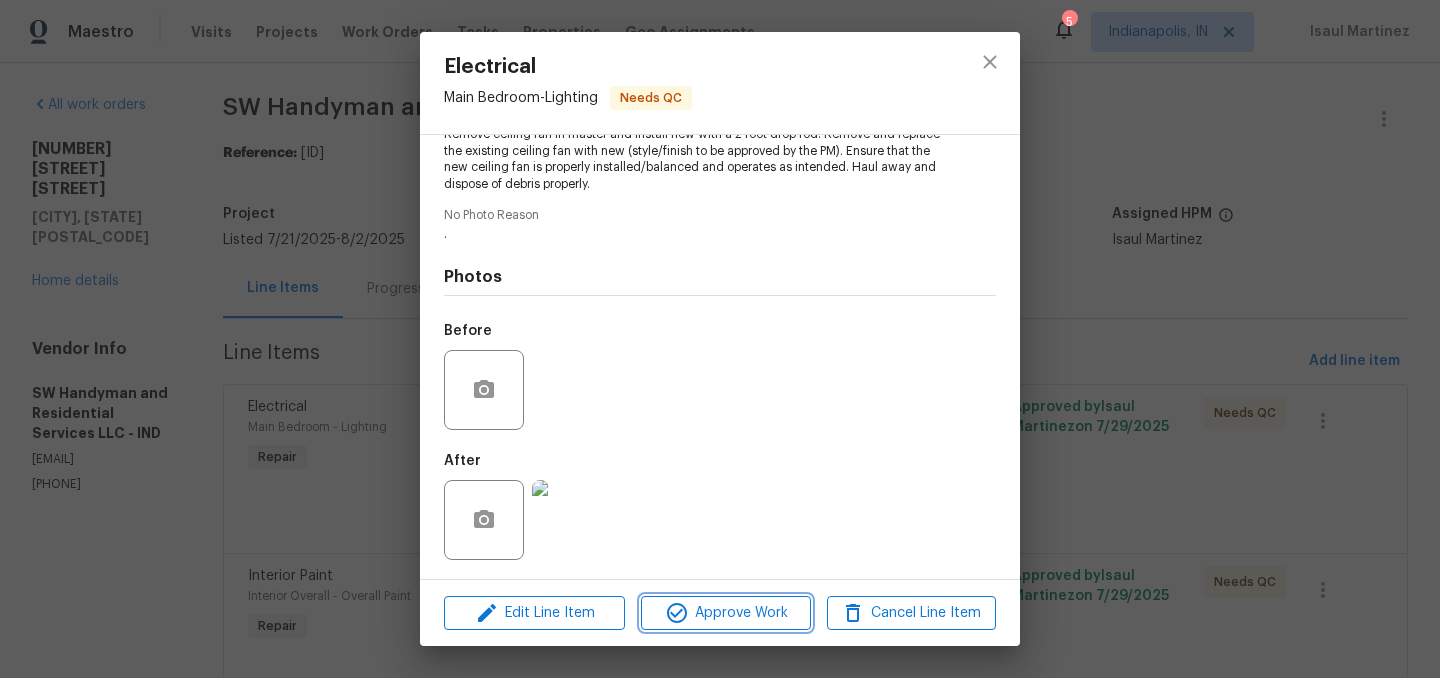 click on "Approve Work" at bounding box center (725, 613) 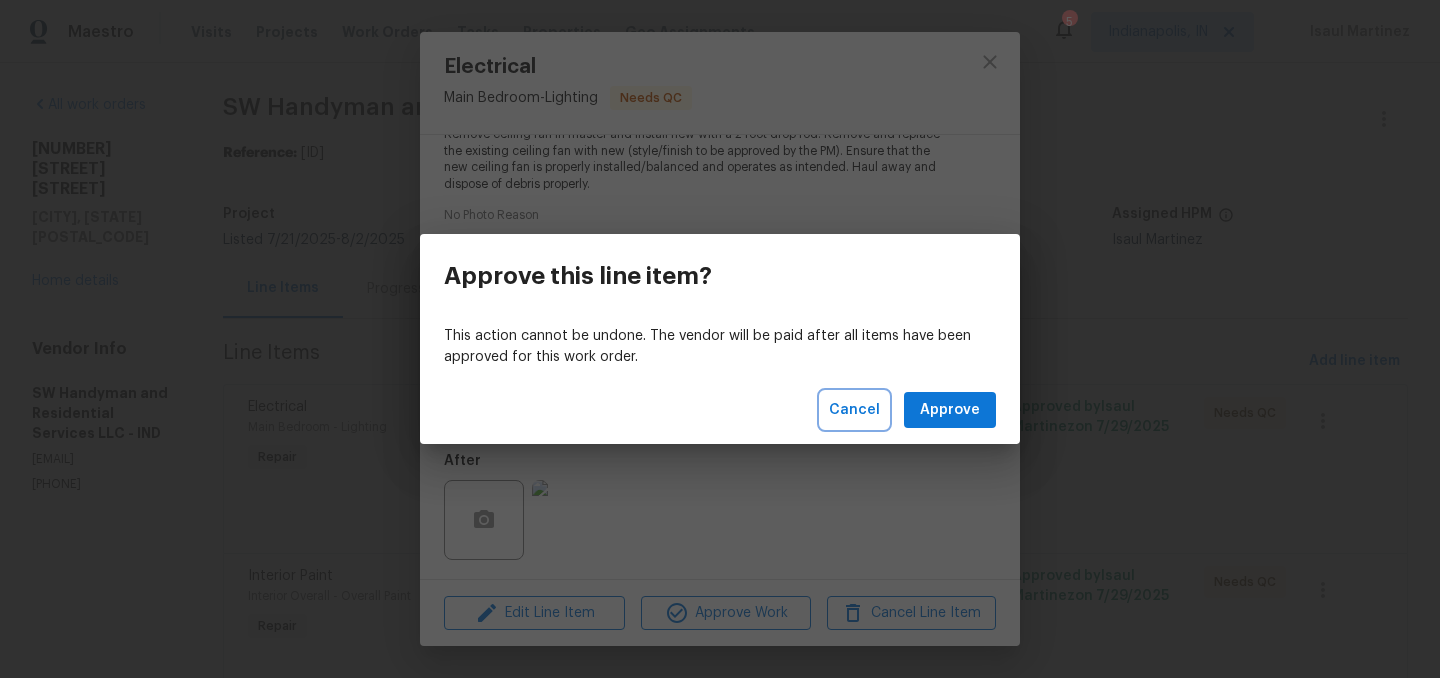 click on "Cancel" at bounding box center [854, 410] 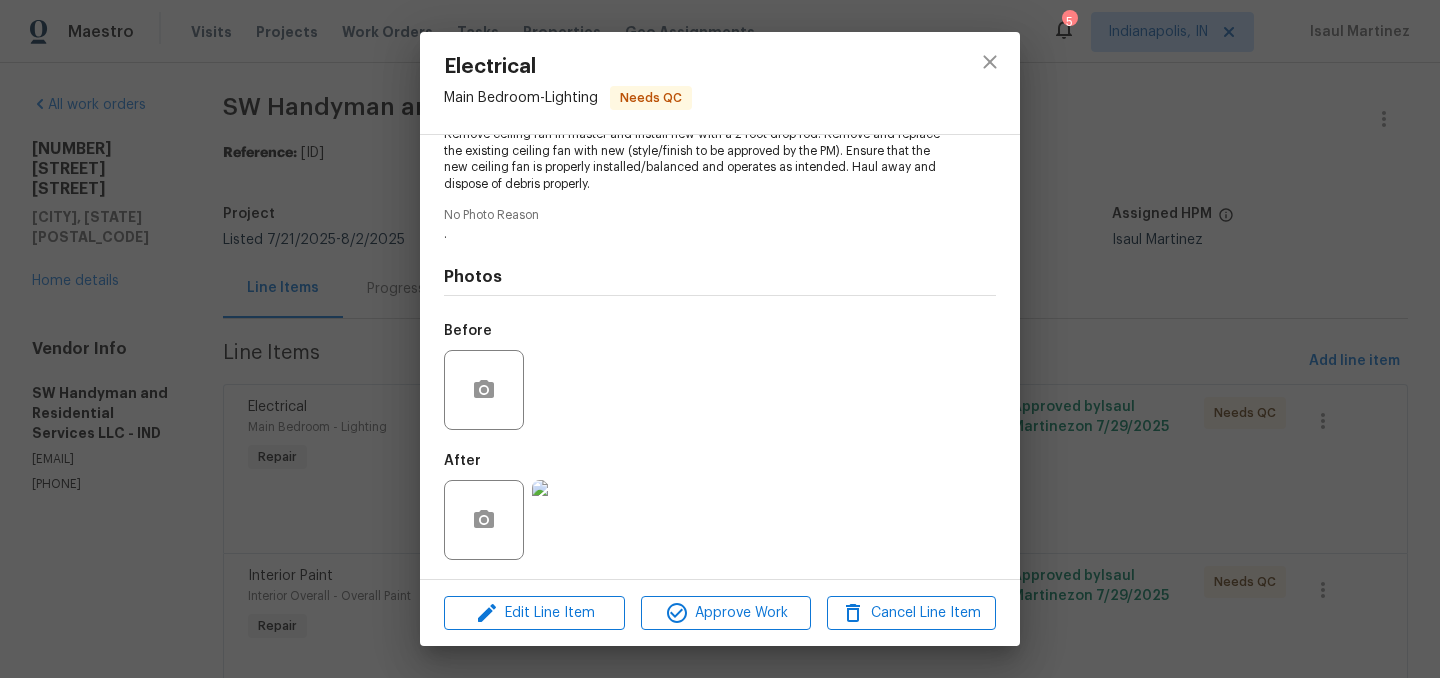 click at bounding box center [572, 520] 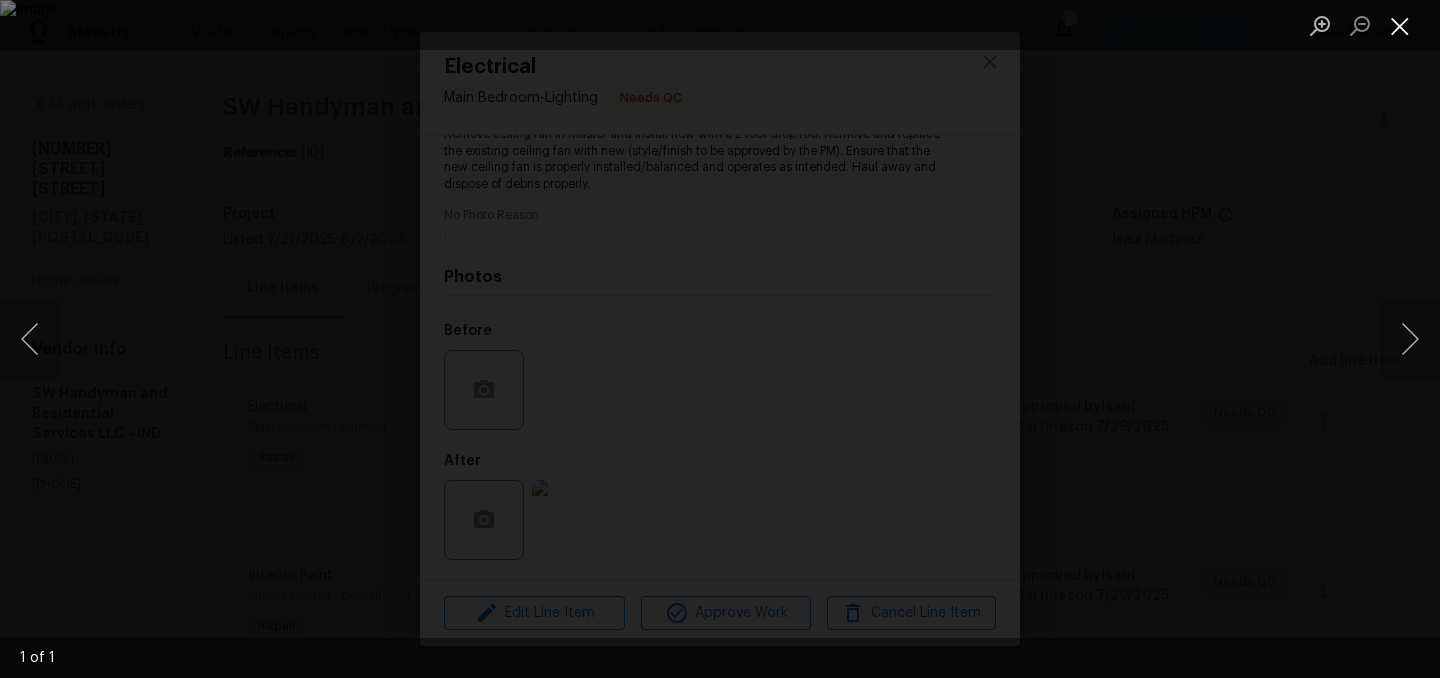 click at bounding box center (1400, 25) 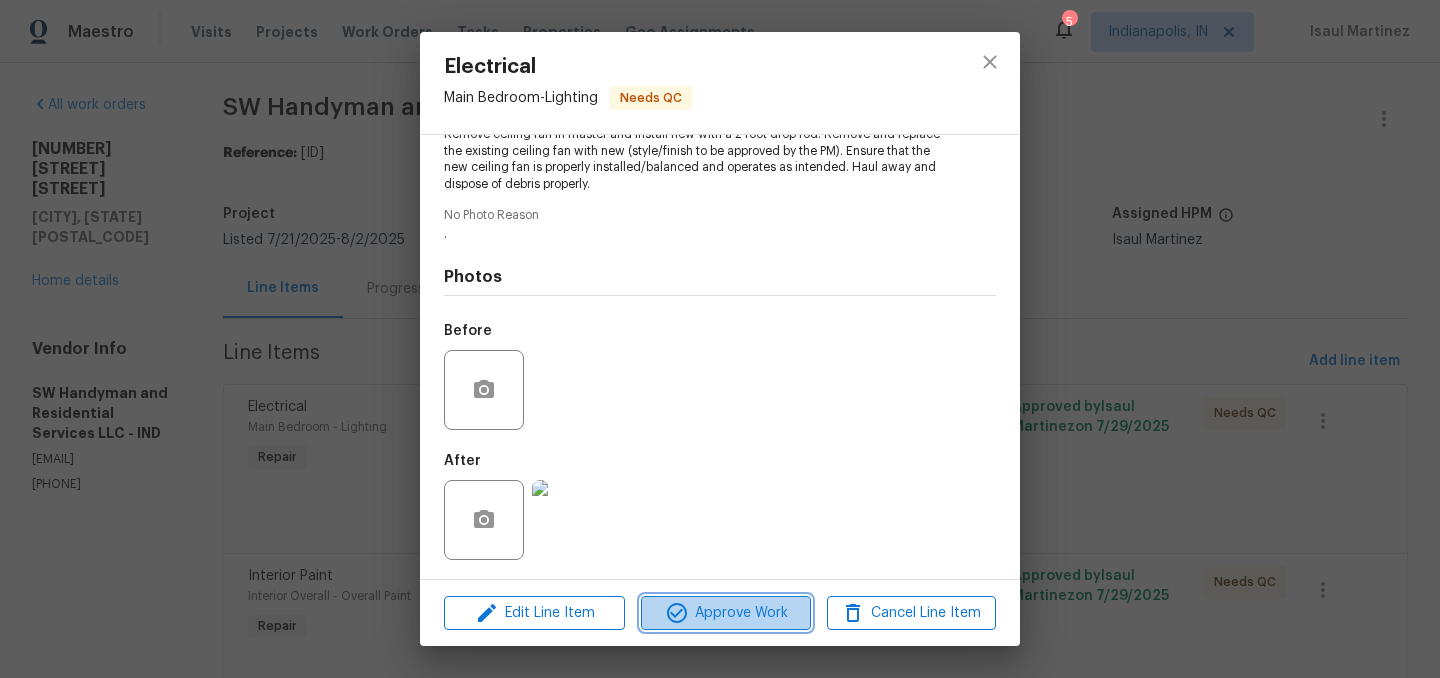 click on "Approve Work" at bounding box center (725, 613) 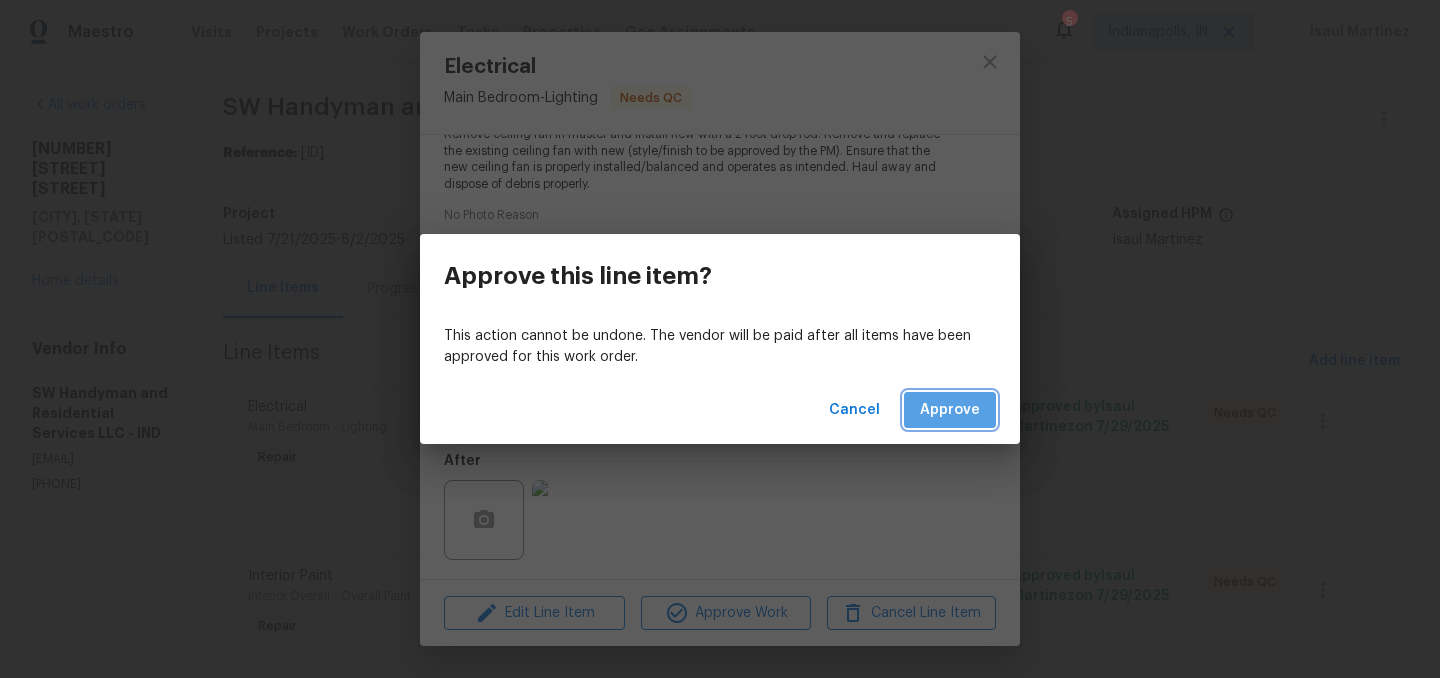 click on "Approve" at bounding box center (950, 410) 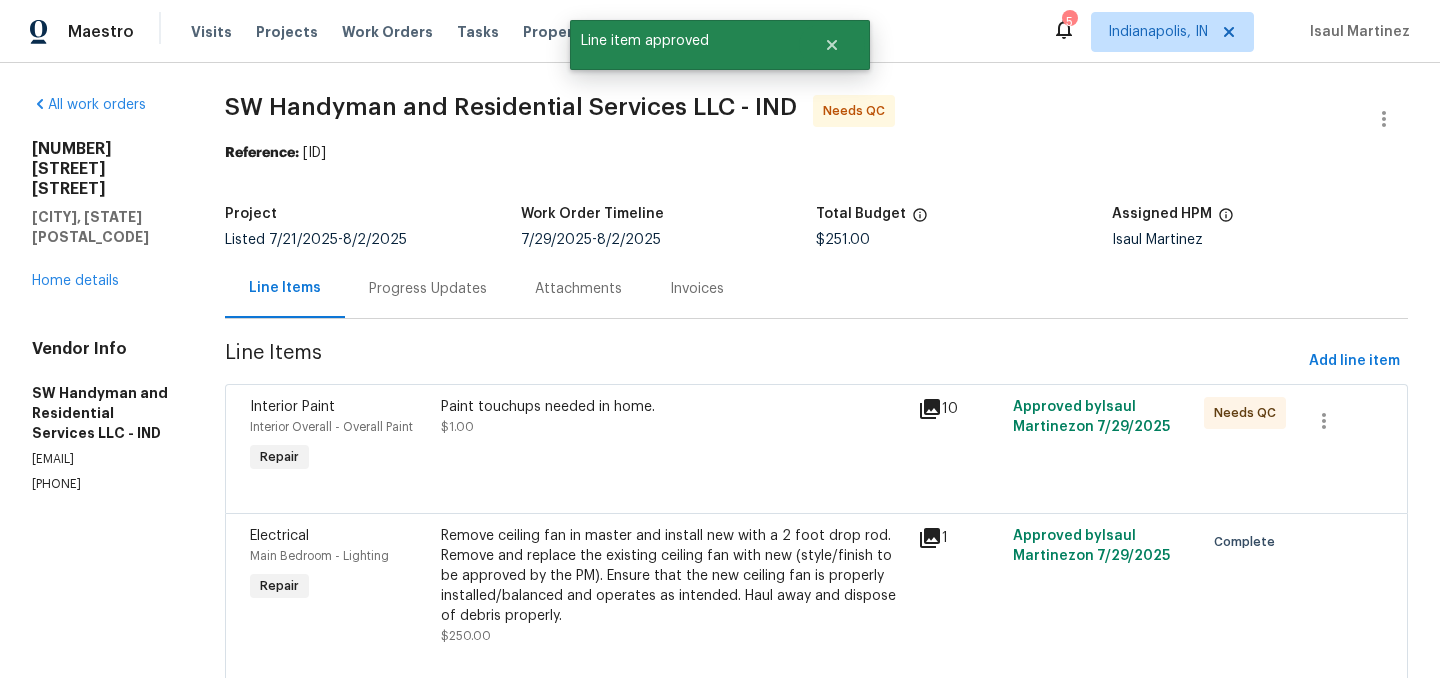 click on "Paint touchups needed in home. $1.00" at bounding box center [673, 417] 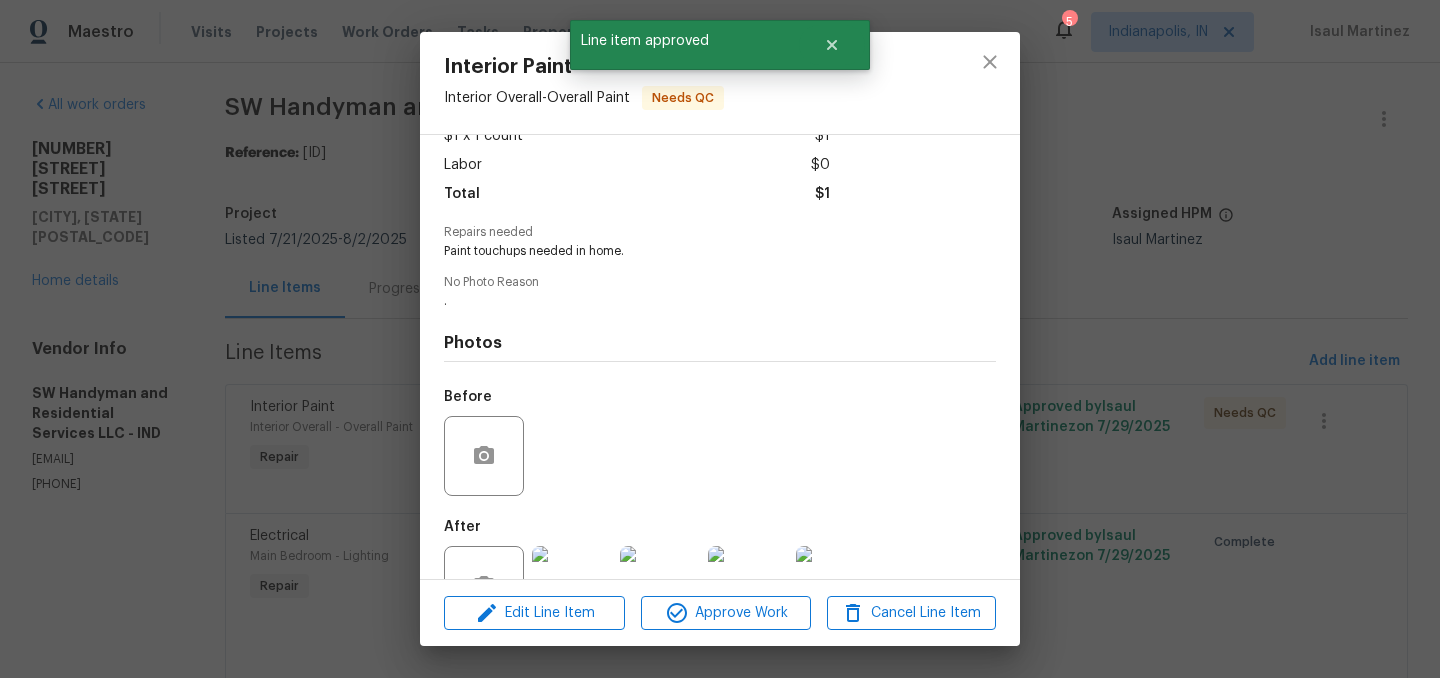 scroll, scrollTop: 205, scrollLeft: 0, axis: vertical 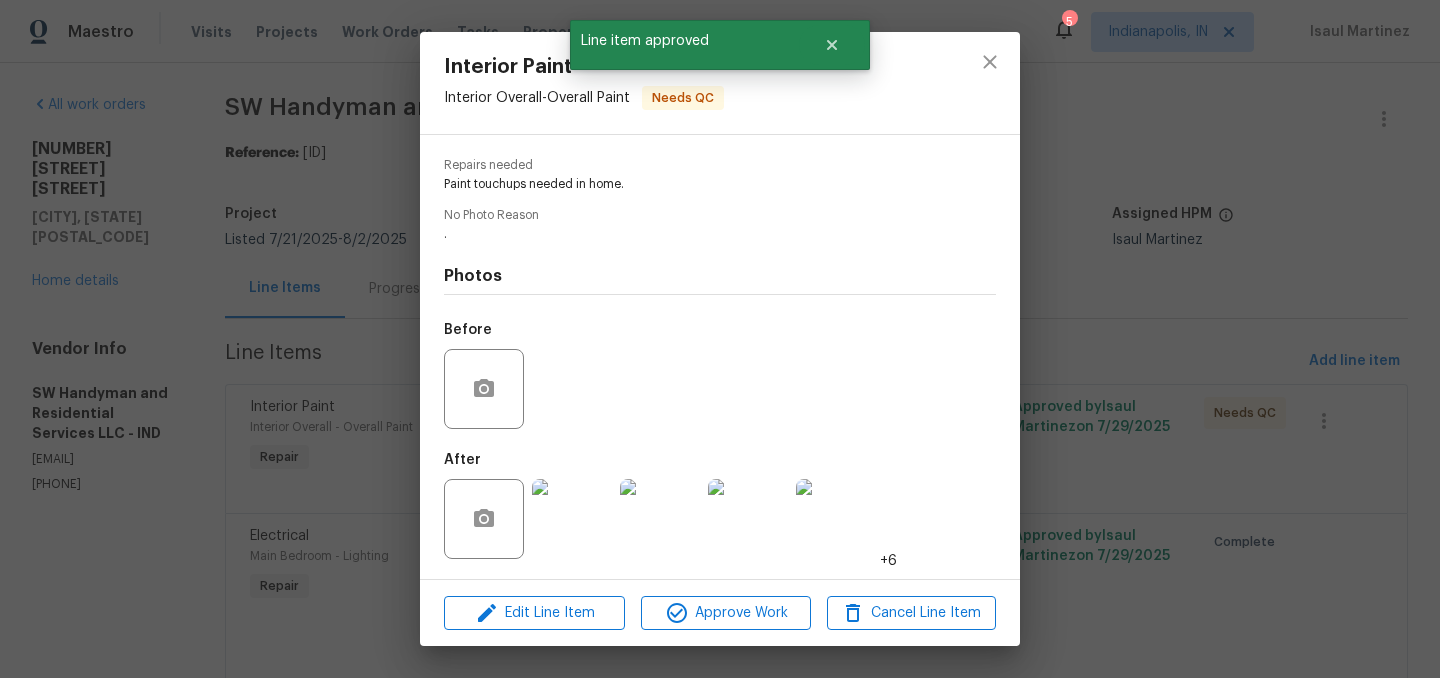 click at bounding box center (572, 519) 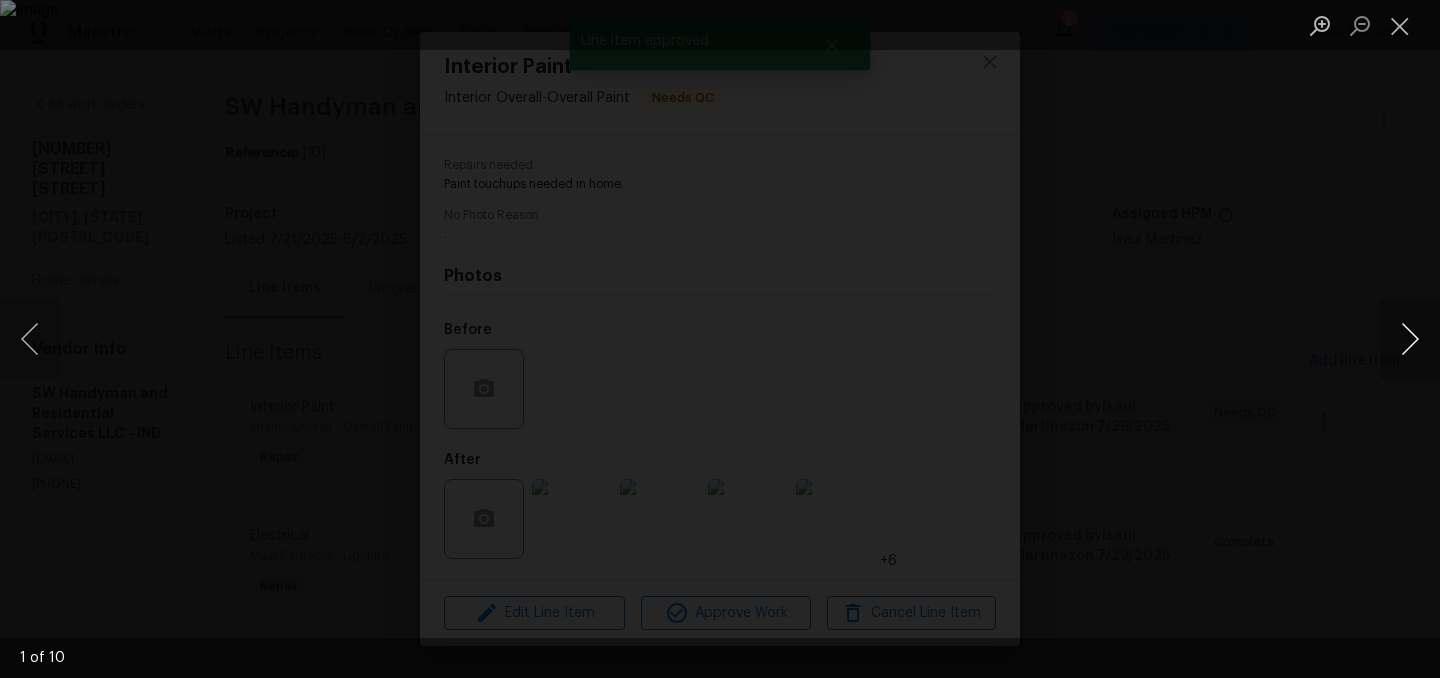 click at bounding box center (1410, 339) 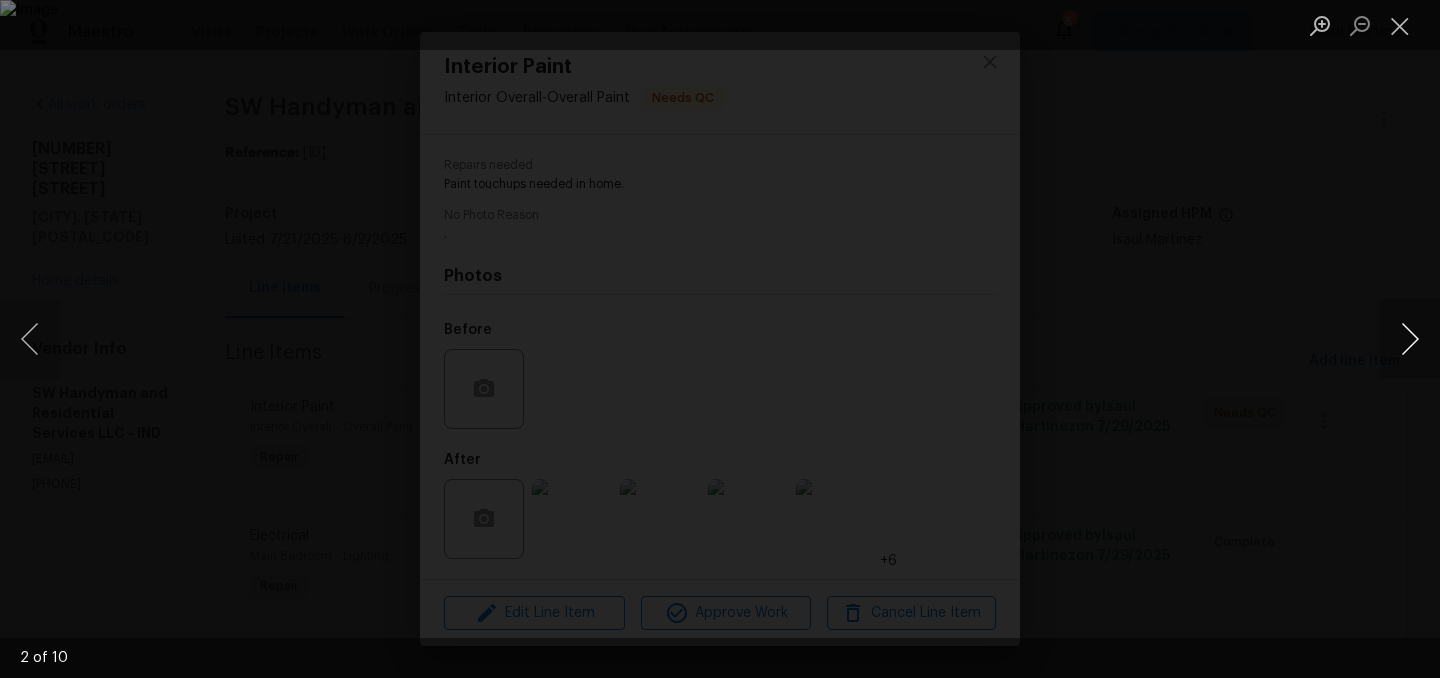 click at bounding box center (1410, 339) 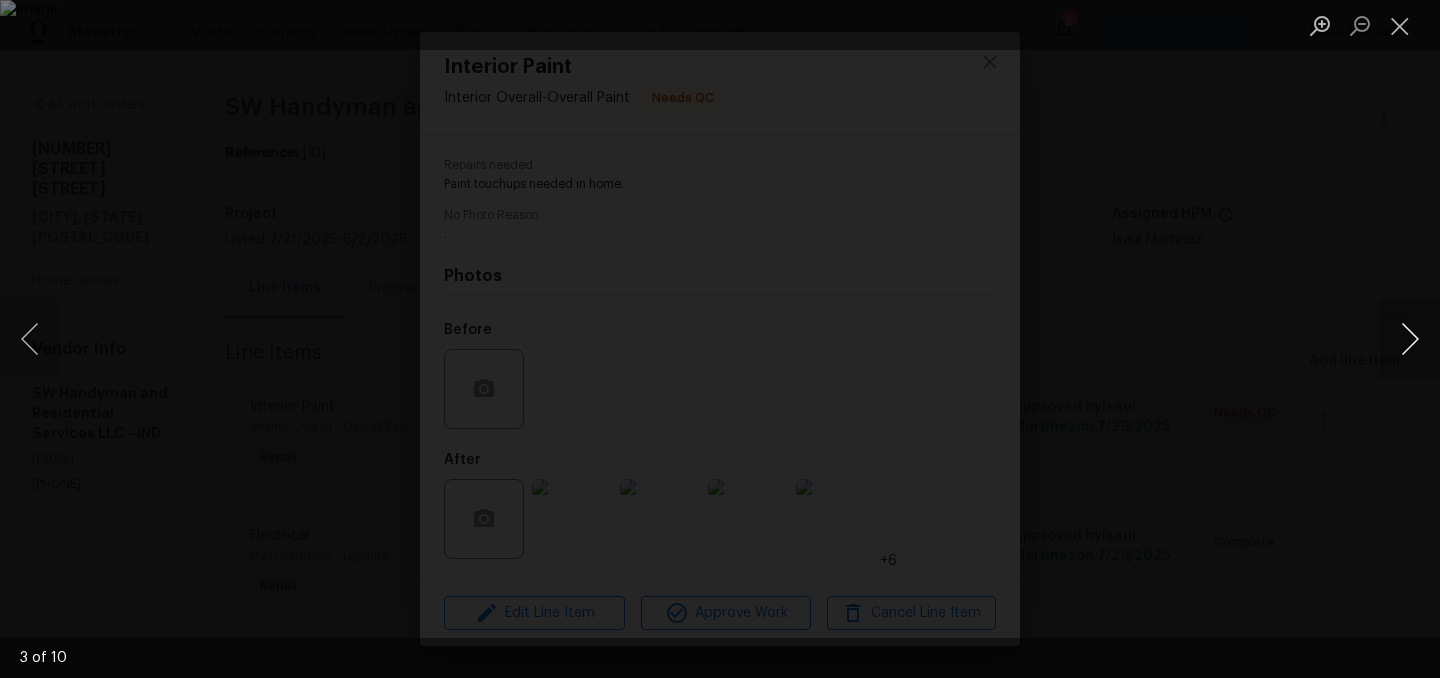 click at bounding box center [1410, 339] 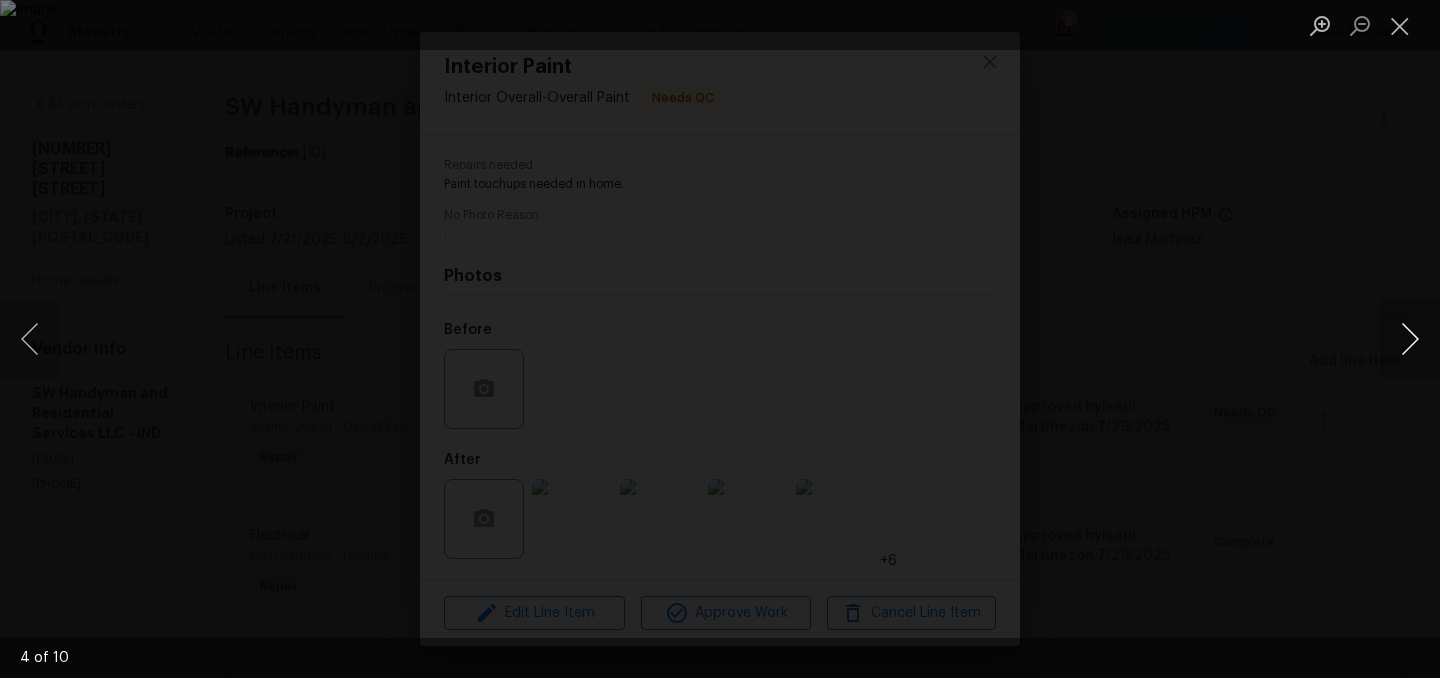 click at bounding box center [1410, 339] 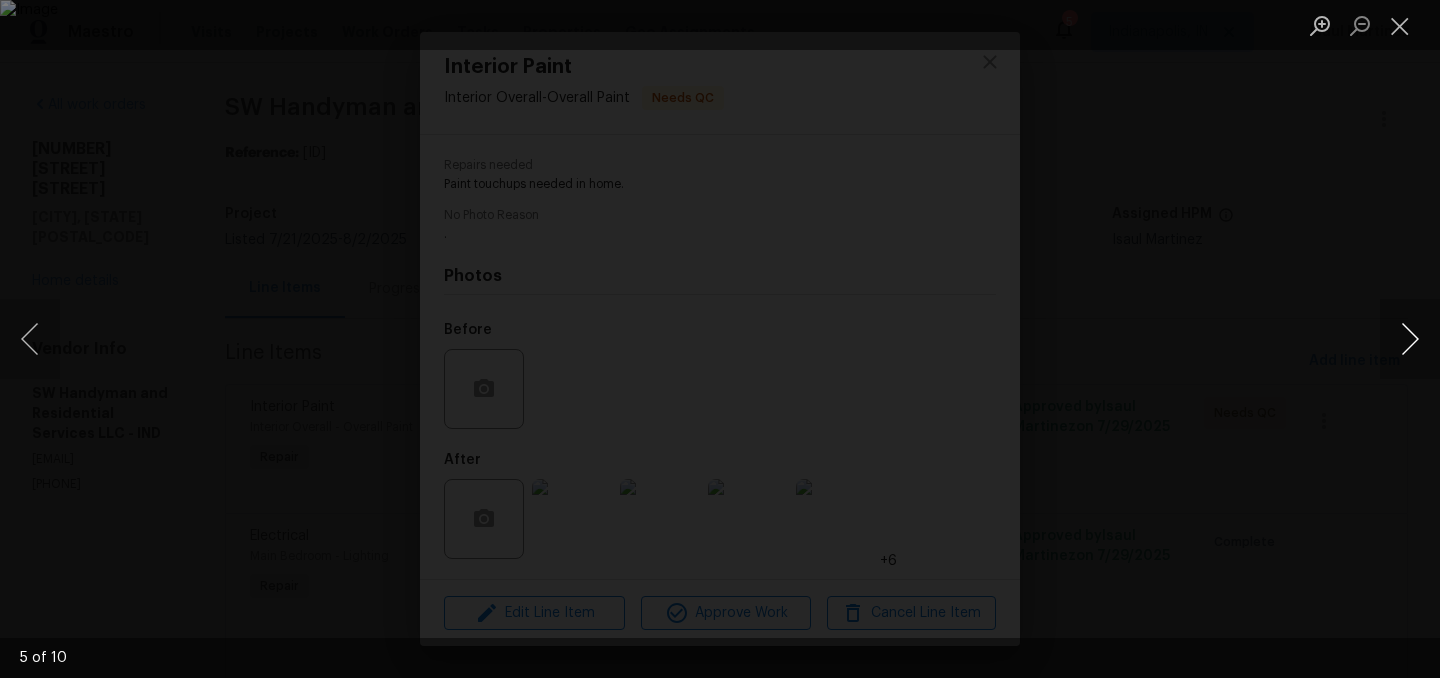 click at bounding box center [1410, 339] 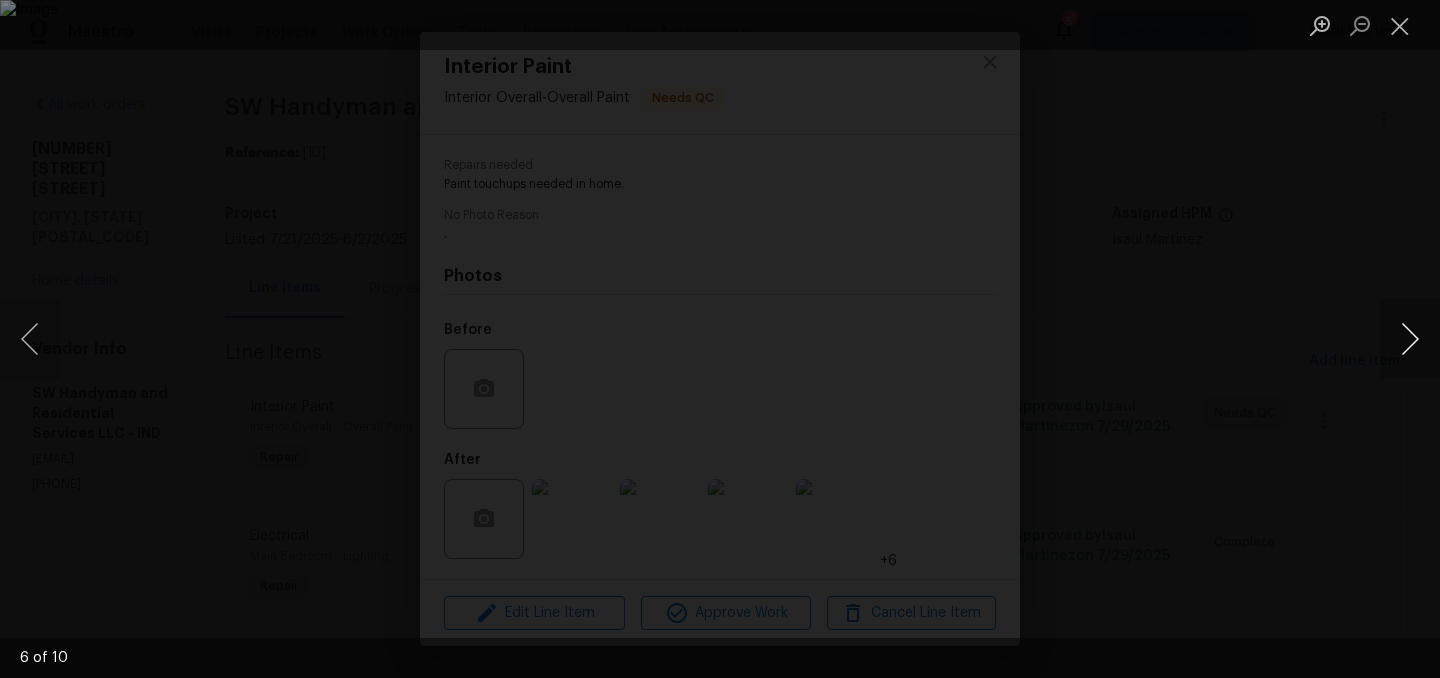 click at bounding box center (1410, 339) 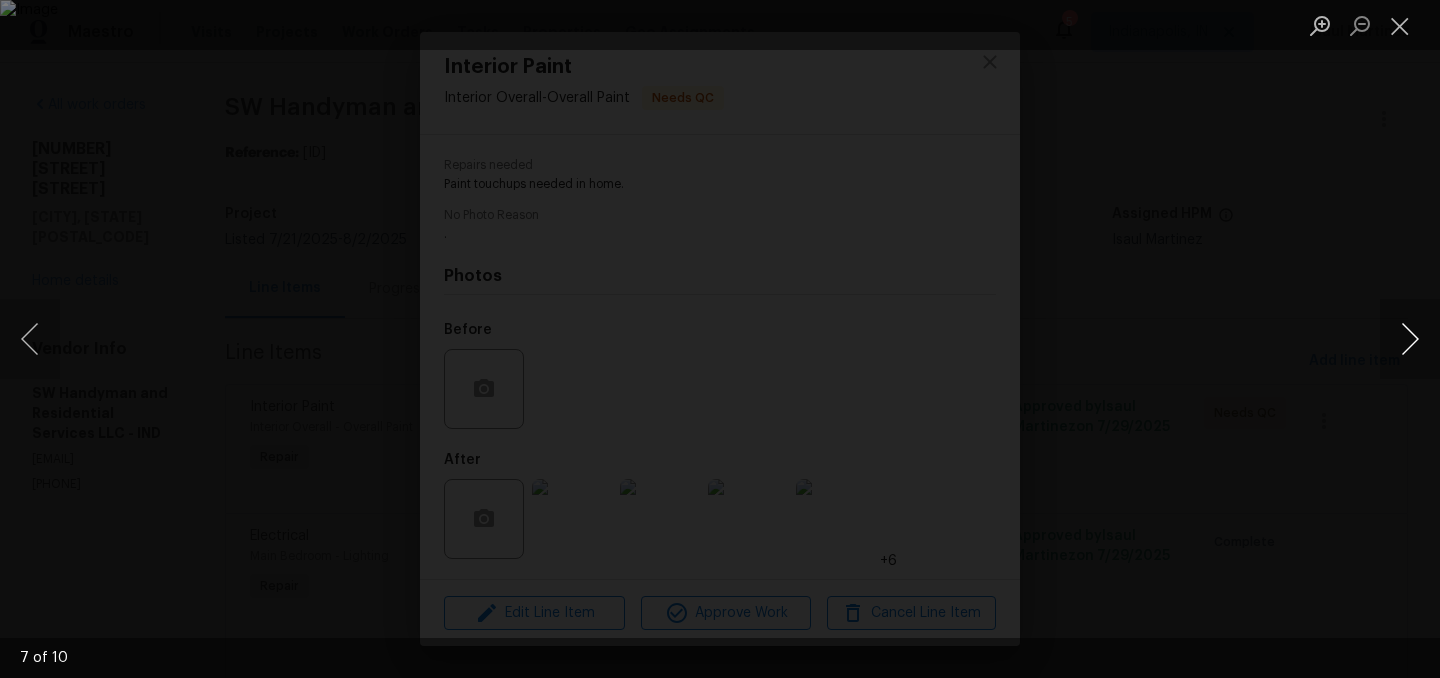 click at bounding box center (1410, 339) 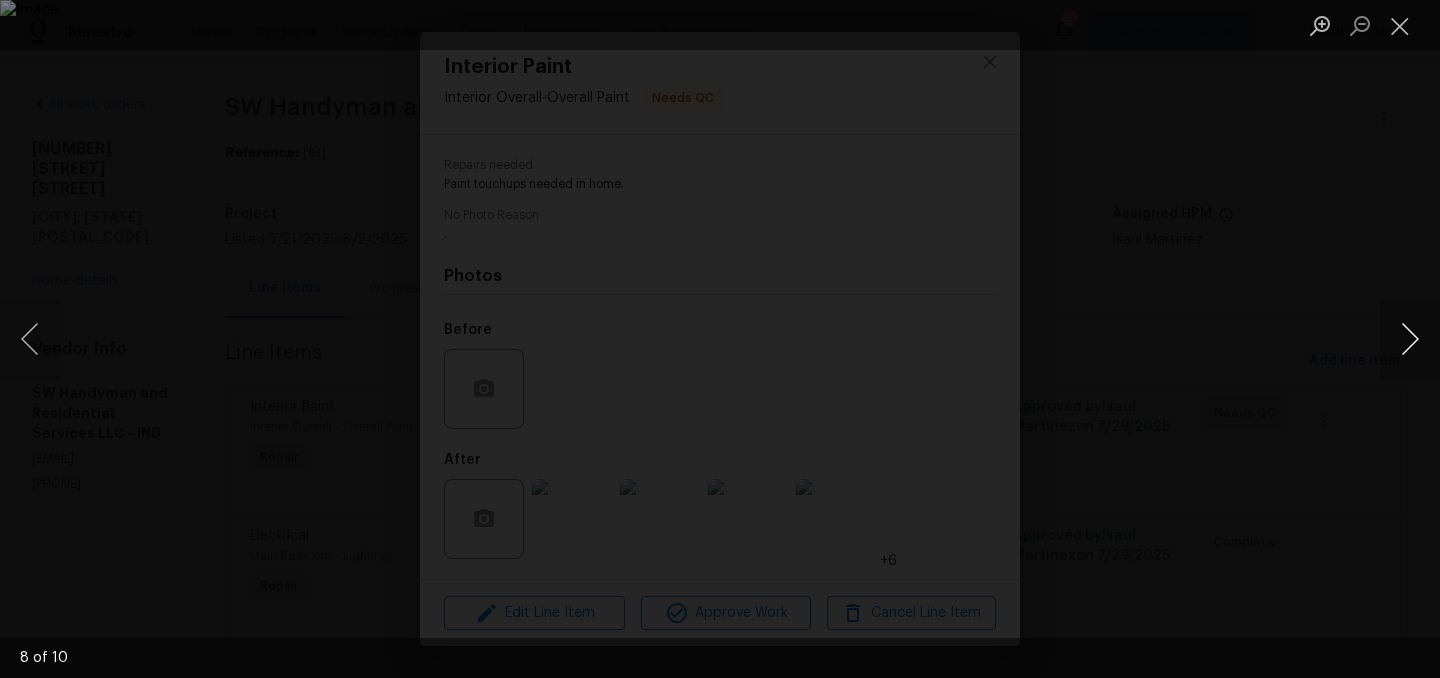 click at bounding box center [1410, 339] 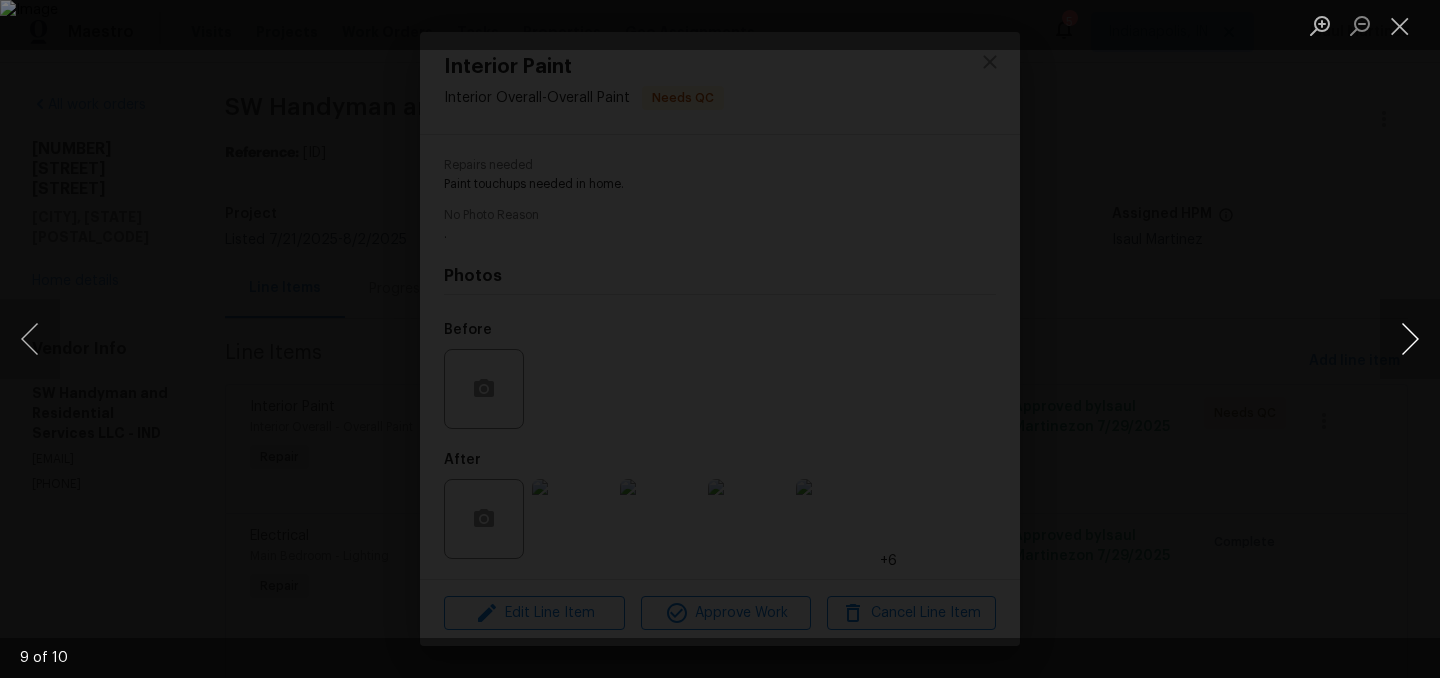 click at bounding box center [1410, 339] 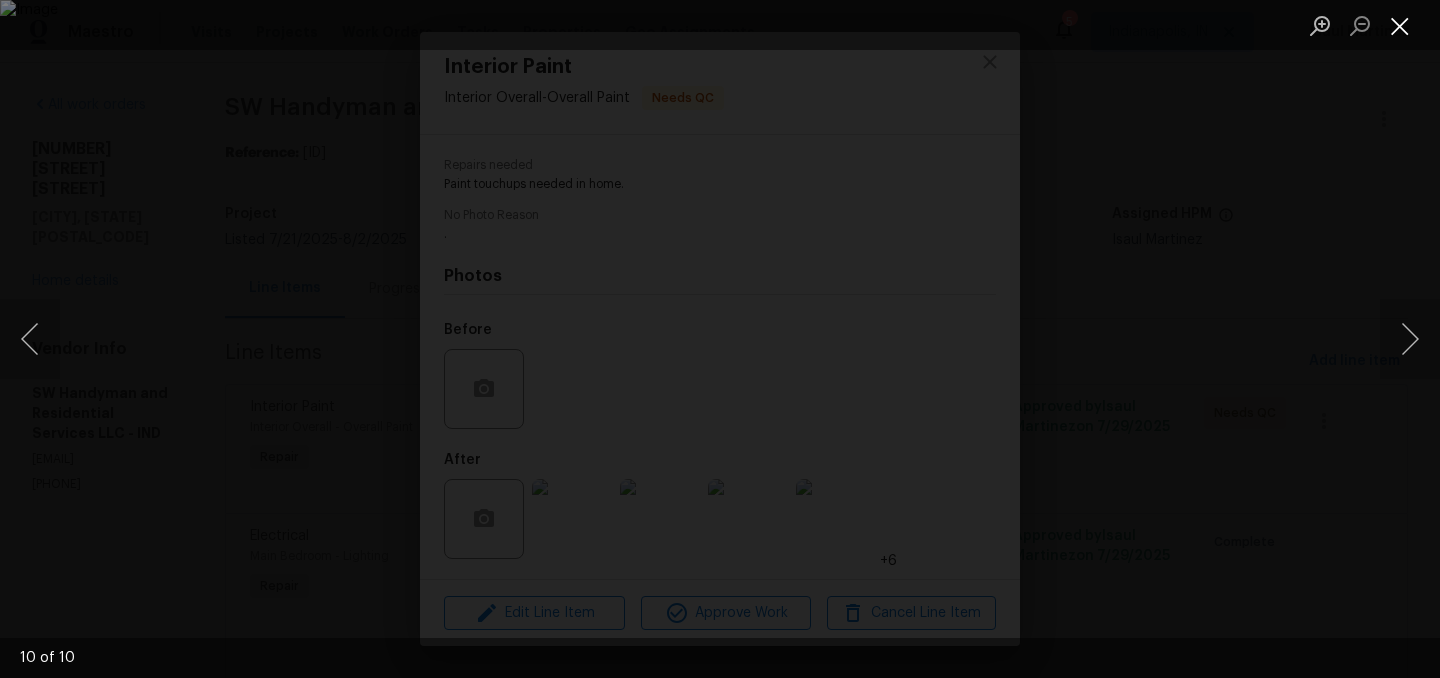 click at bounding box center (1400, 25) 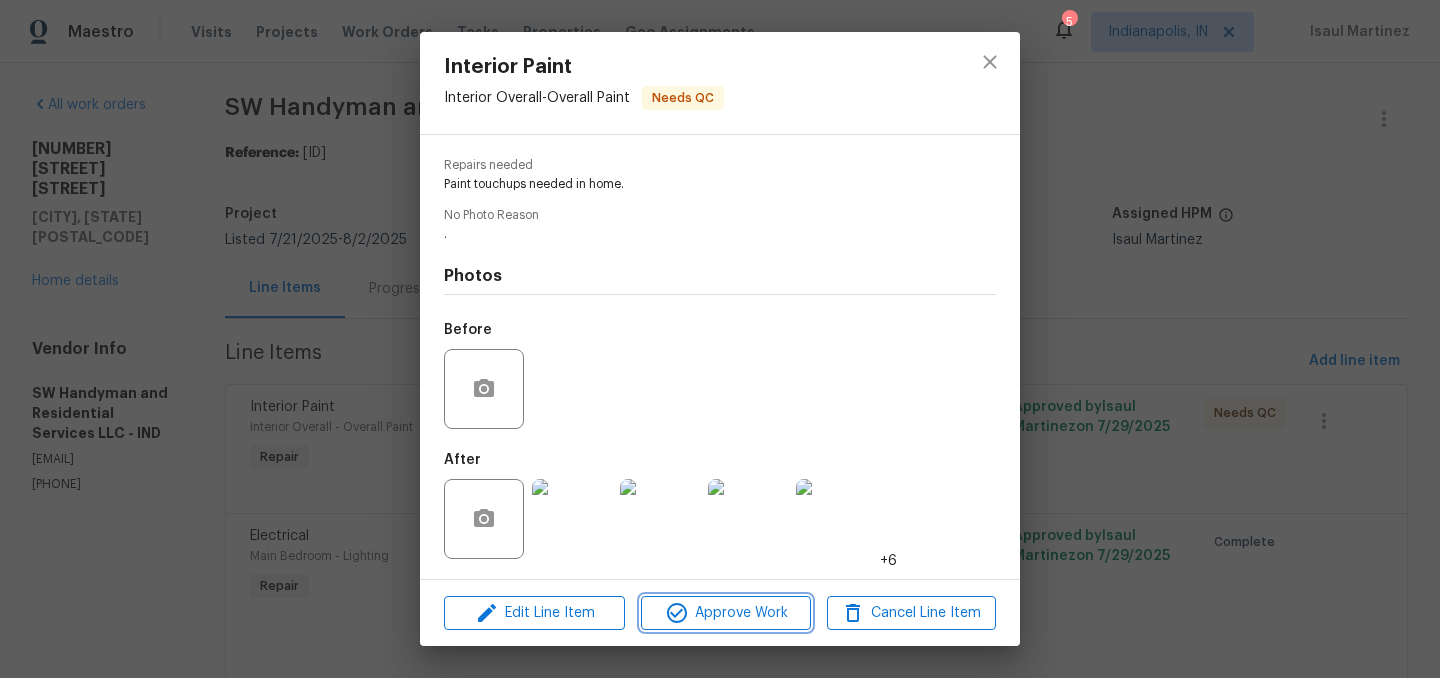 click on "Approve Work" at bounding box center (725, 613) 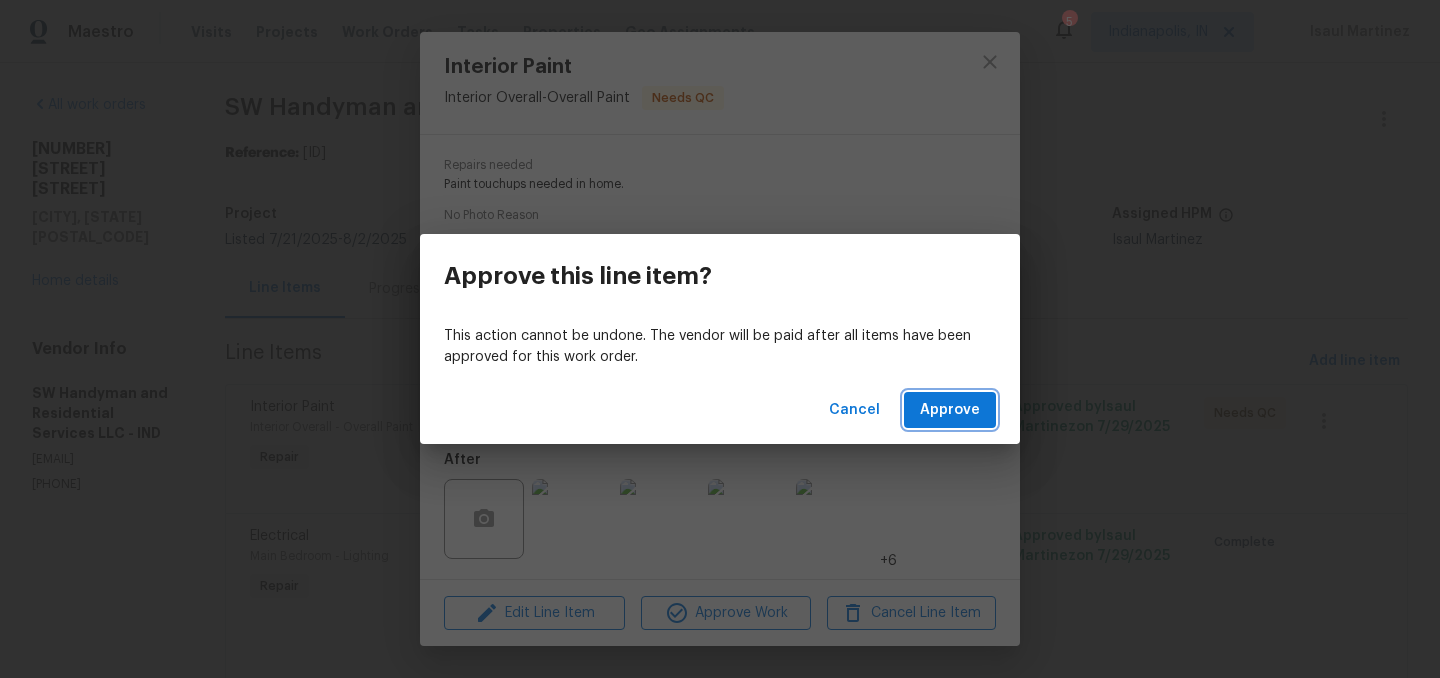 click on "Approve" at bounding box center [950, 410] 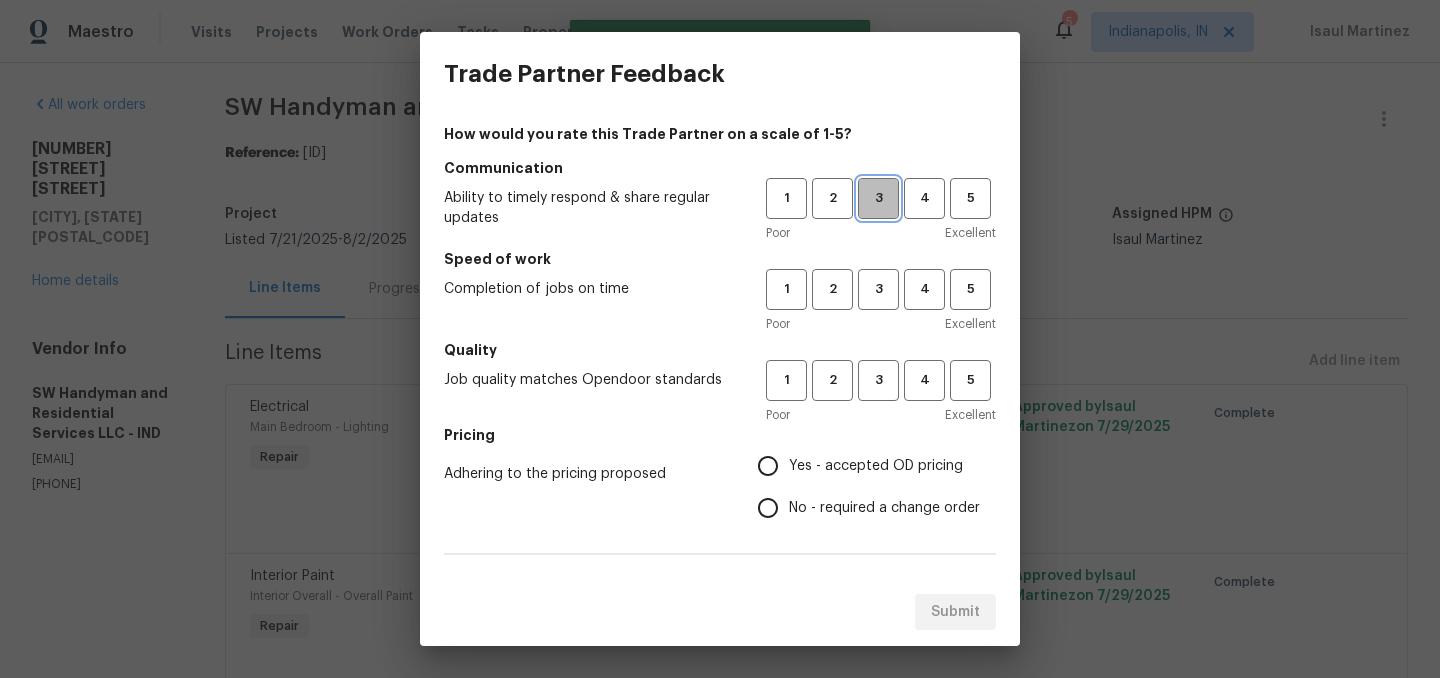 click on "3" at bounding box center (878, 198) 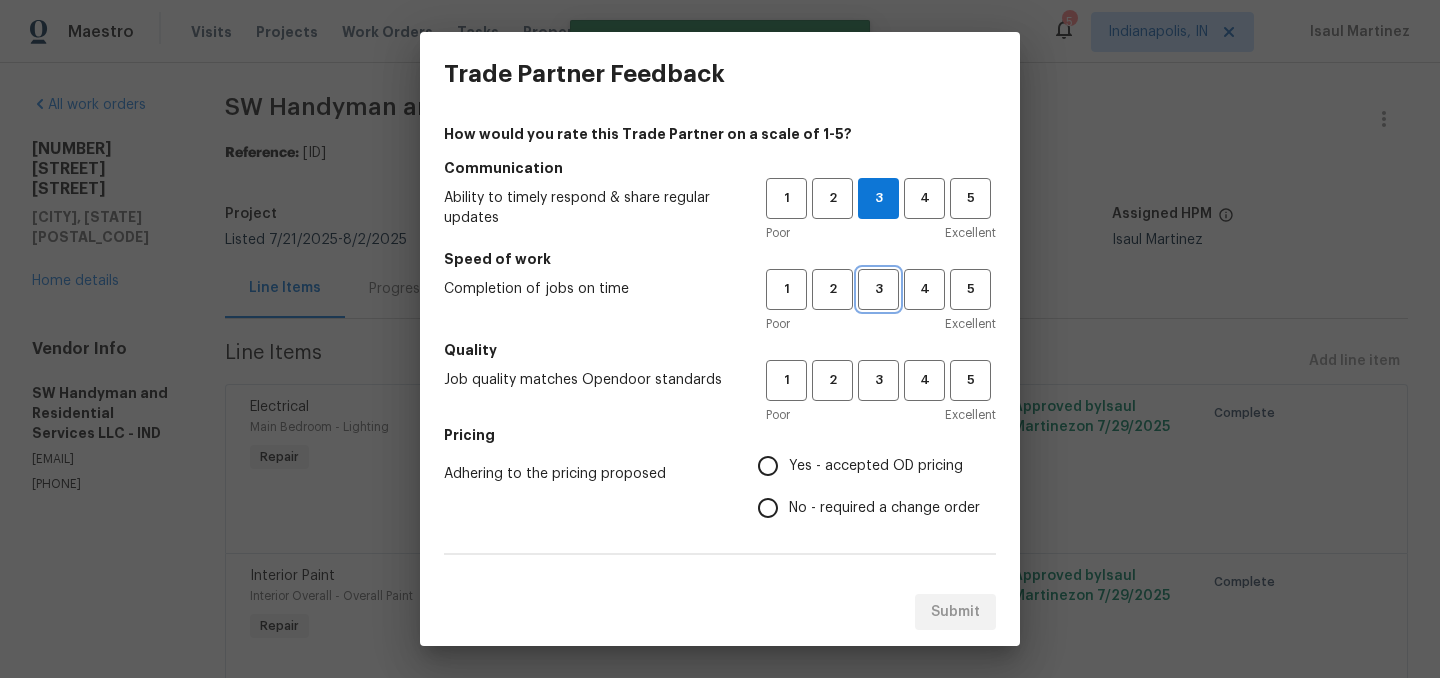 click on "3" at bounding box center (878, 289) 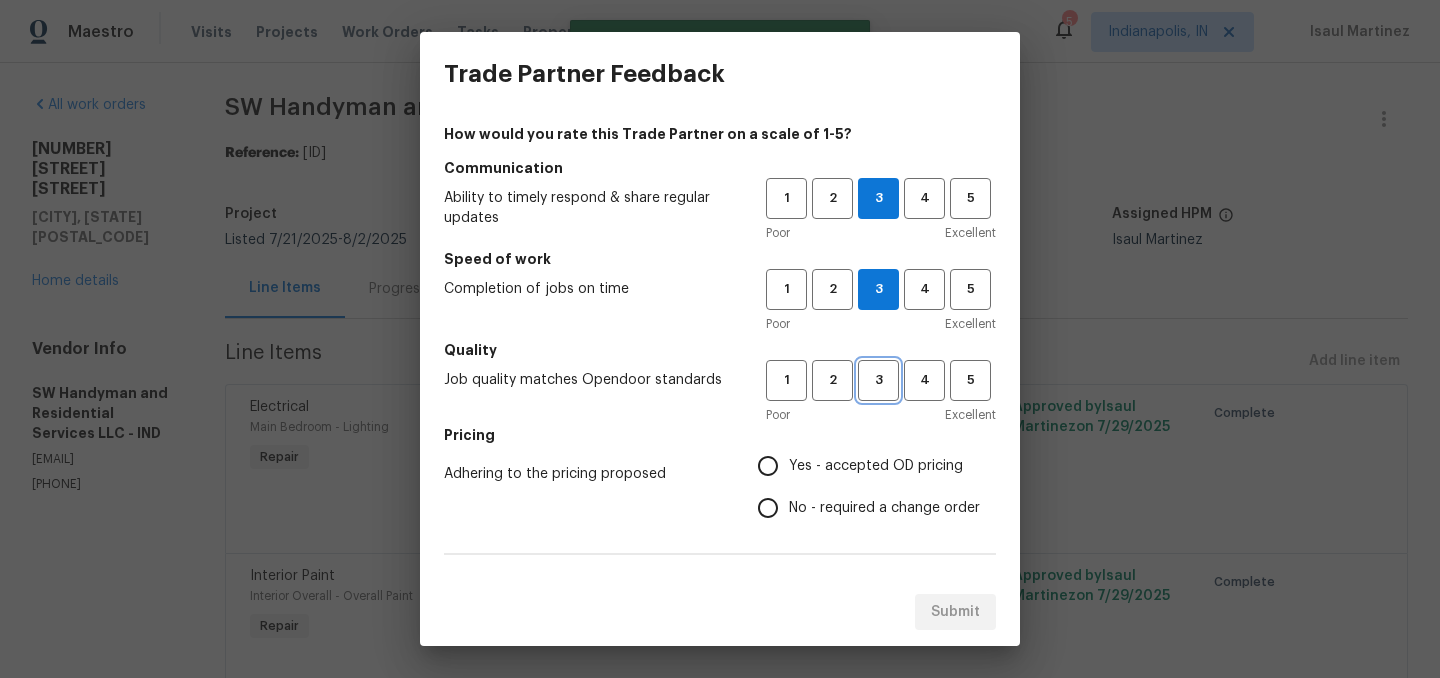 click on "3" at bounding box center [878, 380] 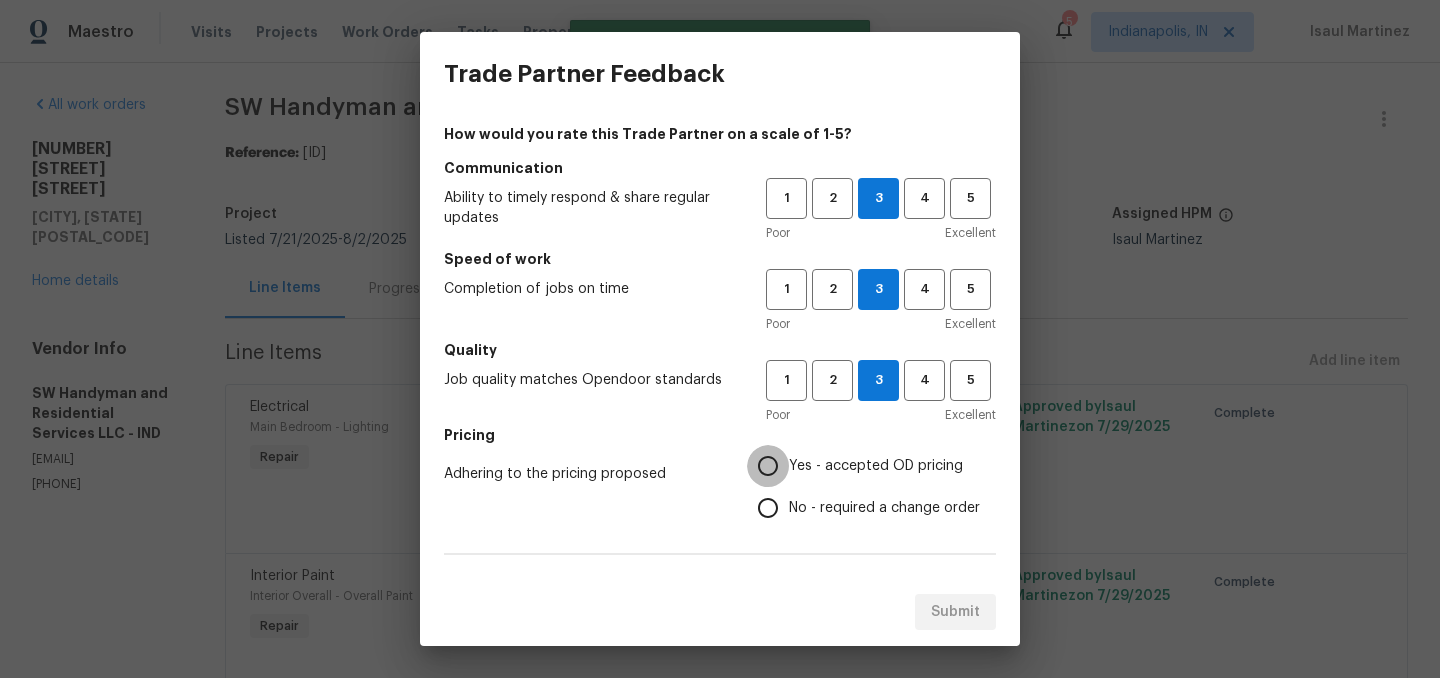 click on "Yes - accepted OD pricing" at bounding box center (768, 466) 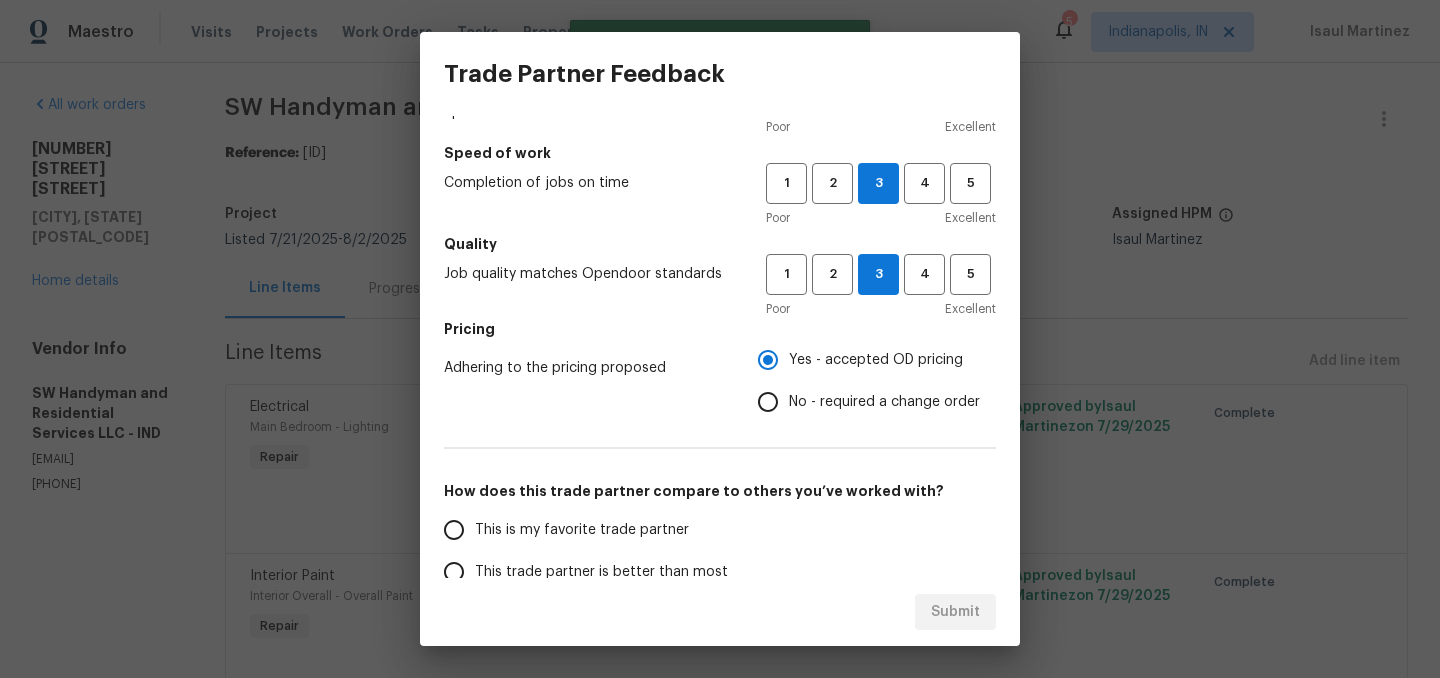 scroll, scrollTop: 130, scrollLeft: 0, axis: vertical 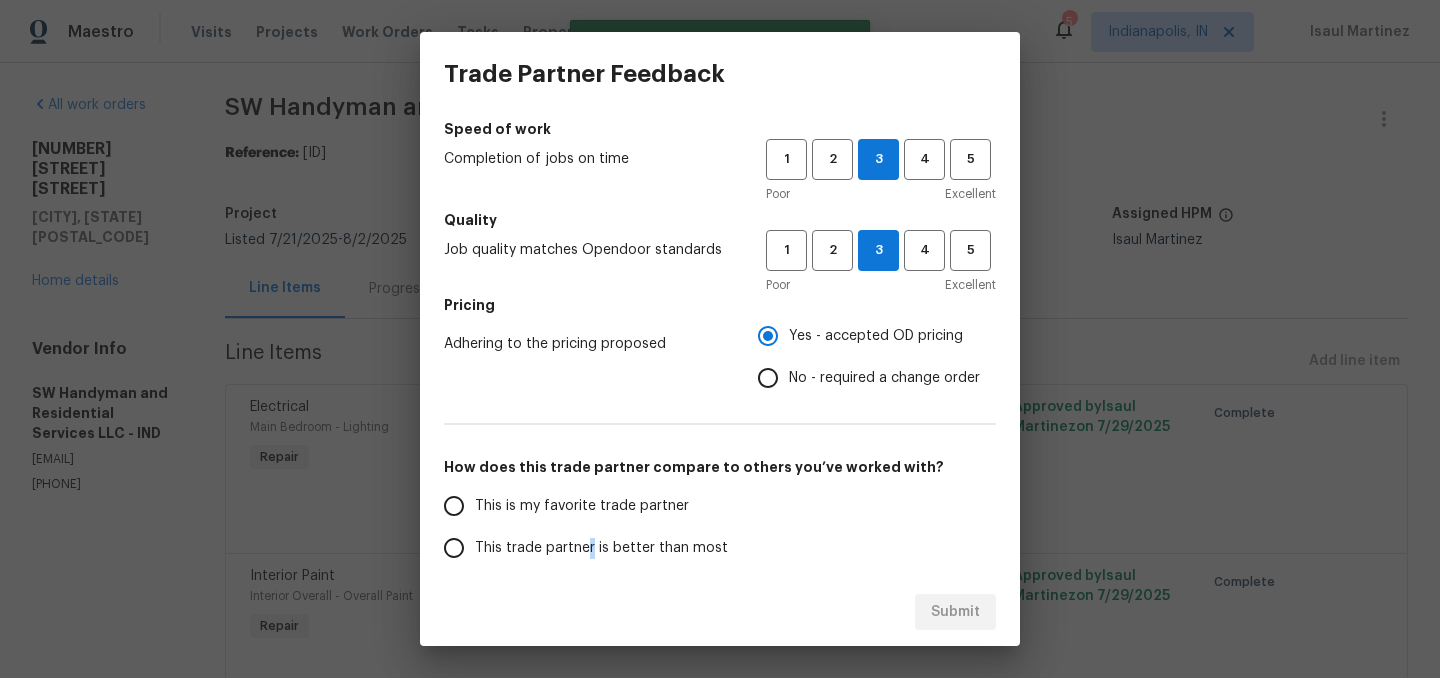click on "This trade partner is better than most" at bounding box center [601, 548] 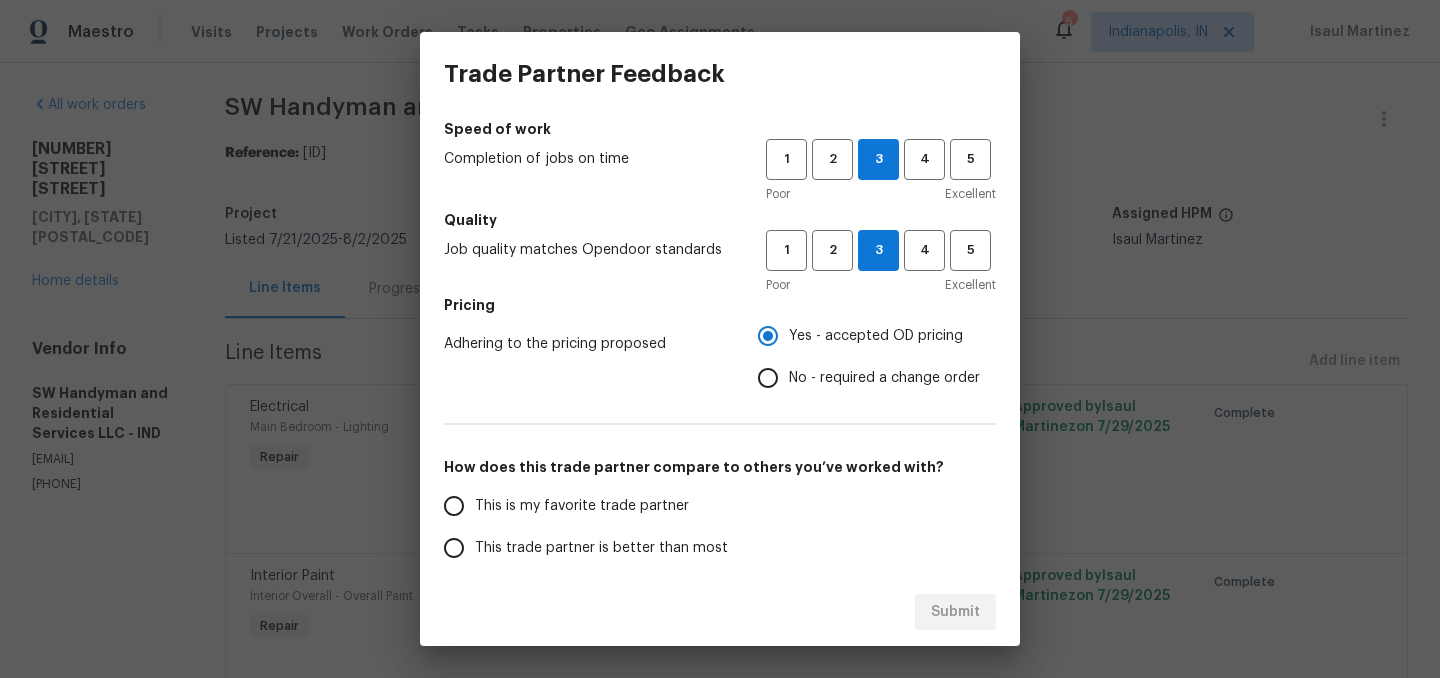 click on "This trade partner is better than most" at bounding box center [601, 548] 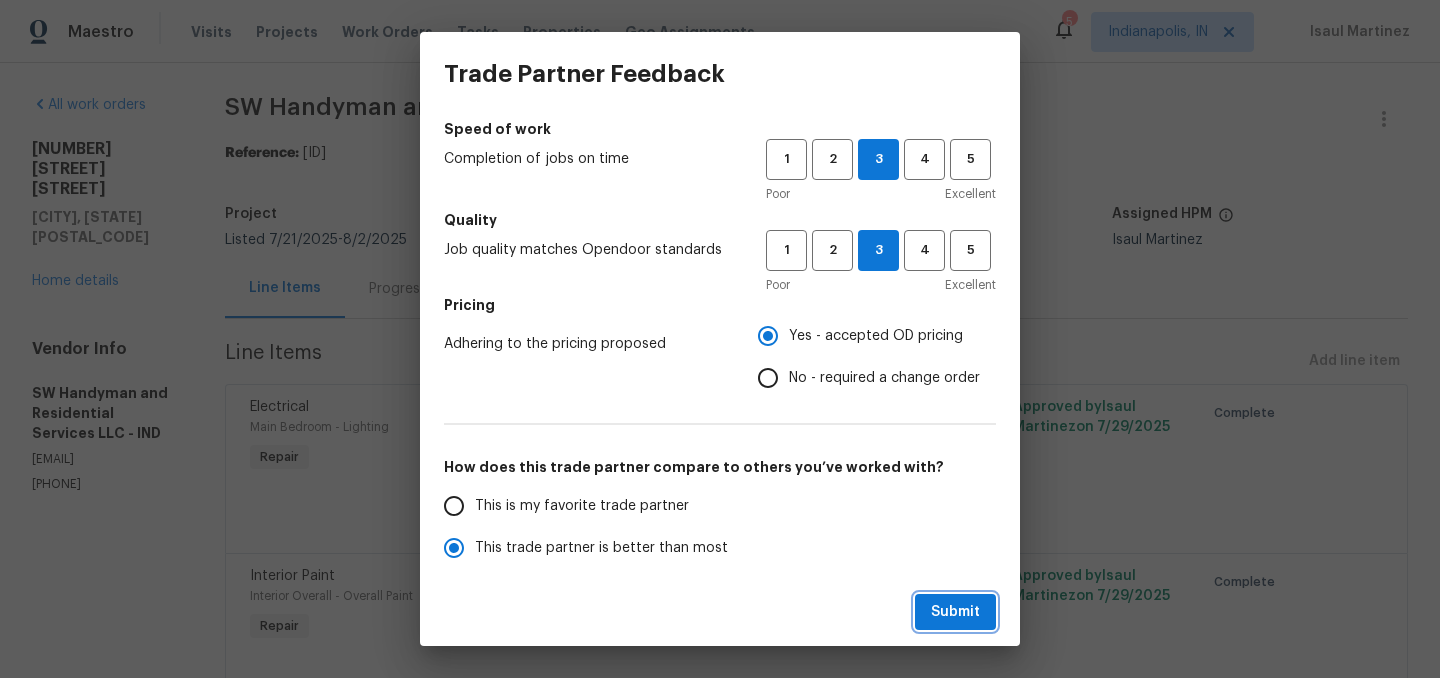 click on "Submit" at bounding box center [955, 612] 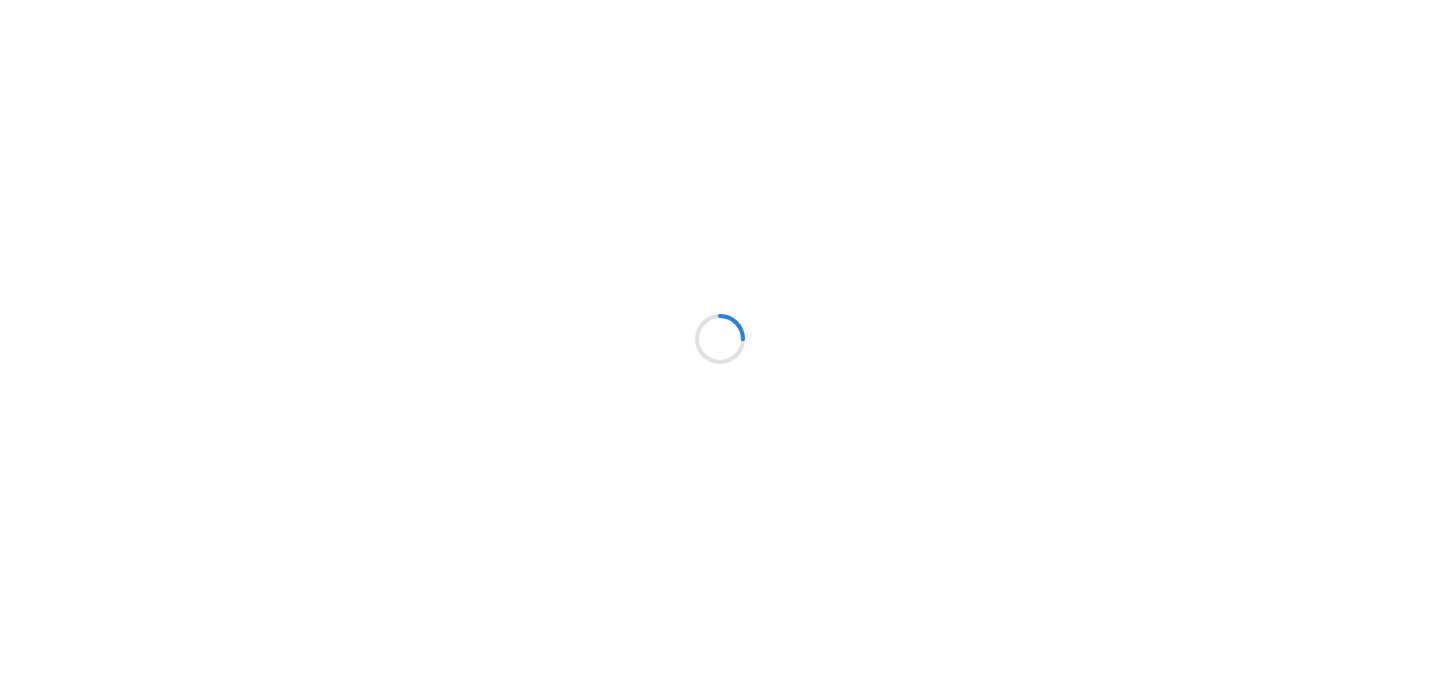 scroll, scrollTop: 0, scrollLeft: 0, axis: both 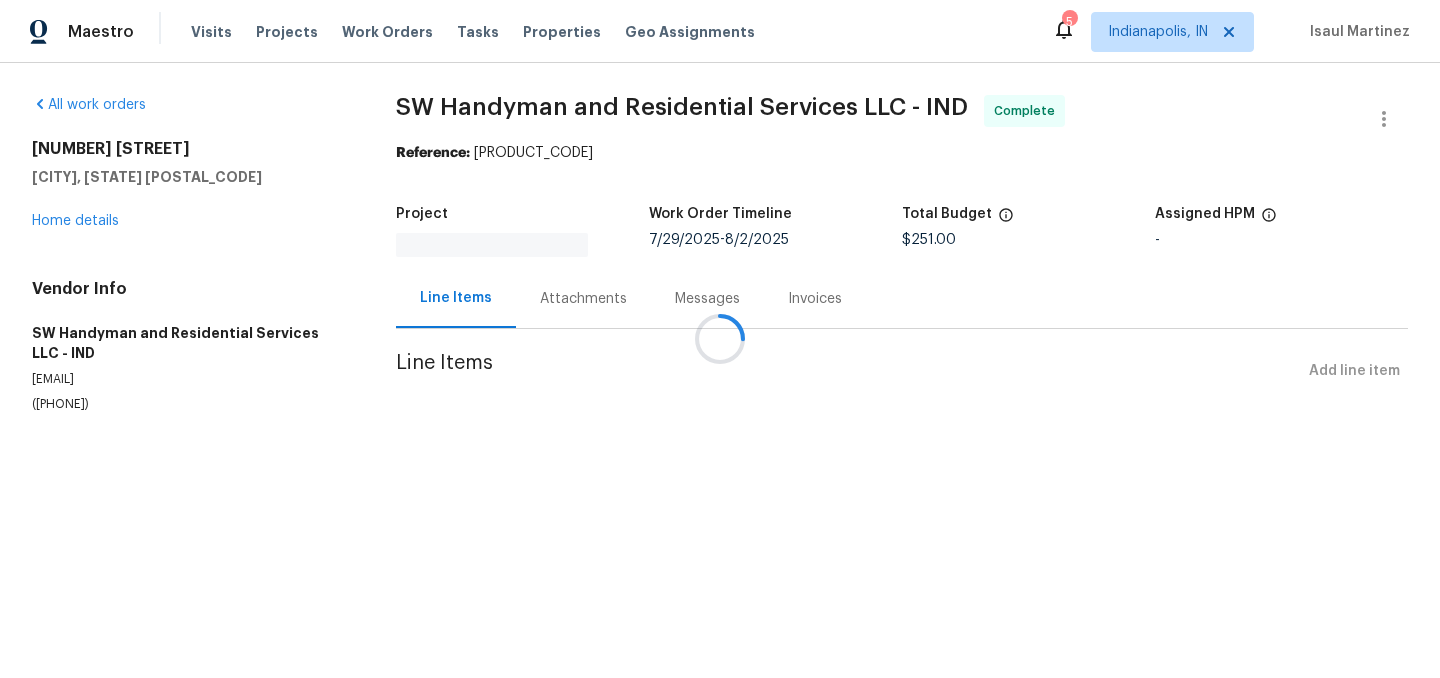 click at bounding box center [720, 339] 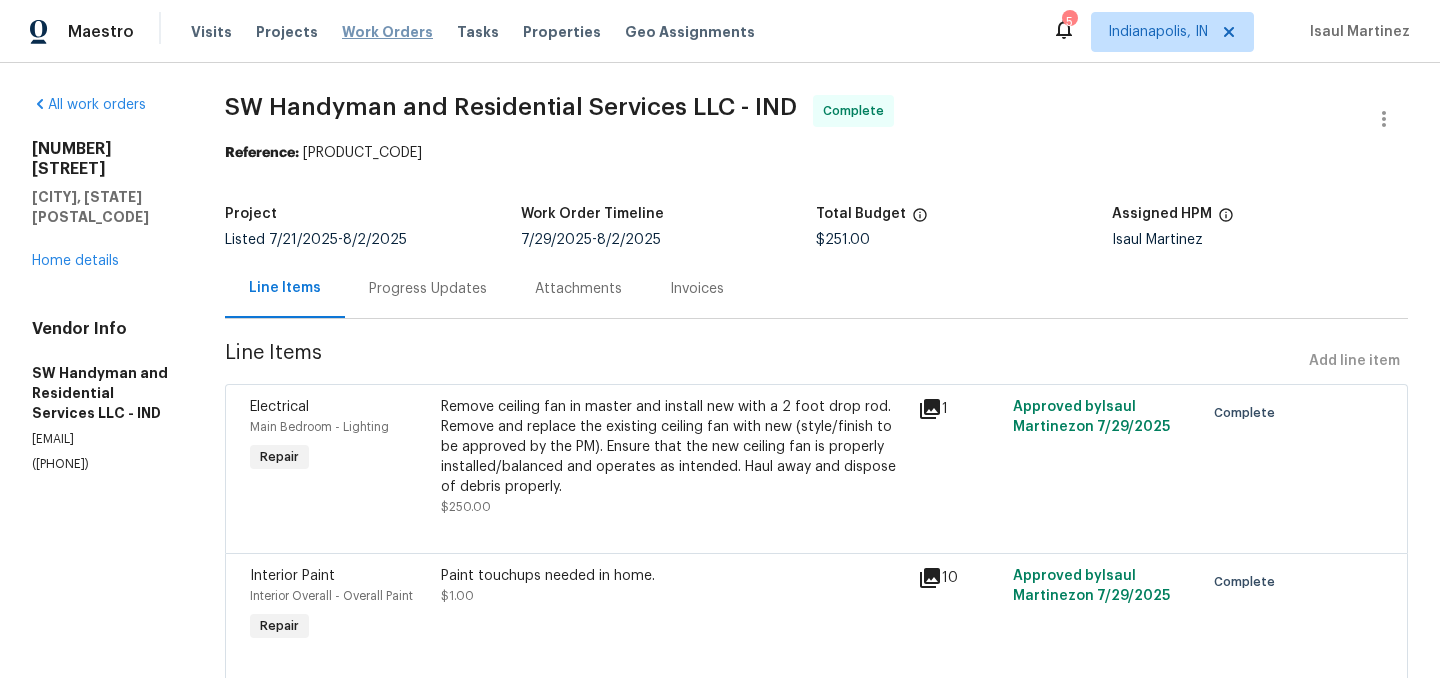 click on "Work Orders" at bounding box center [387, 32] 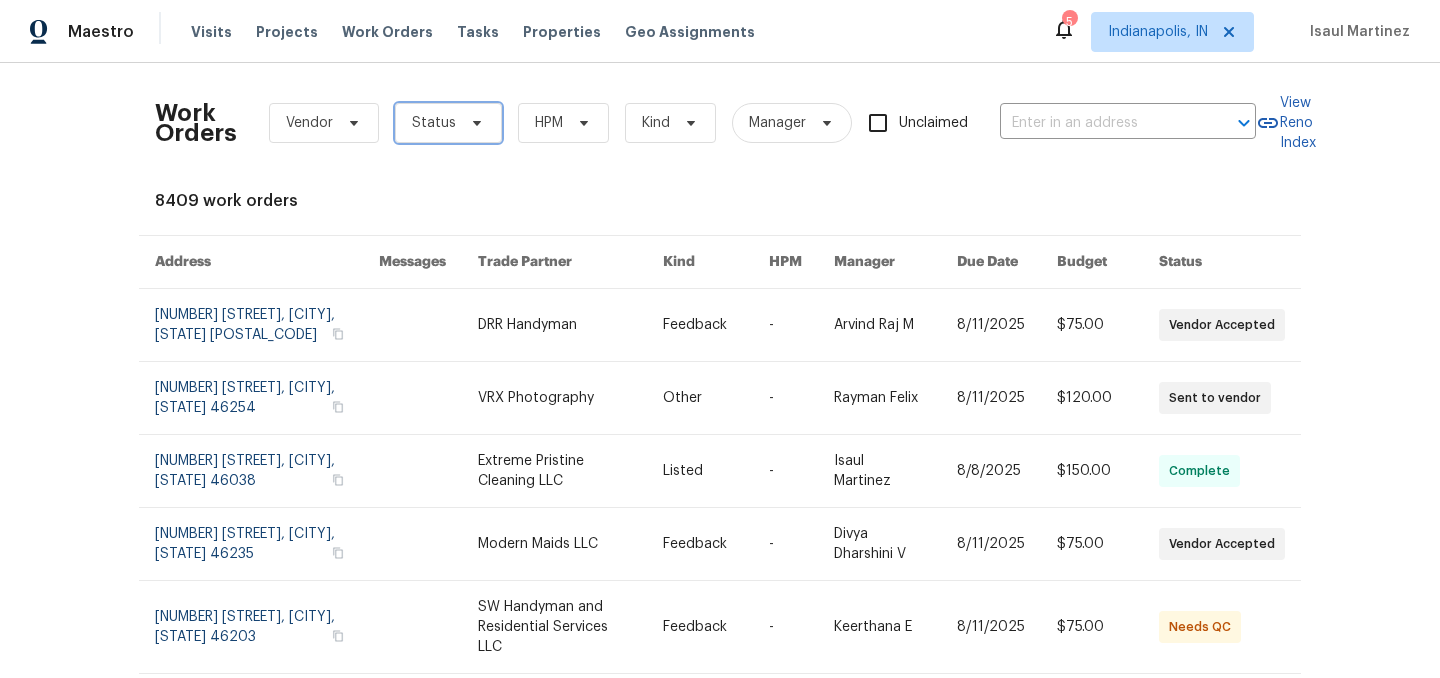 click on "Status" at bounding box center [434, 123] 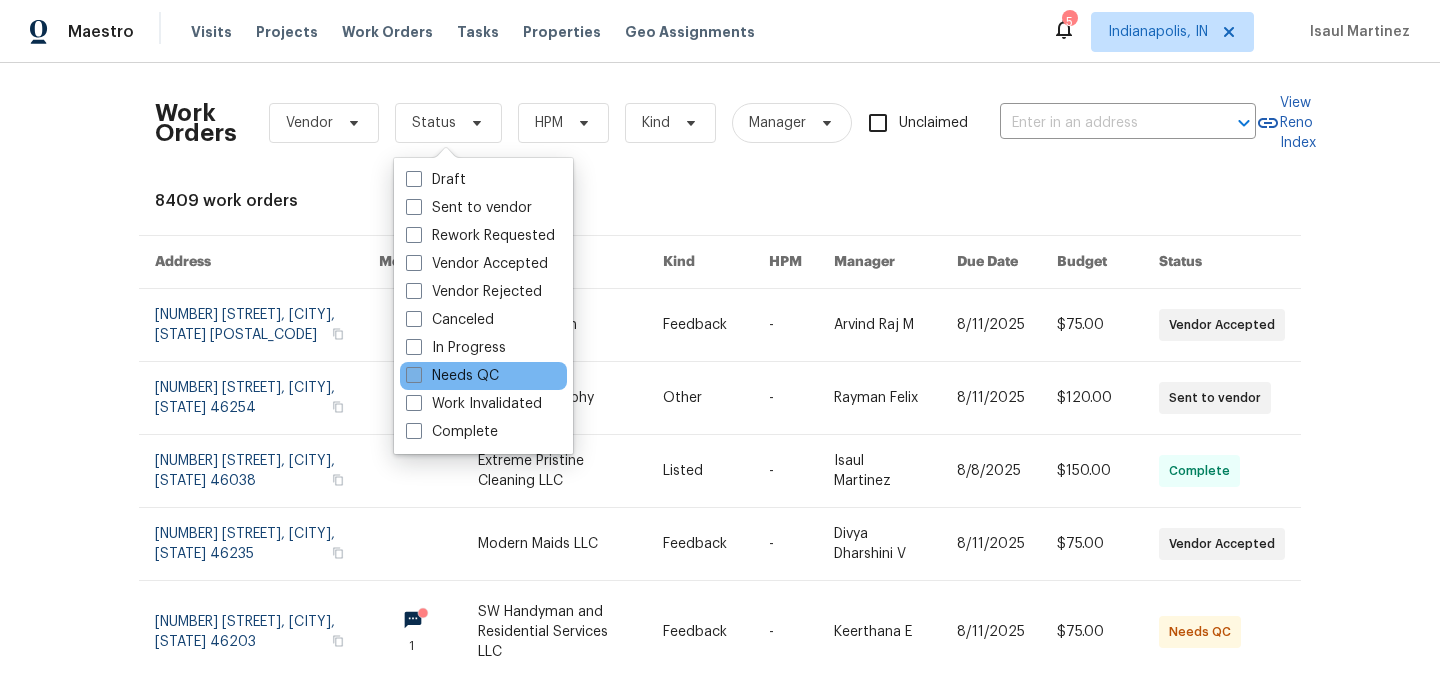click on "Needs QC" at bounding box center (452, 376) 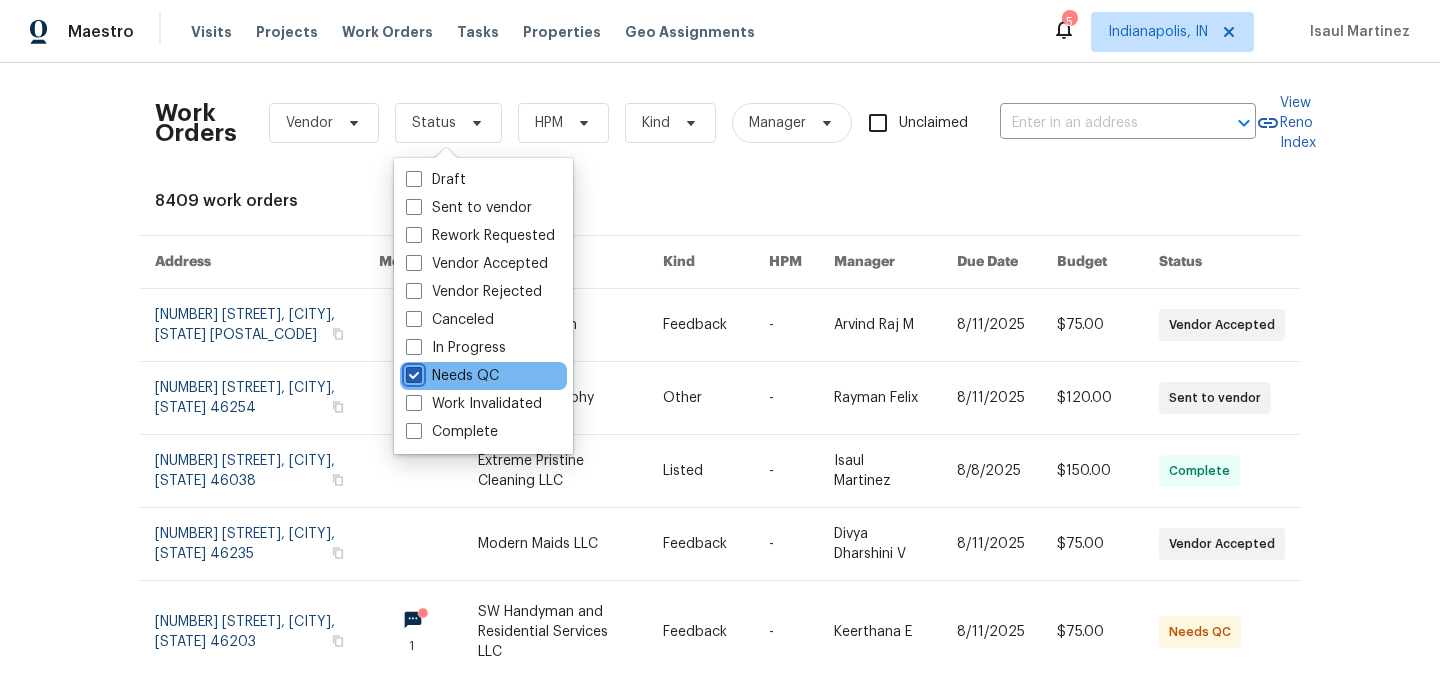 checkbox on "true" 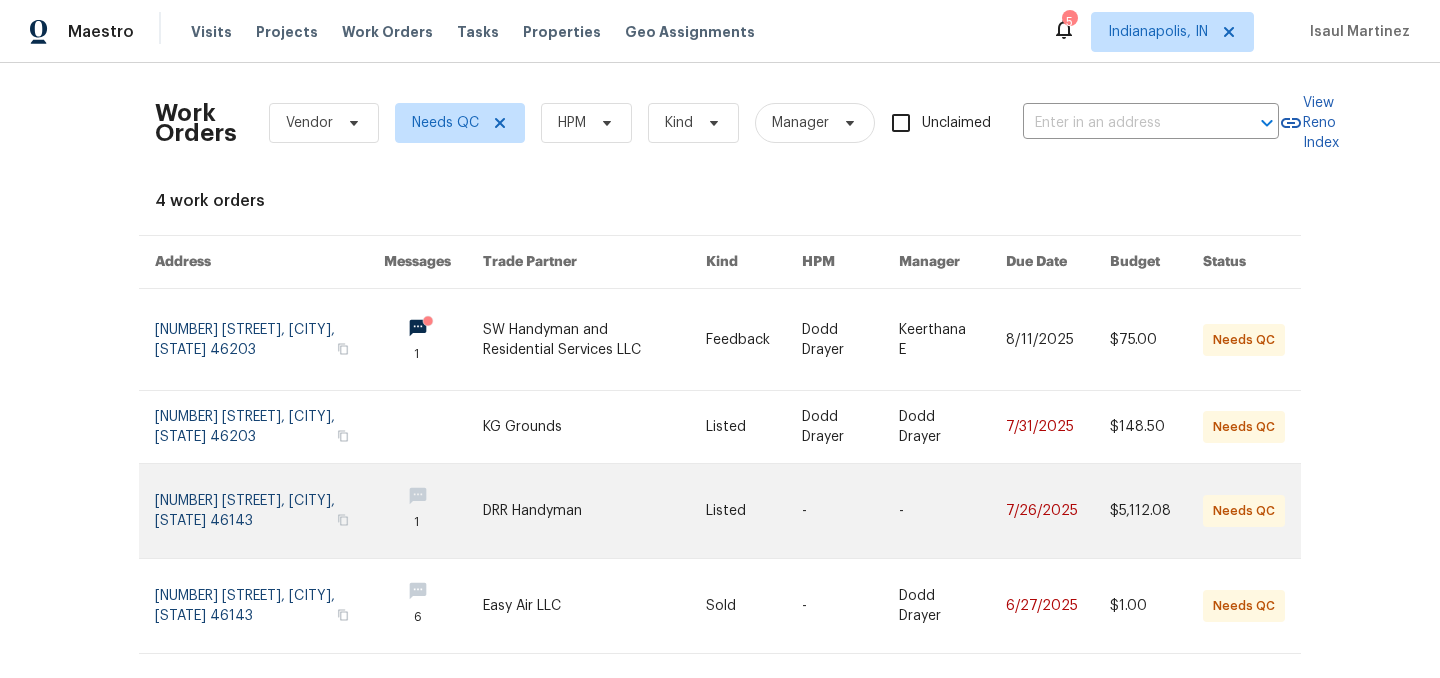 scroll, scrollTop: 42, scrollLeft: 0, axis: vertical 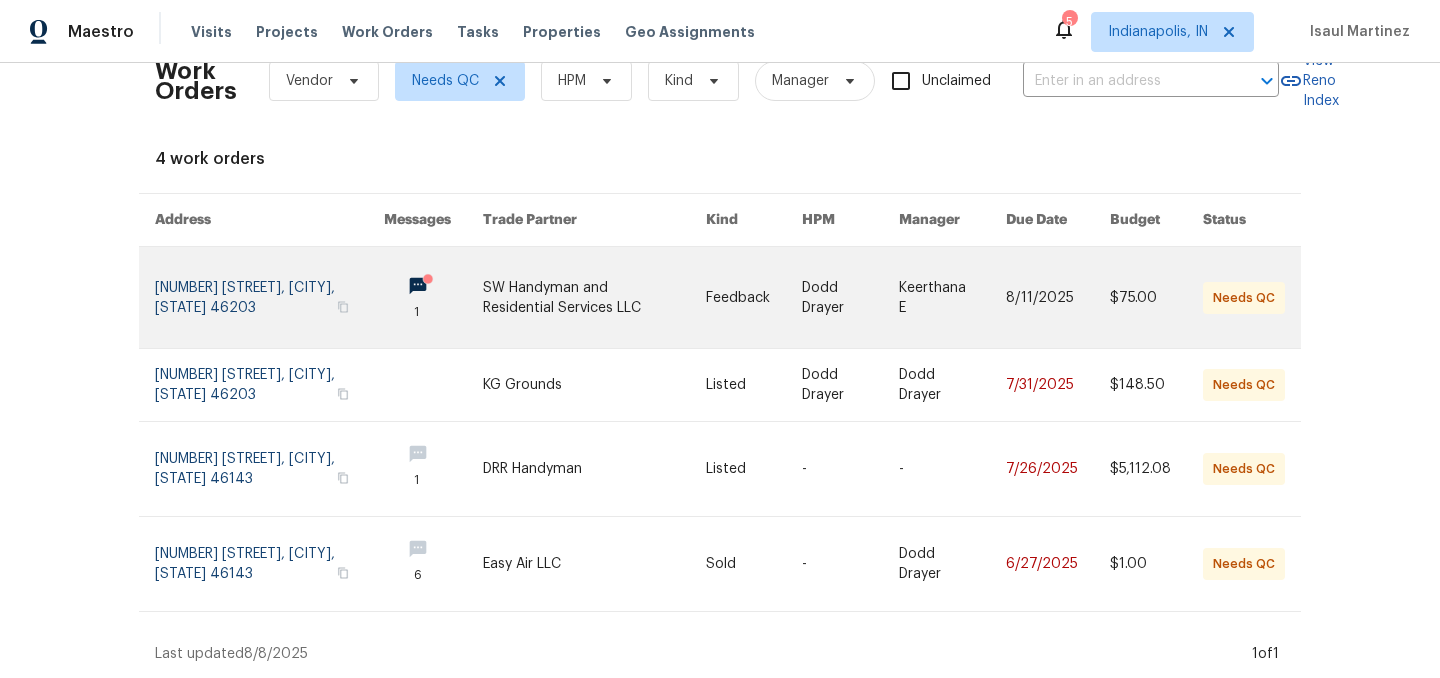 click at bounding box center [594, 297] 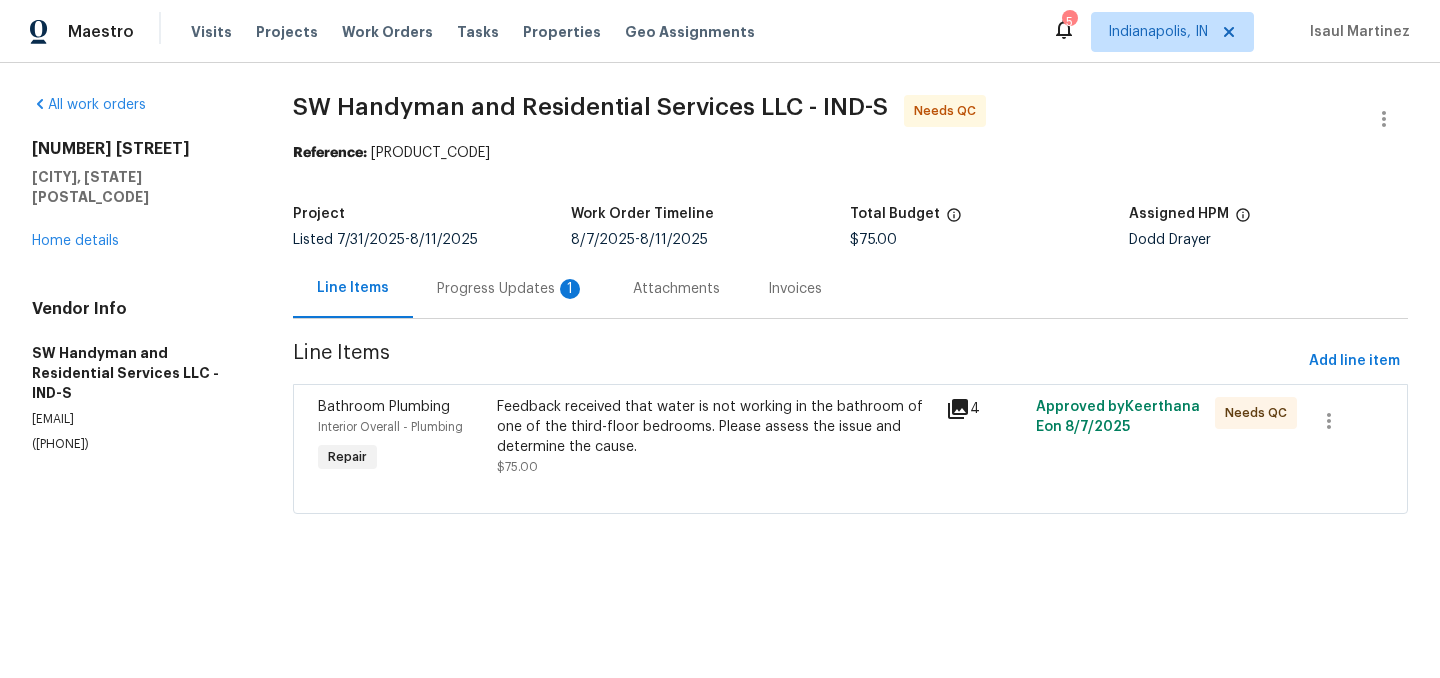 click on "Progress Updates 1" at bounding box center (511, 289) 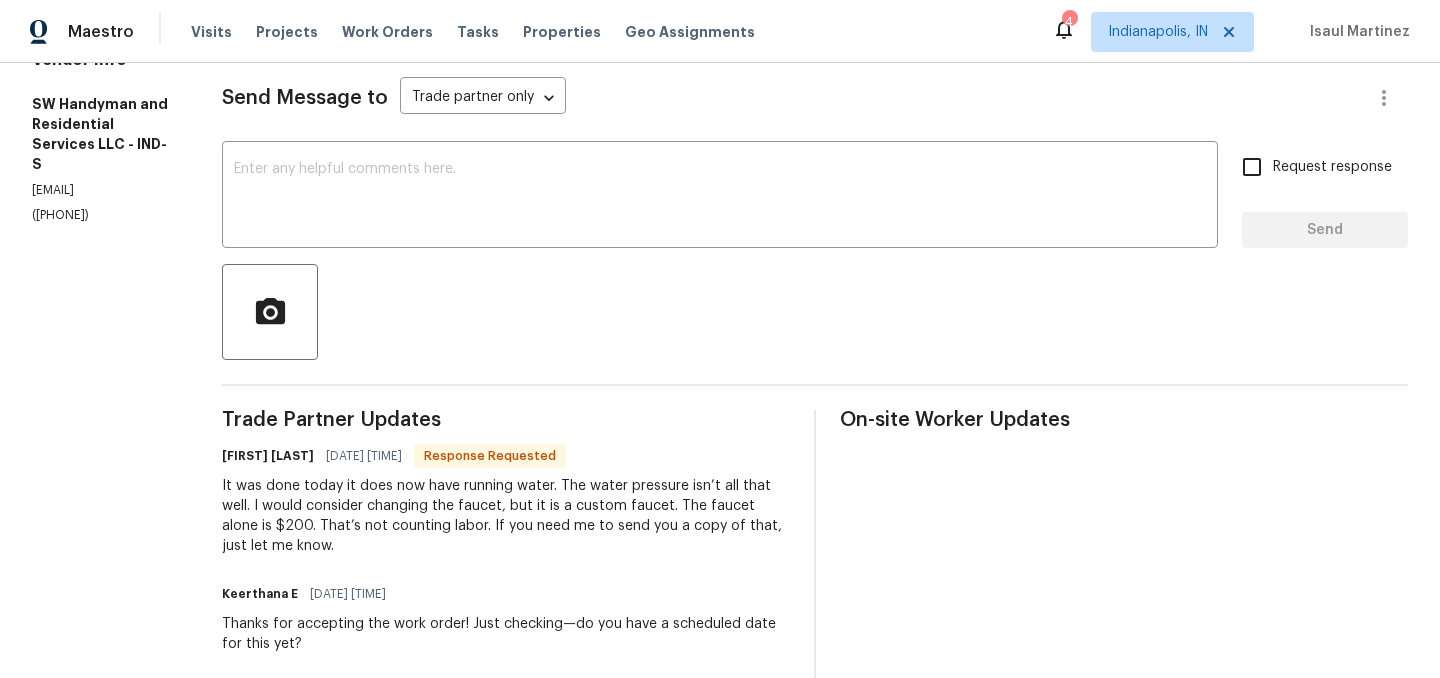 scroll, scrollTop: 0, scrollLeft: 0, axis: both 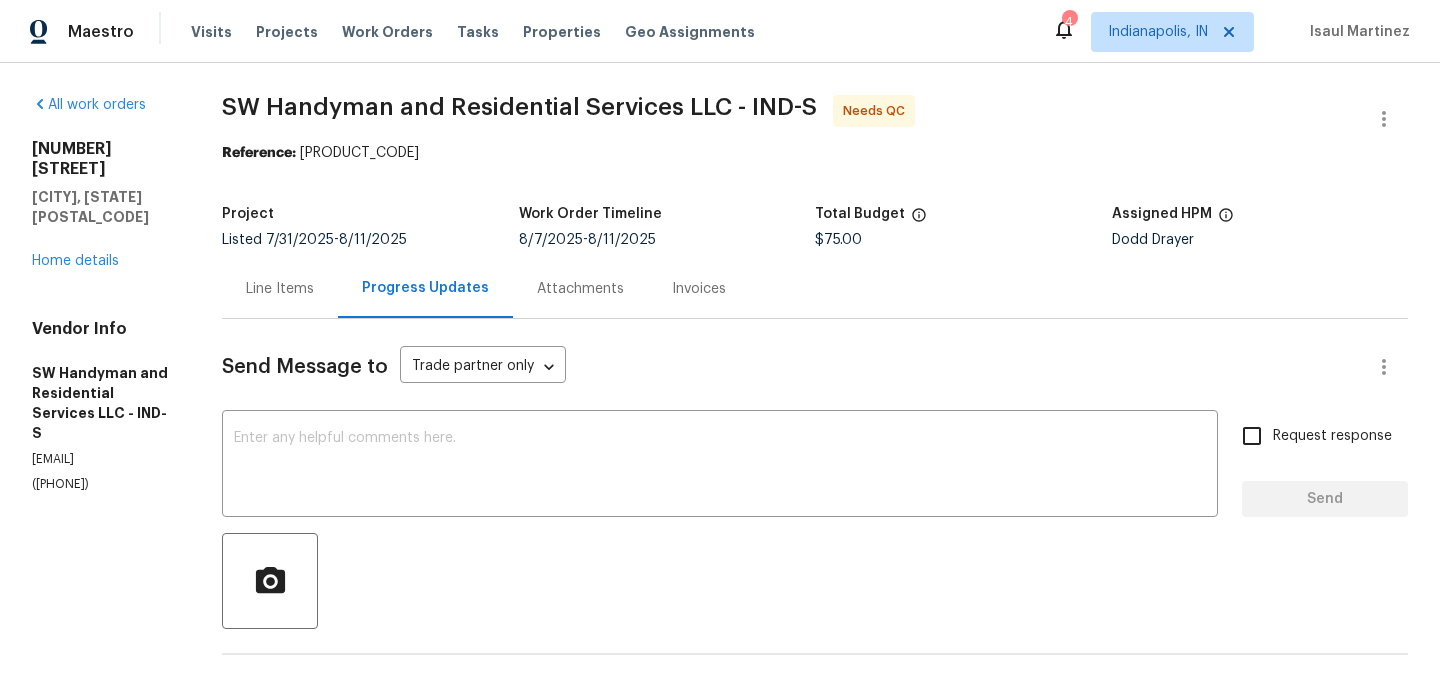 click on "Line Items" at bounding box center [280, 288] 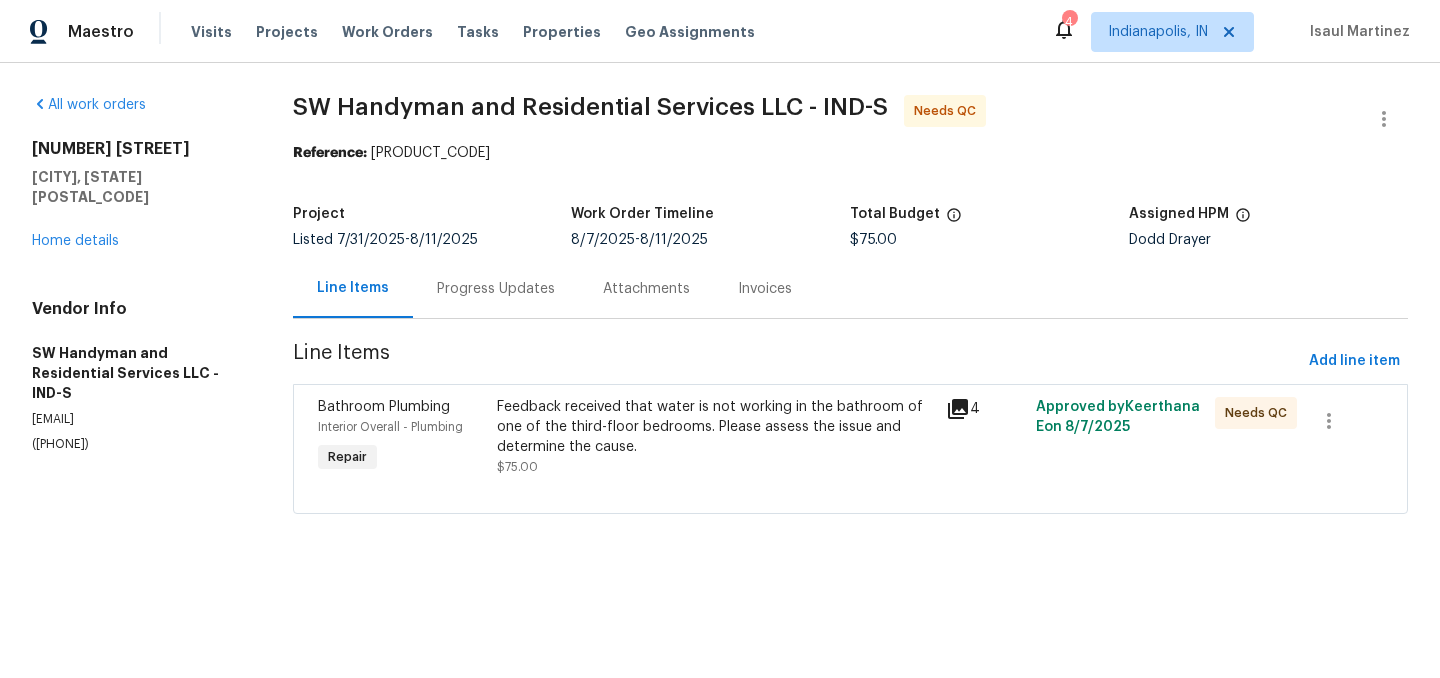 click 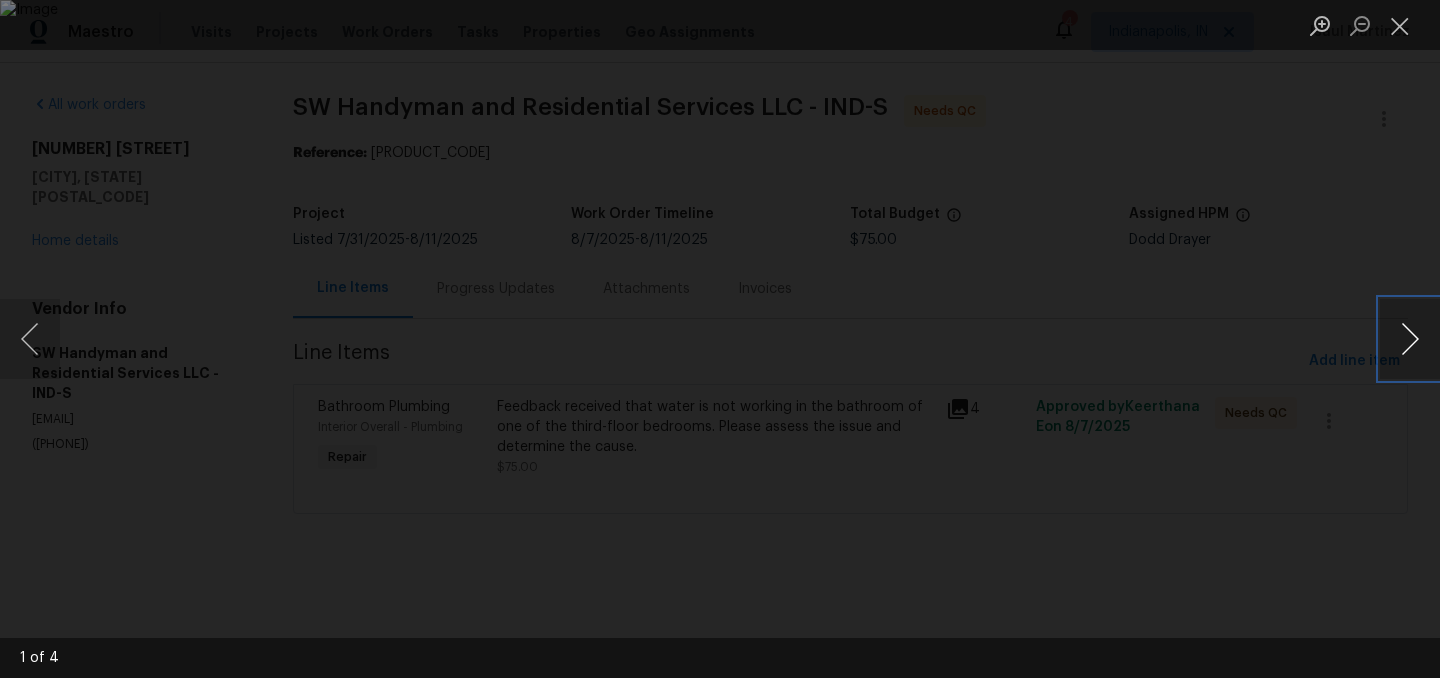 click at bounding box center [1410, 339] 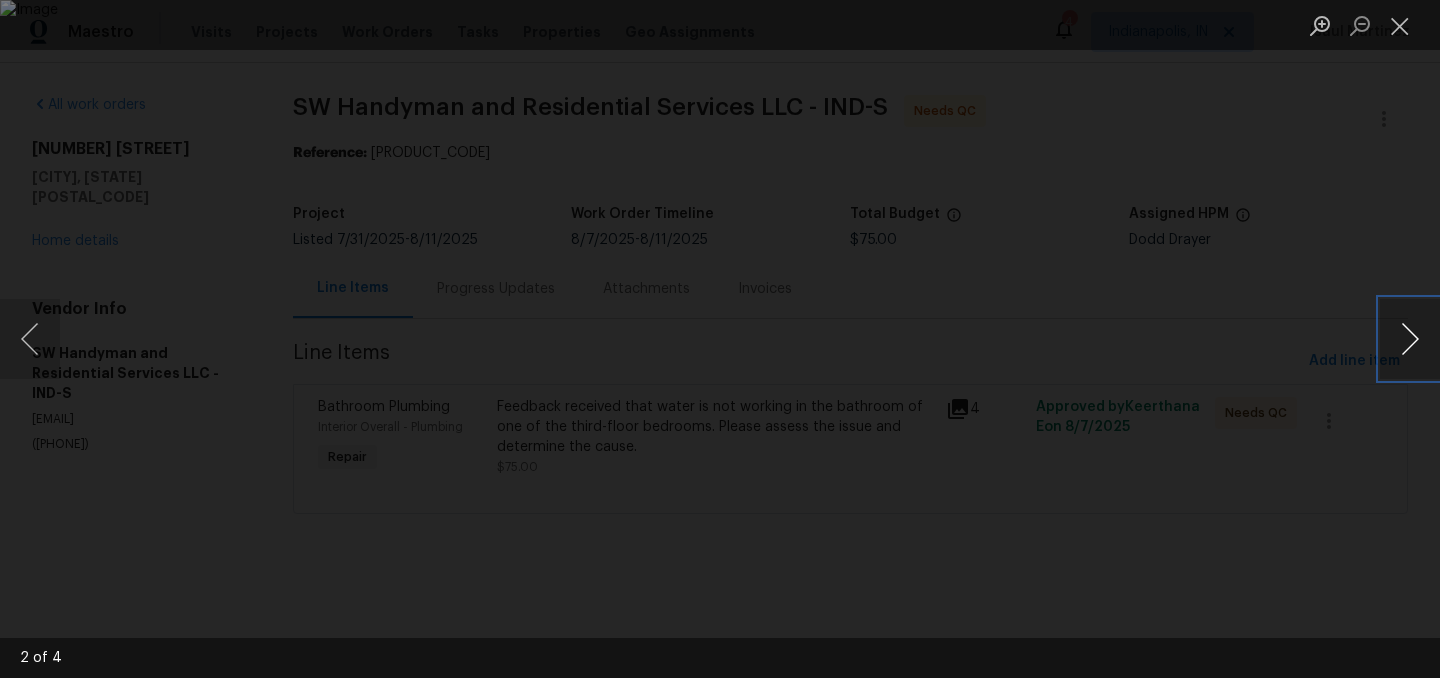 click at bounding box center (1410, 339) 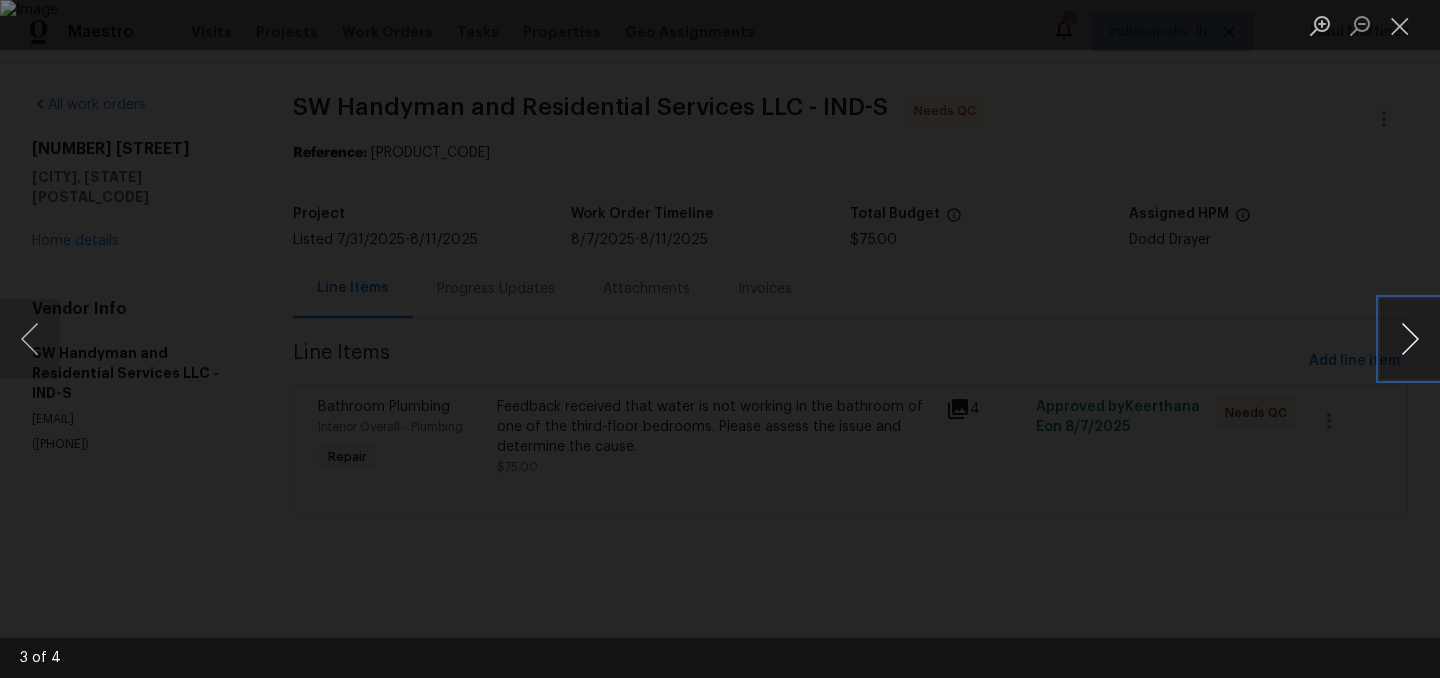 click at bounding box center [1410, 339] 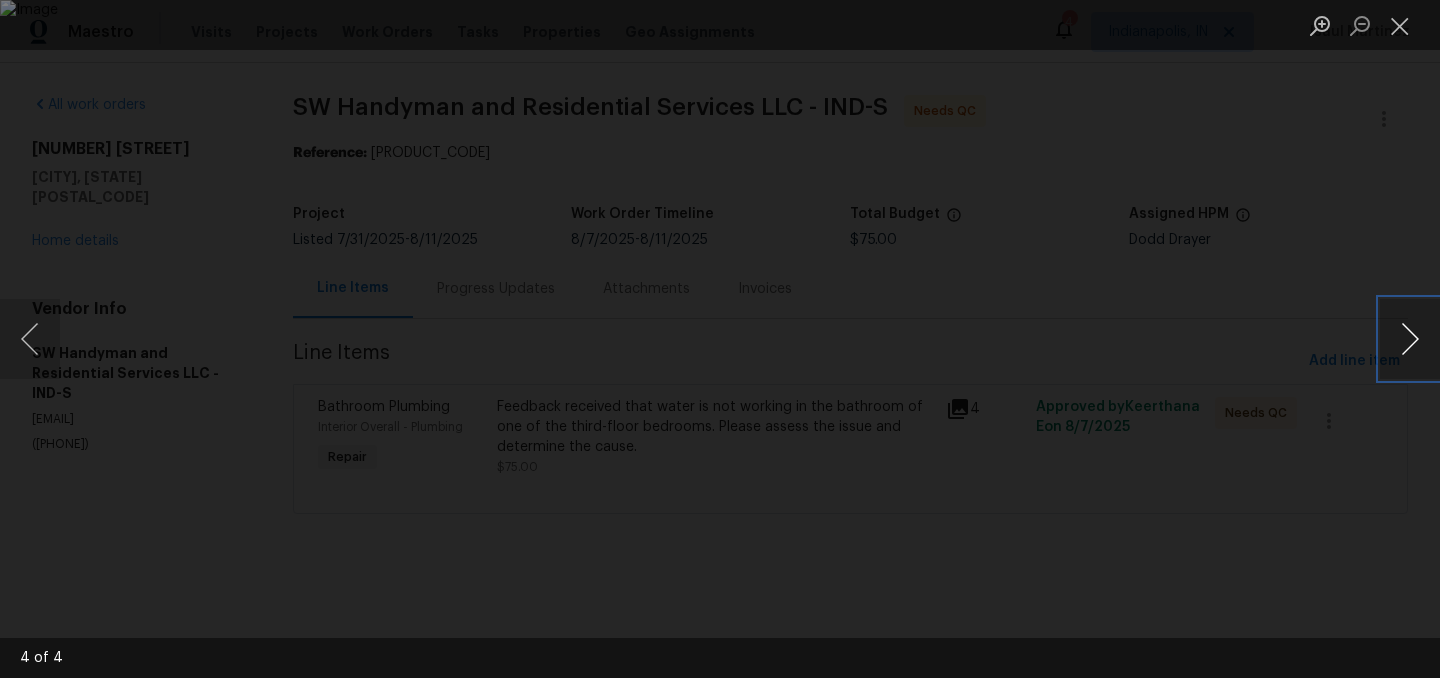 click at bounding box center (1410, 339) 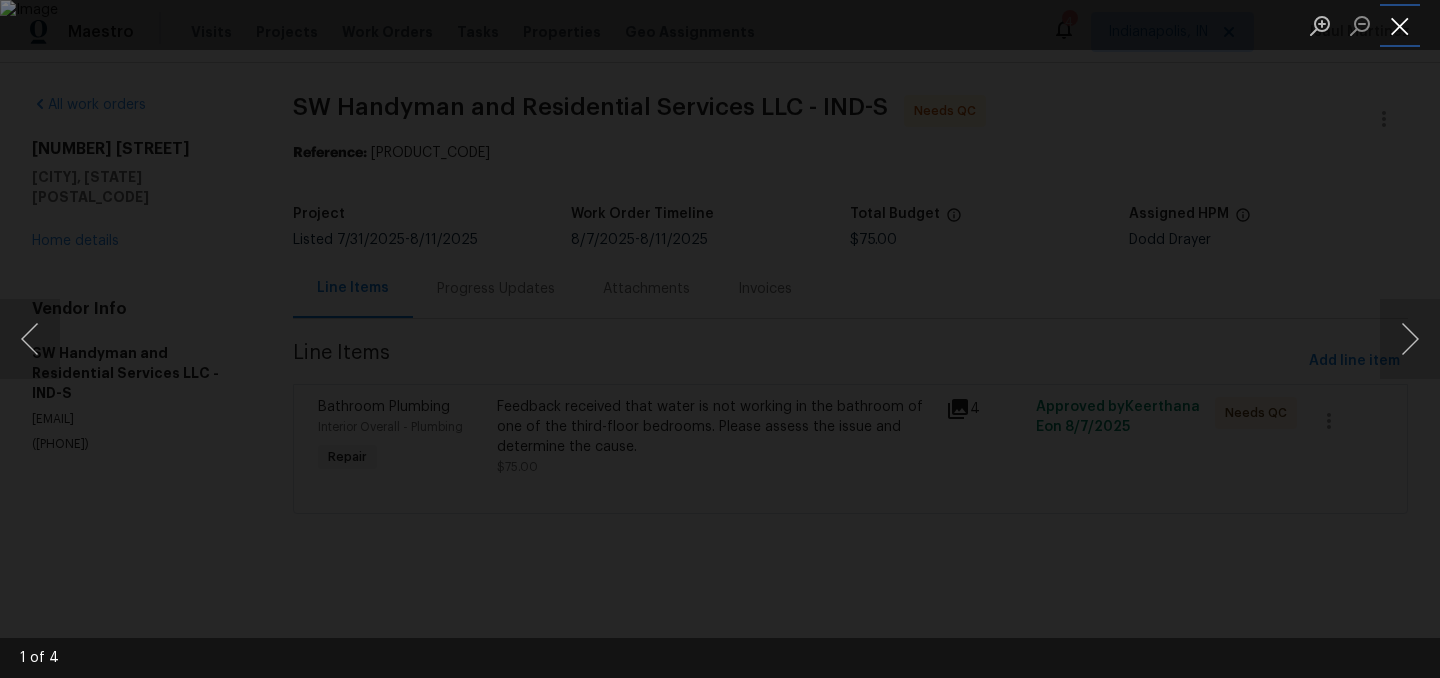 click at bounding box center (1400, 25) 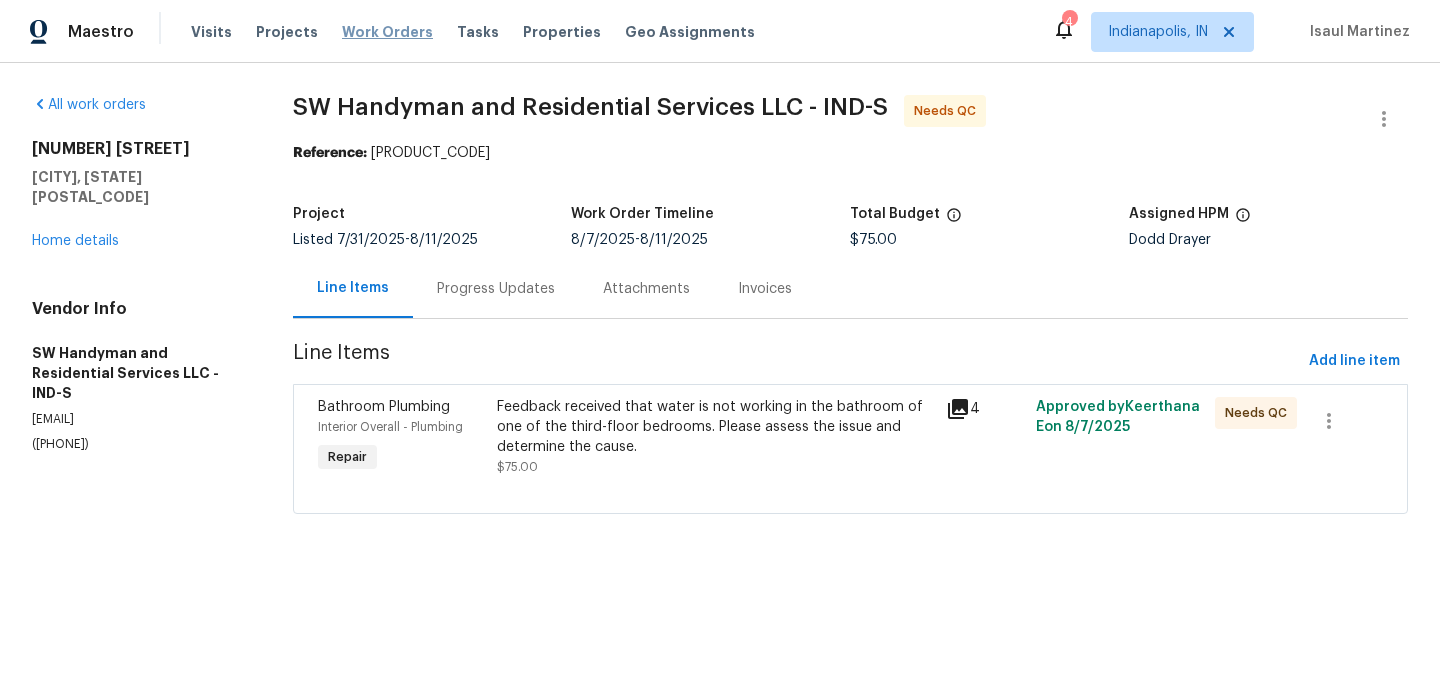 click on "Work Orders" at bounding box center (387, 32) 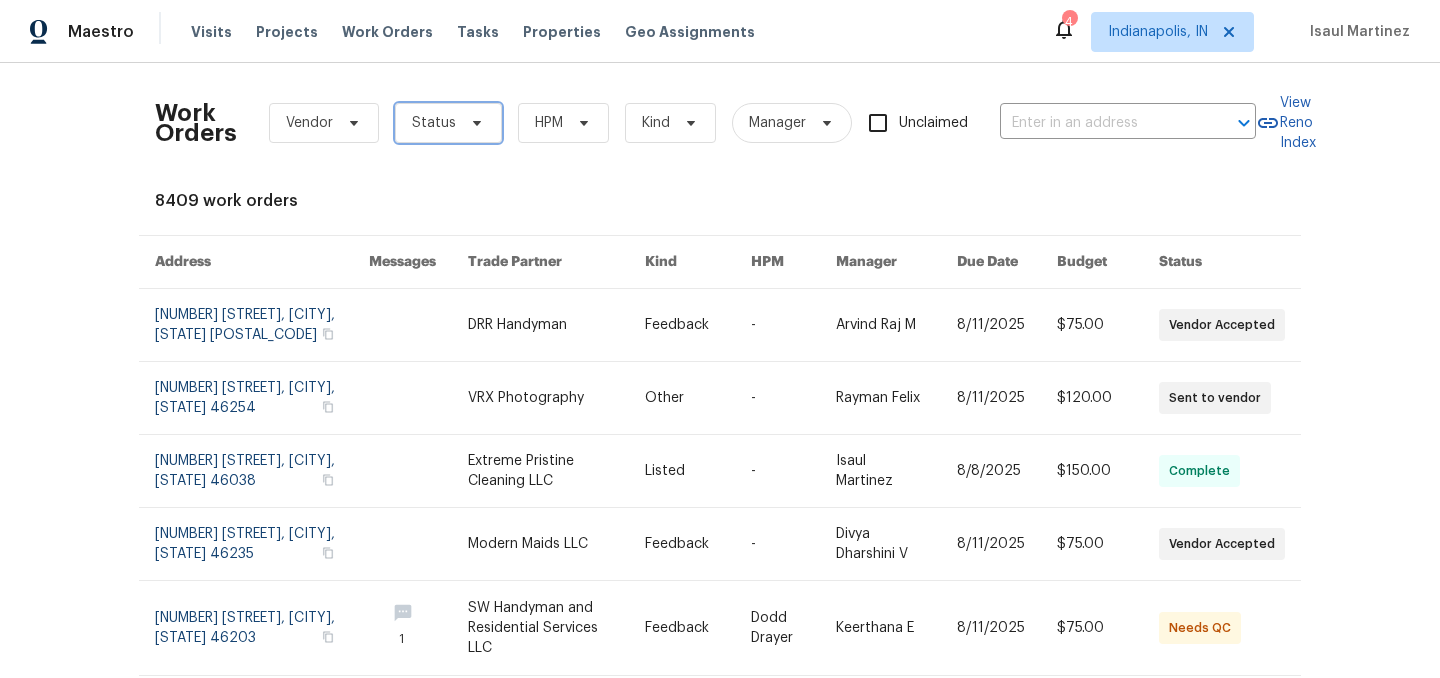 click on "Status" at bounding box center [434, 123] 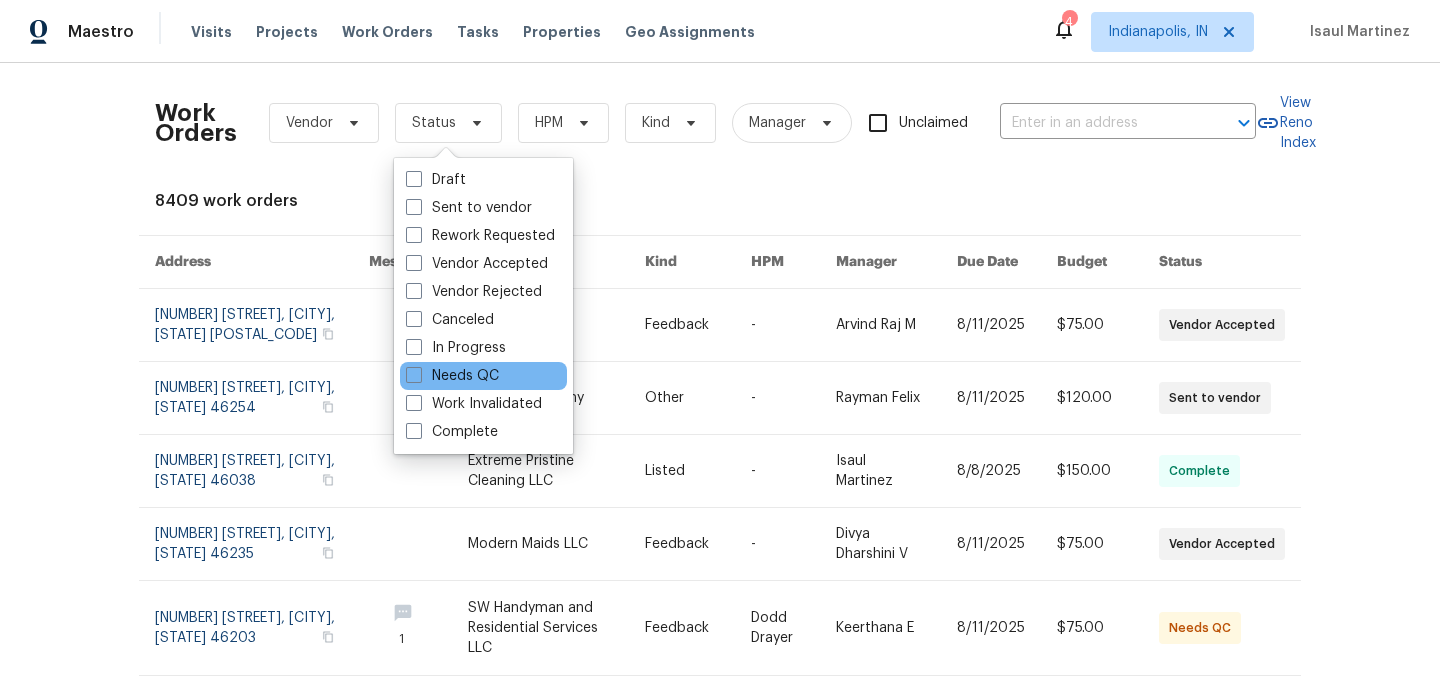 click on "Needs QC" at bounding box center (483, 376) 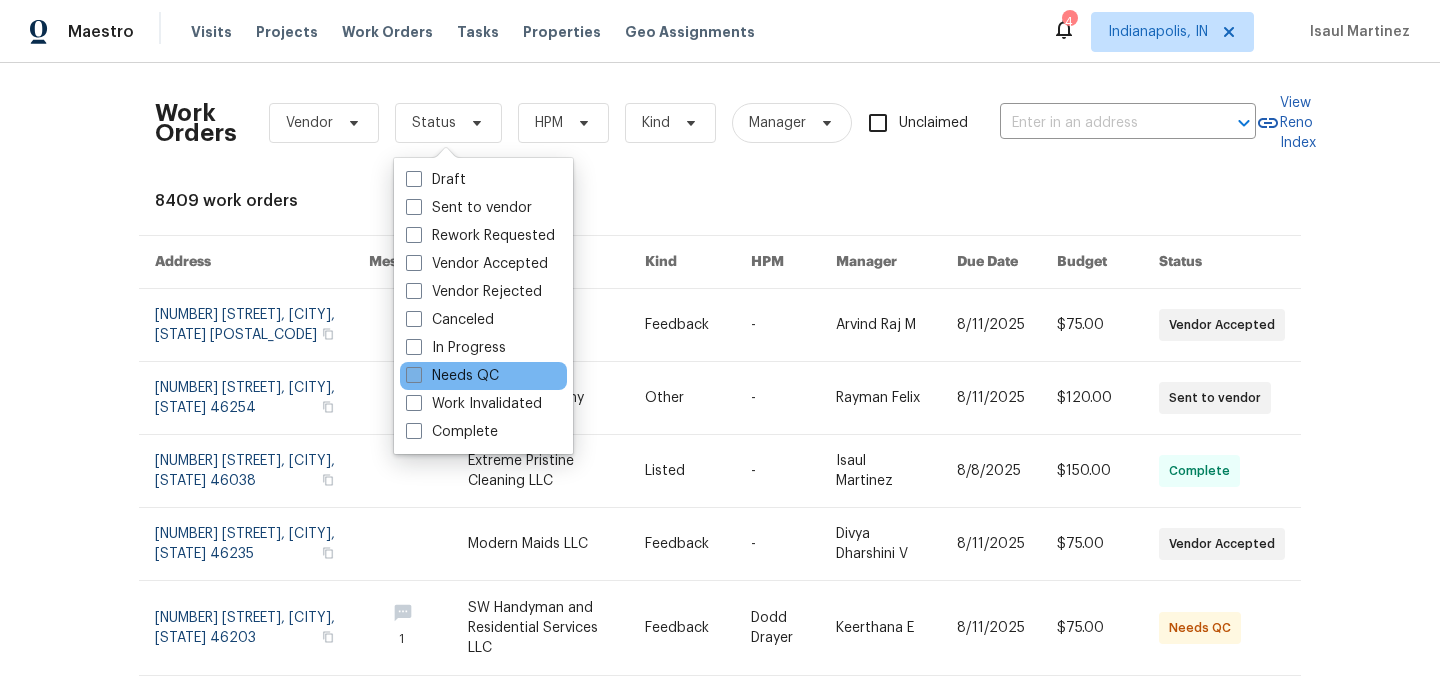 click on "Needs QC" at bounding box center [452, 376] 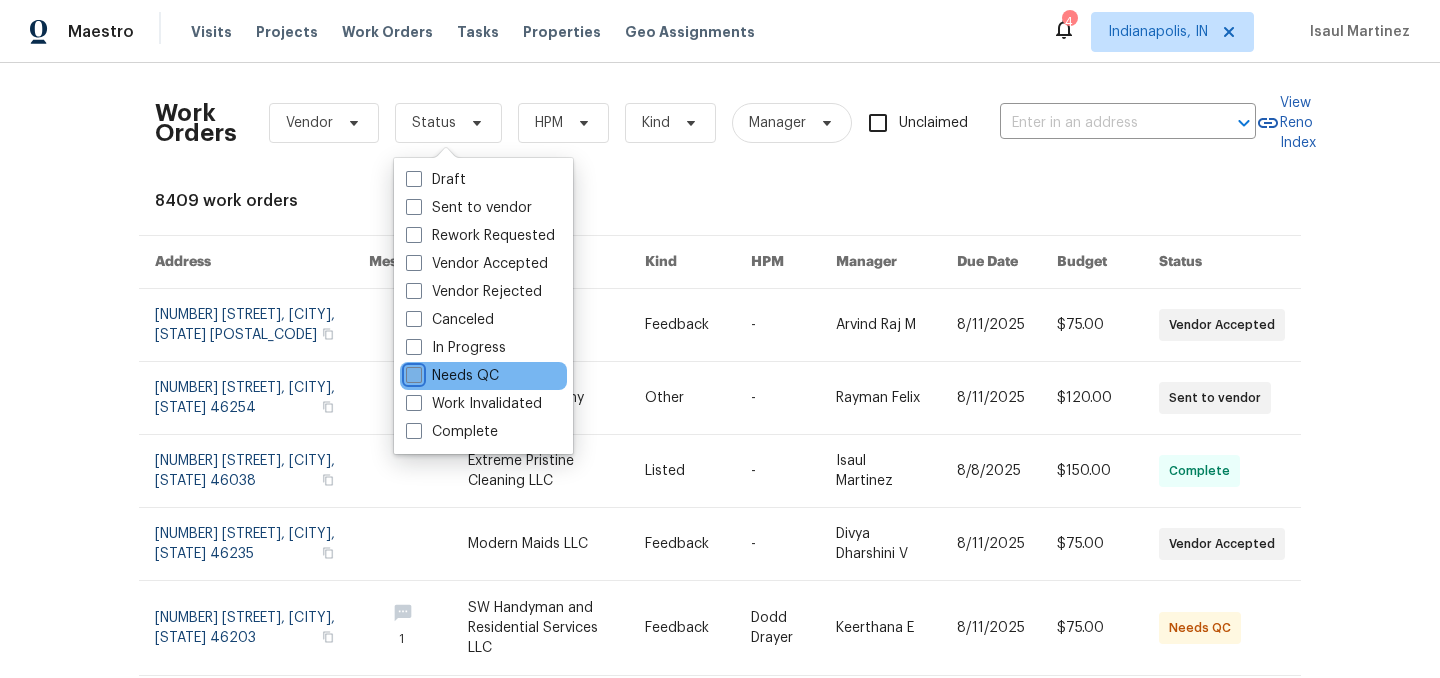click on "Needs QC" at bounding box center (412, 372) 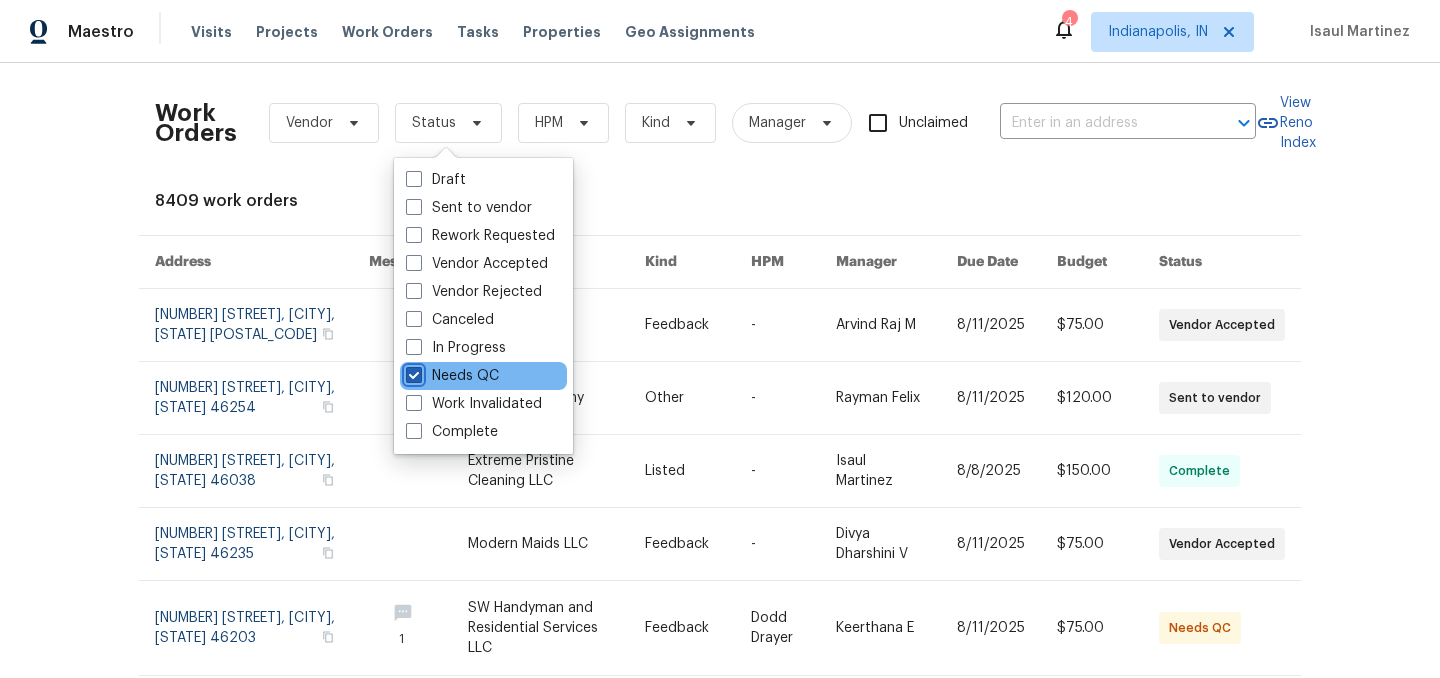 checkbox on "true" 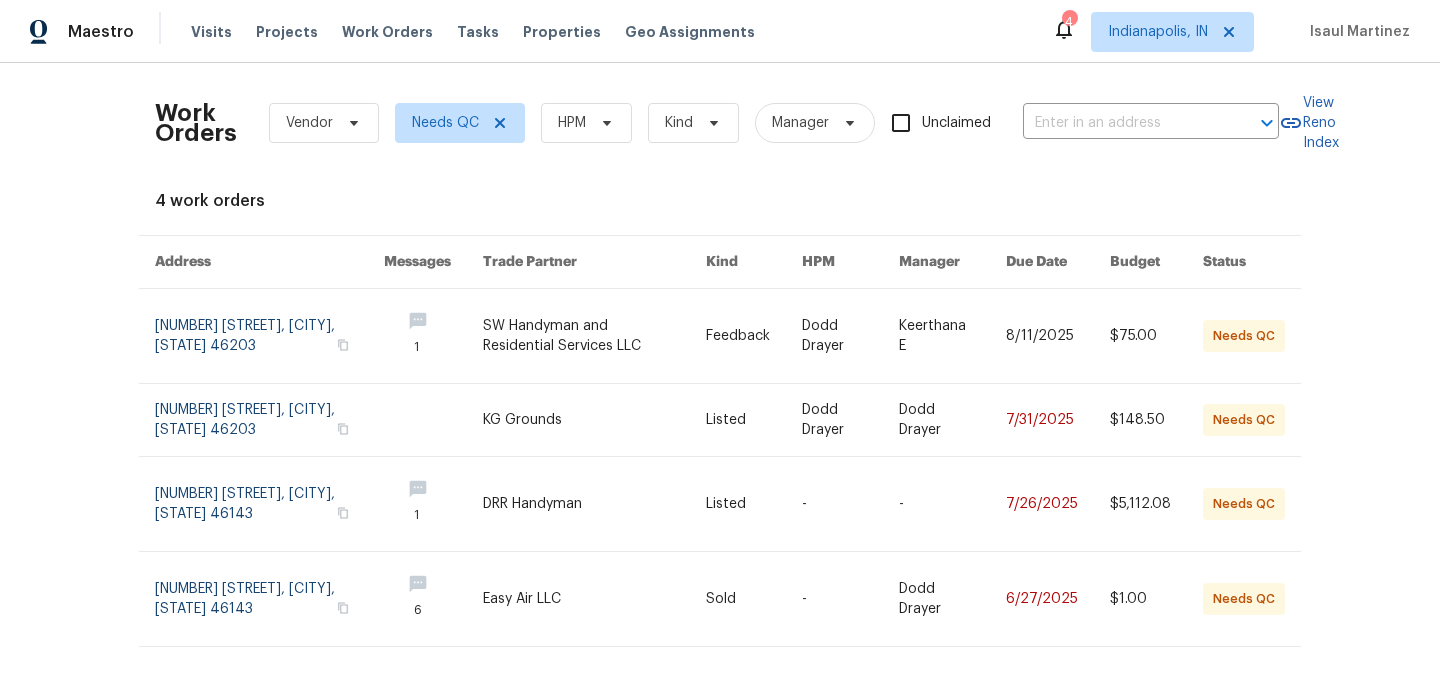 scroll, scrollTop: 35, scrollLeft: 0, axis: vertical 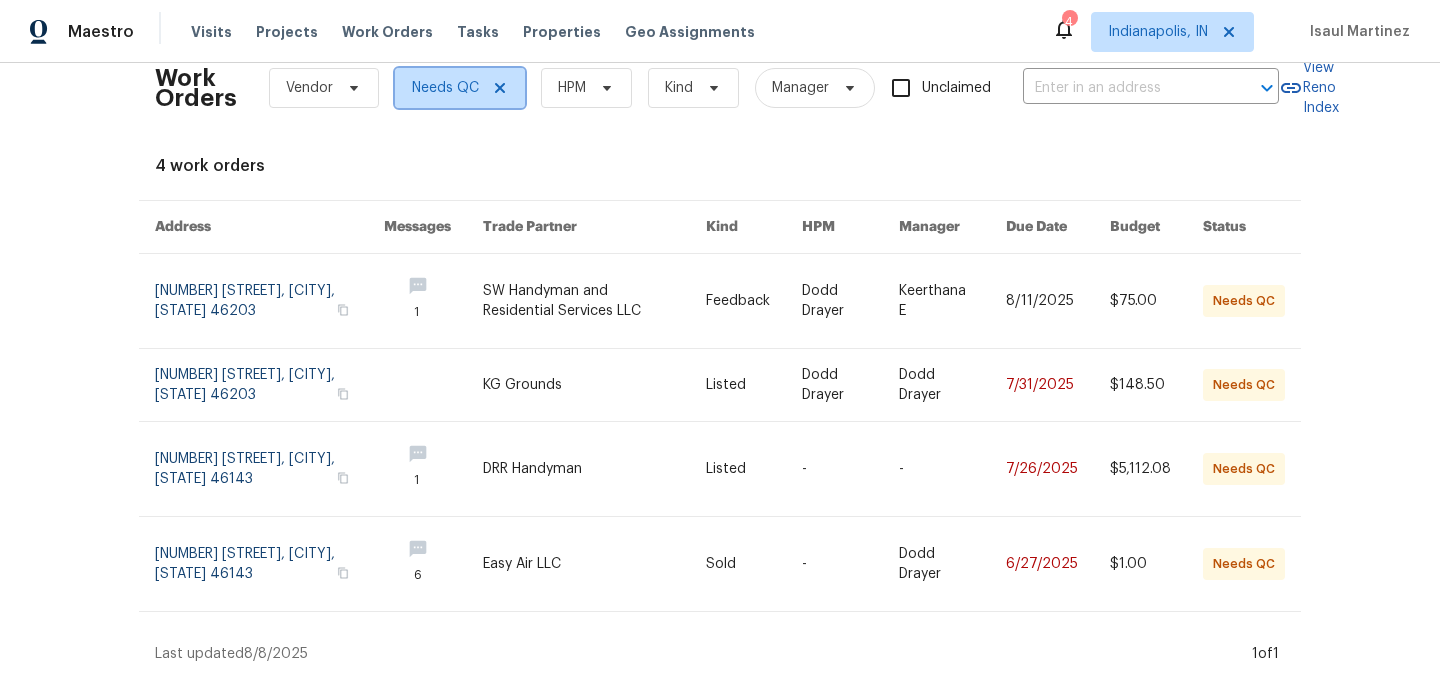 click on "Needs QC" at bounding box center (460, 88) 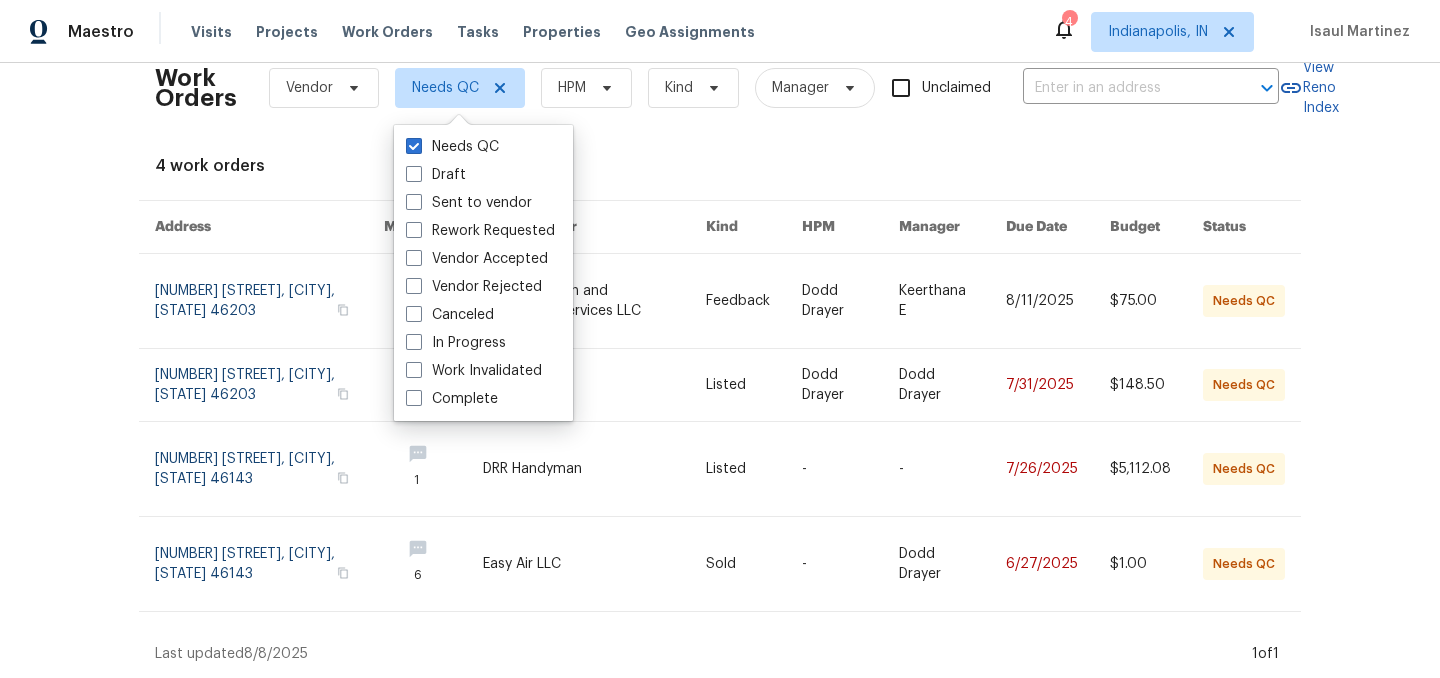 scroll, scrollTop: 33, scrollLeft: 0, axis: vertical 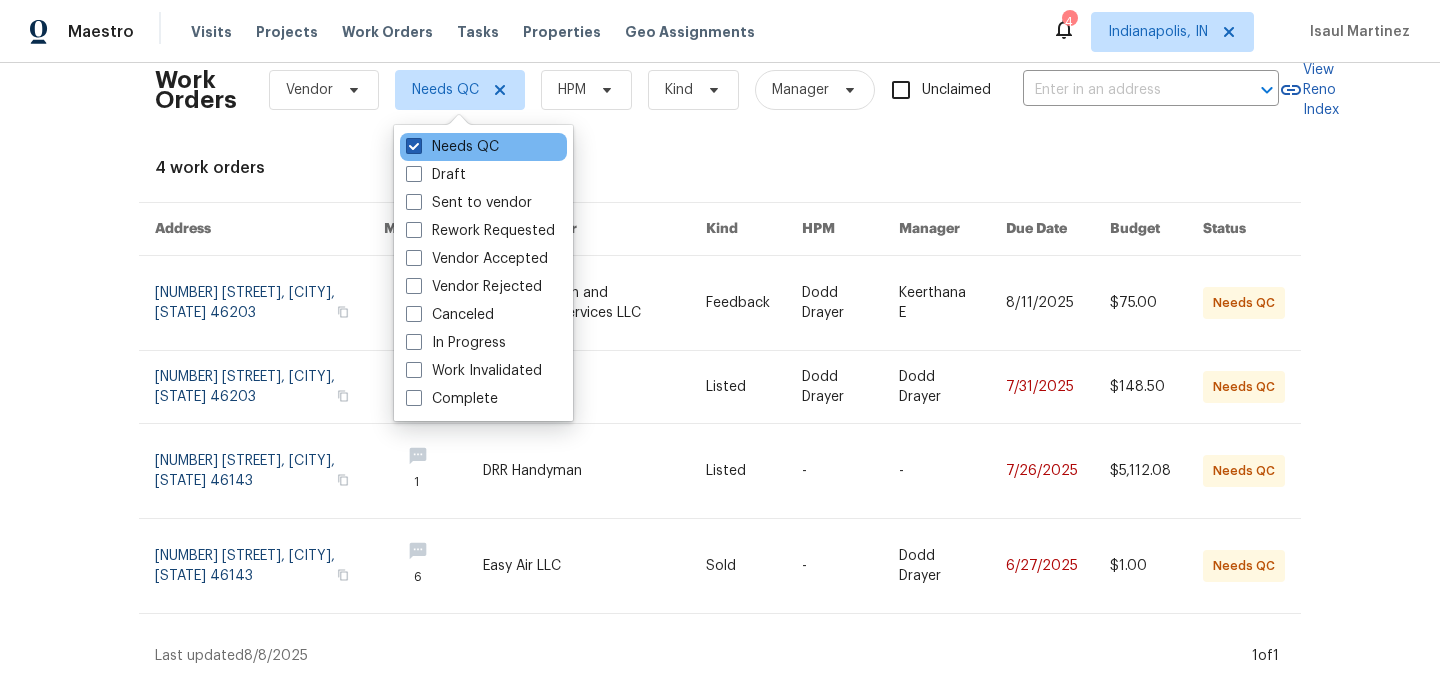 click on "Needs QC" at bounding box center (452, 147) 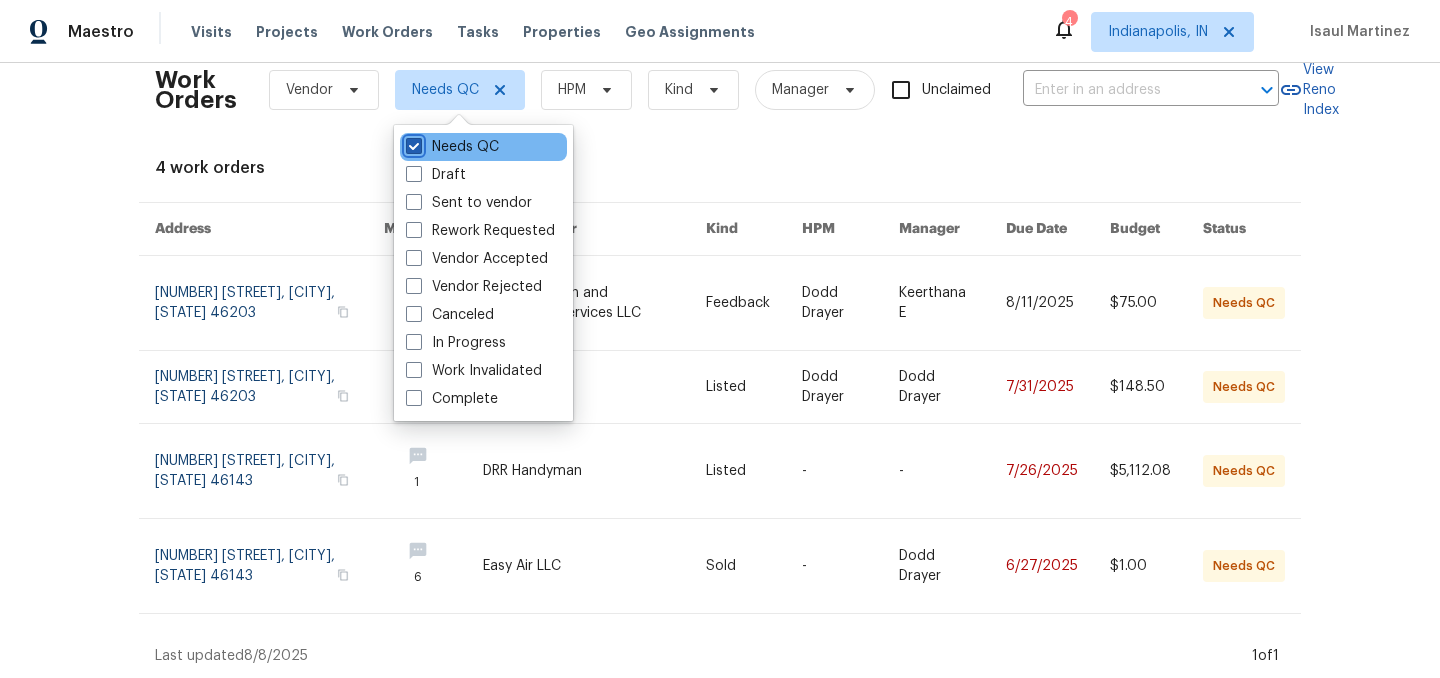 click on "Needs QC" at bounding box center [412, 143] 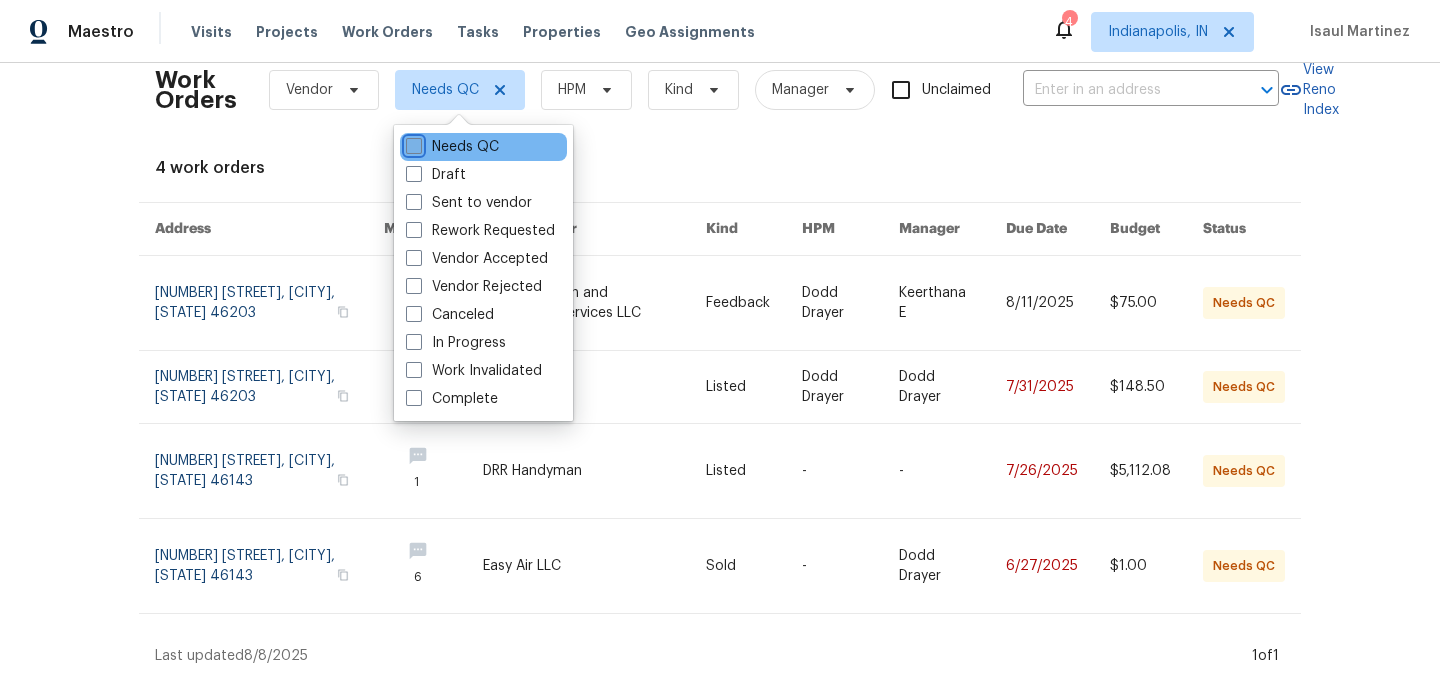 checkbox on "false" 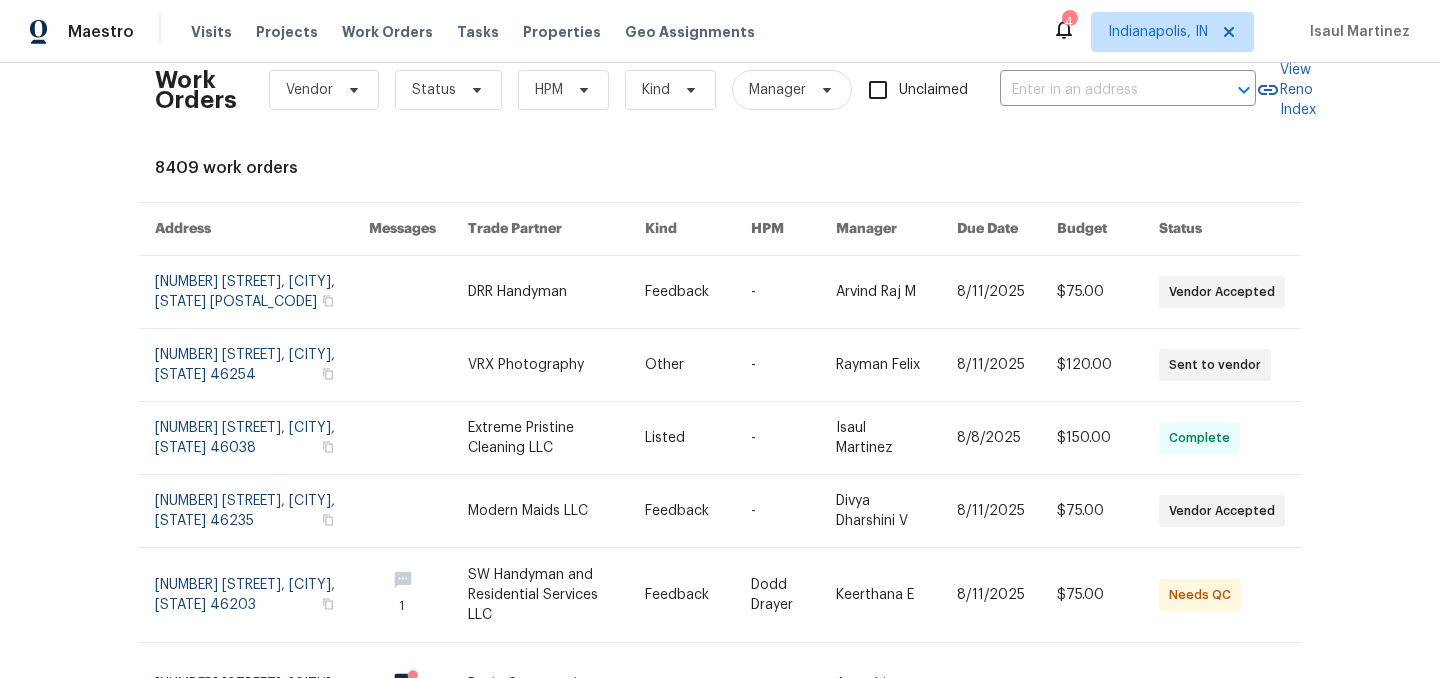 click on "Work Orders Vendor Status HPM Kind Manager Unclaimed ​ View Reno Index 8409 work orders Address Messages Trade Partner Kind HPM Manager Due Date Budget Status 12089 Red Hawk Dr, Fishers, IN   46037 DRR Handyman Feedback - Arvind Raj M 8/11/2025 $75.00 Vendor Accepted 6154 Tybalt Cir, Indianapolis, IN   46254 VRX Photography Other - Rayman Felix 8/11/2025 $120.00 Sent to vendor 10366 Camby Xing, Fishers, IN   46038 Extreme Pristine Cleaning LLC Listed - Isaul Martinez 8/8/2025 $150.00 Complete 12355 Bearsdale Dr, Indianapolis, IN   46235 Modern Maids LLC Feedback - Divya Dharshini V 8/11/2025 $75.00 Vendor Accepted 917 Buchanan St, Indianapolis, IN   46203 1 SW Handyman and Residential Services LLC Feedback Dodd Drayer Keerthana E 8/11/2025 $75.00 Needs QC 81 Brookland Ln, Pittsboro, IN   46167 1 Basic Construction INC Resale - Ananthi Mahendran 8/11/2025 $1,500.00 In Progress 81 Brookland Ln, Pittsboro, IN   46167 1 Remix Pest Control Resale - Ananthi Mahendran 8/11/2025 $750.00 Vendor Accepted   46011 6 -" at bounding box center [720, 600] 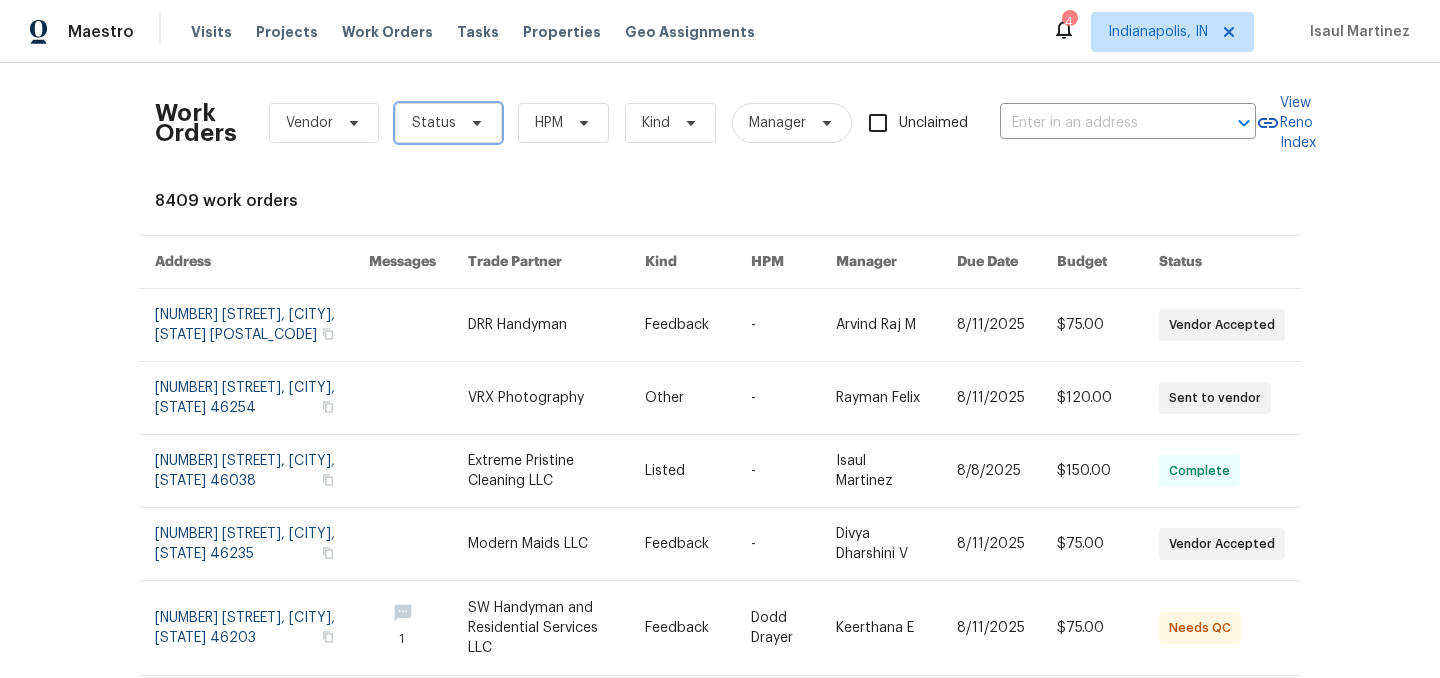 click on "Status" at bounding box center [434, 123] 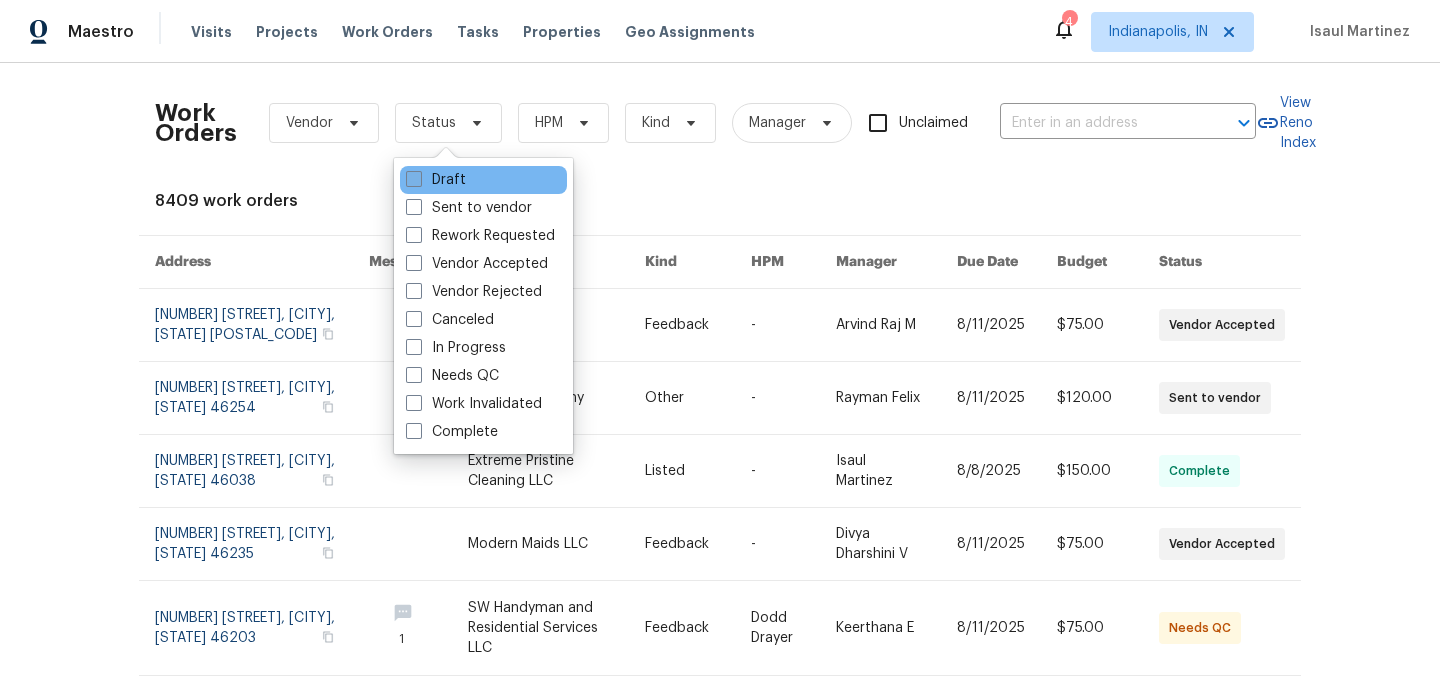 click on "Draft" at bounding box center (436, 180) 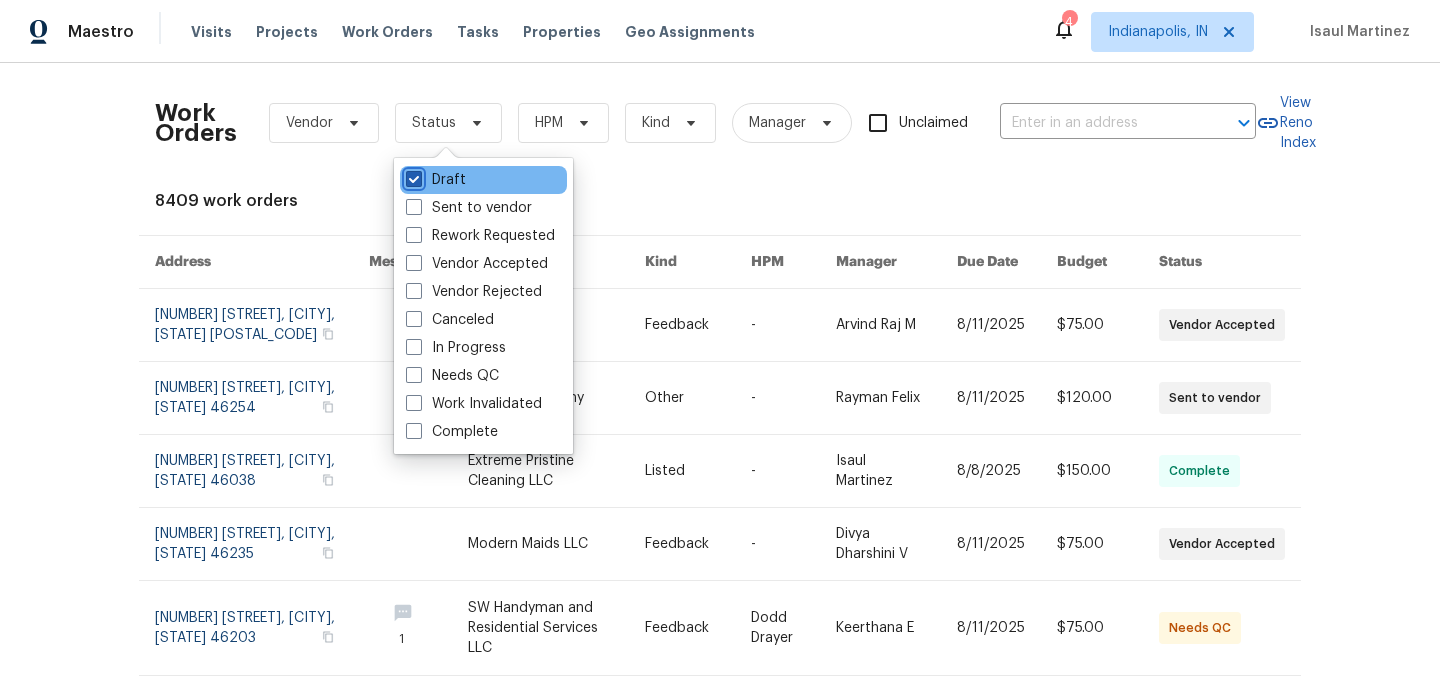 checkbox on "true" 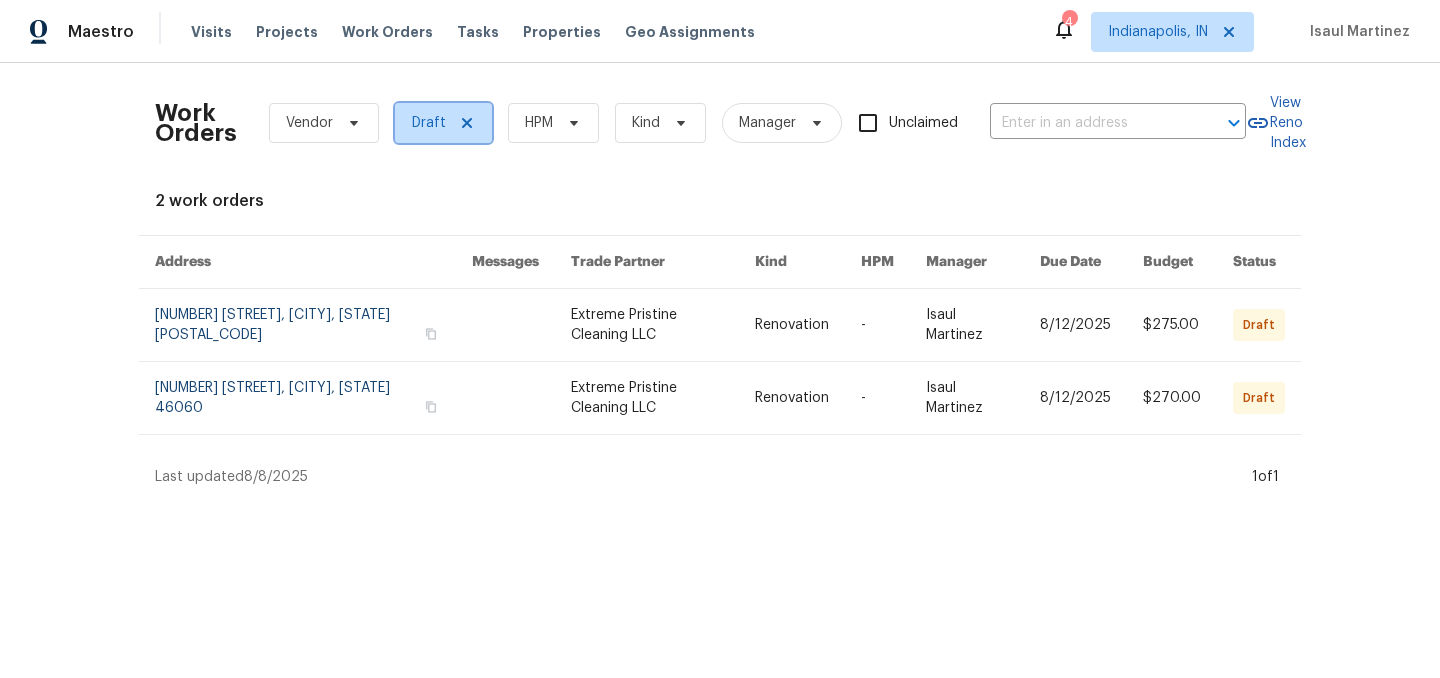 click 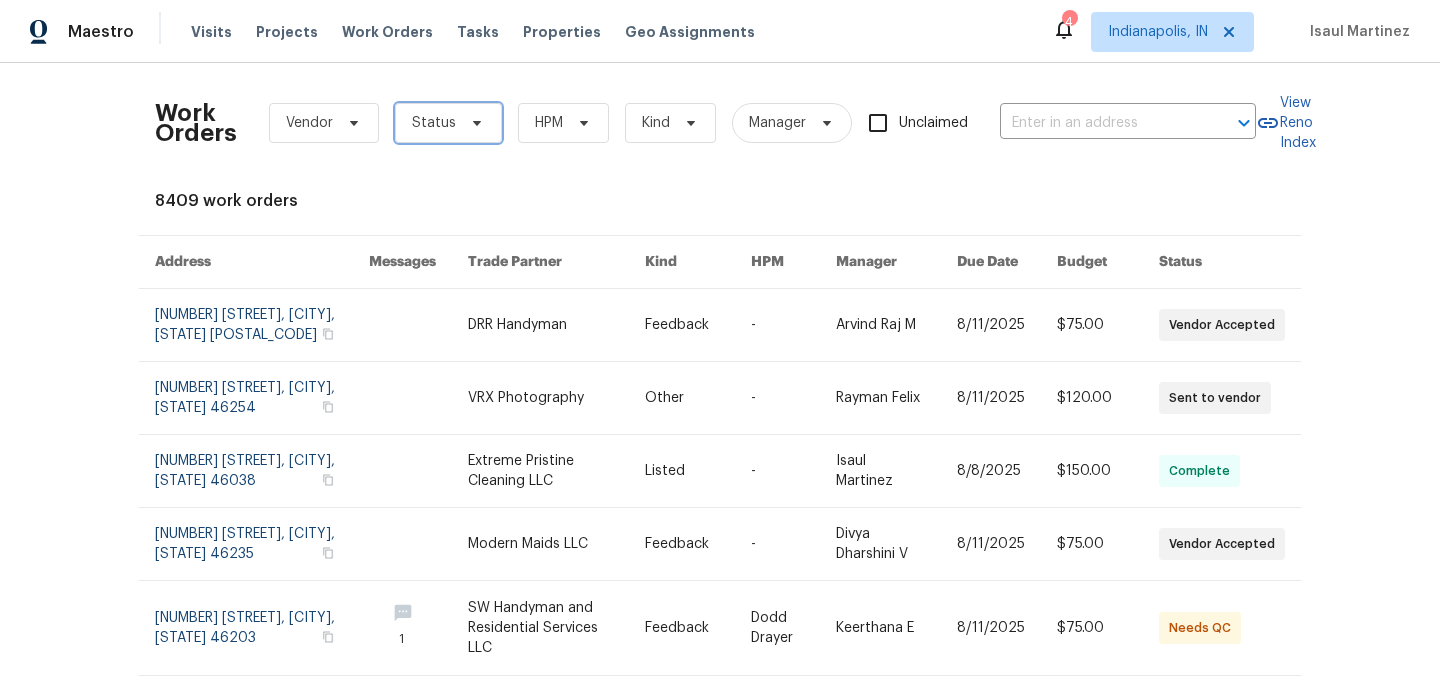 click on "Status" at bounding box center (434, 123) 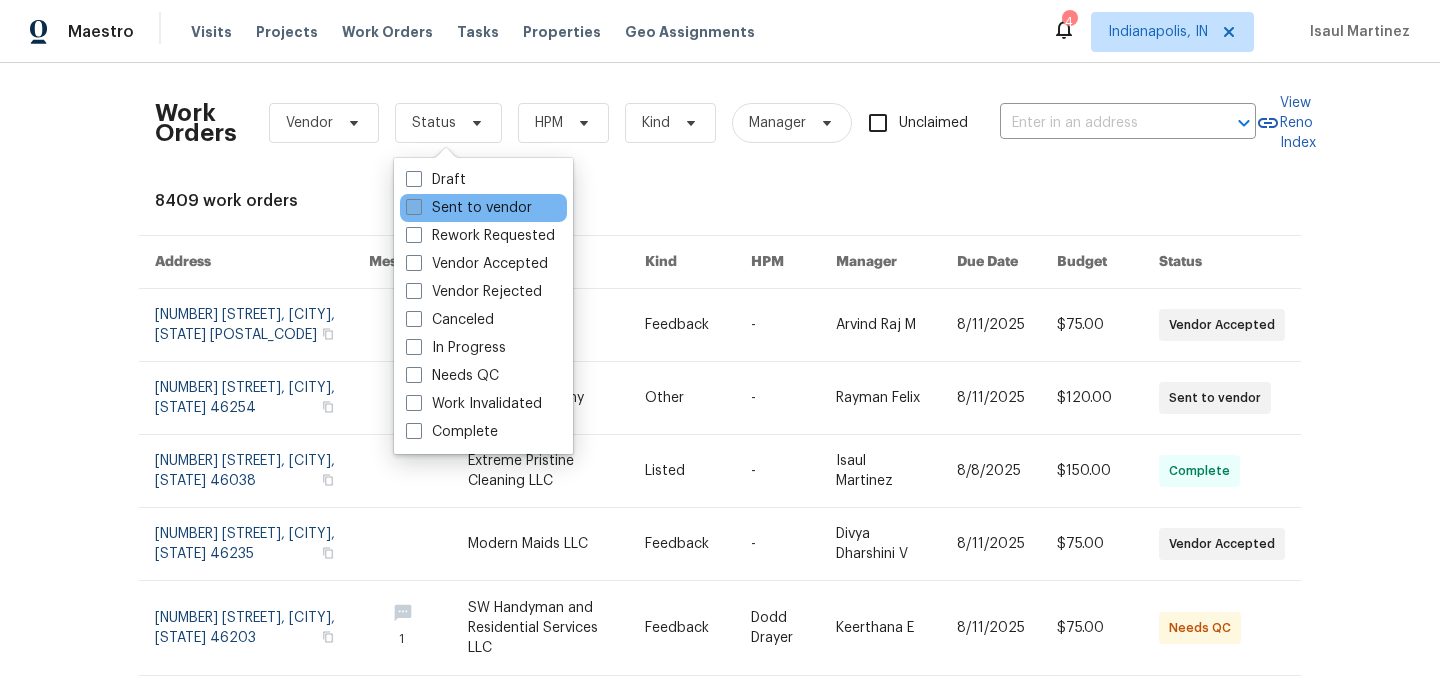 click on "Sent to vendor" at bounding box center (469, 208) 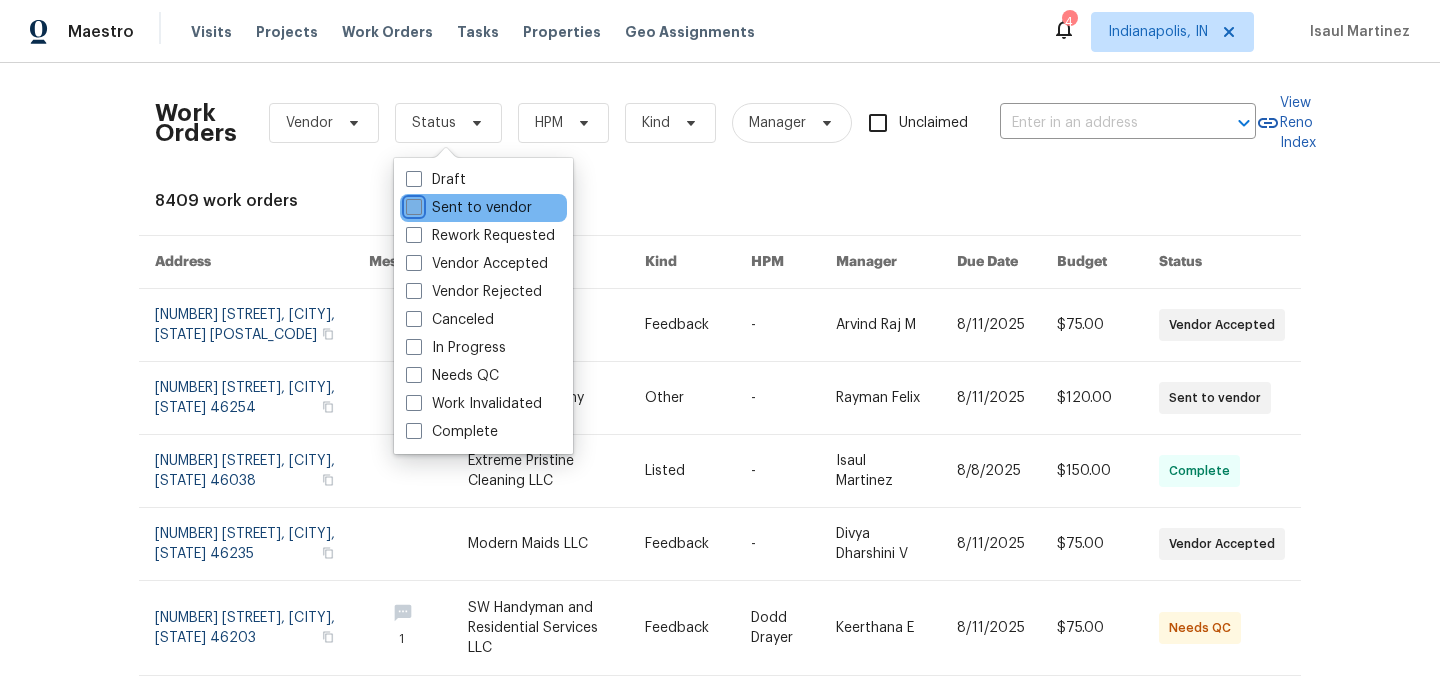 click on "Sent to vendor" at bounding box center (412, 204) 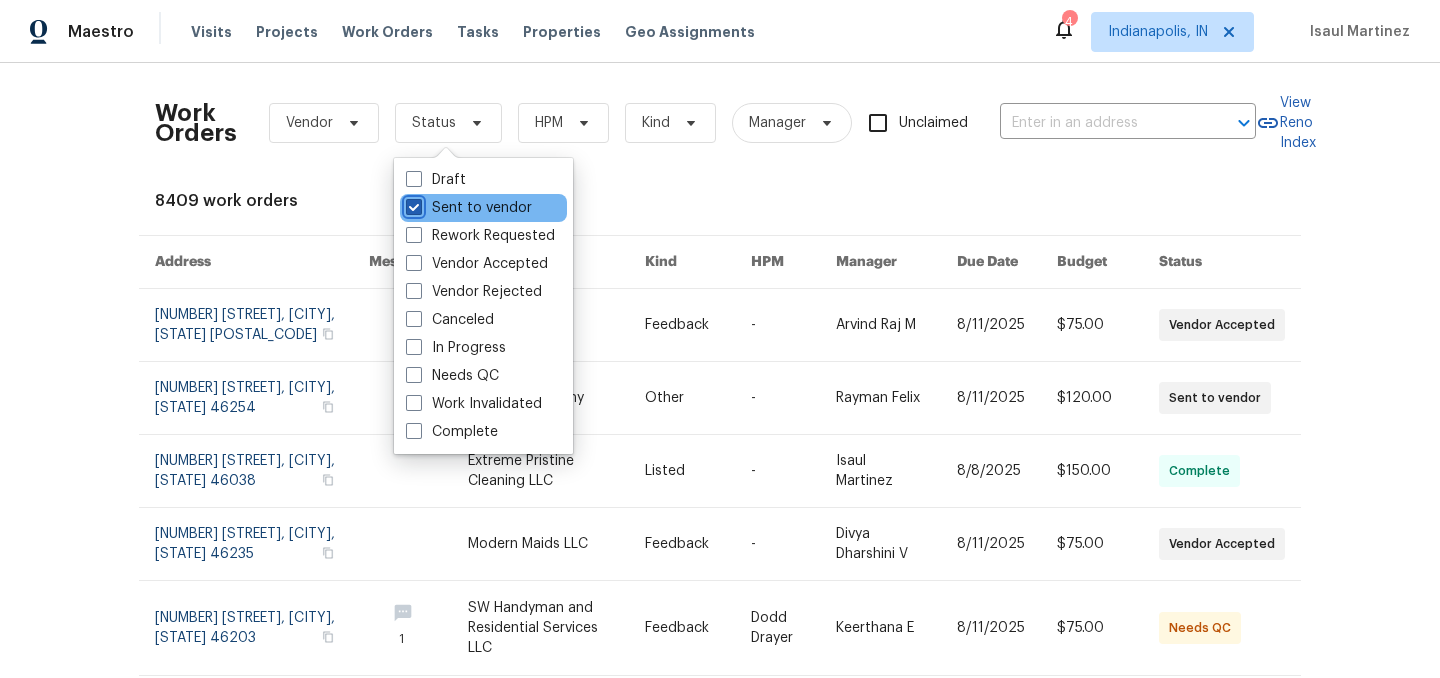 checkbox on "true" 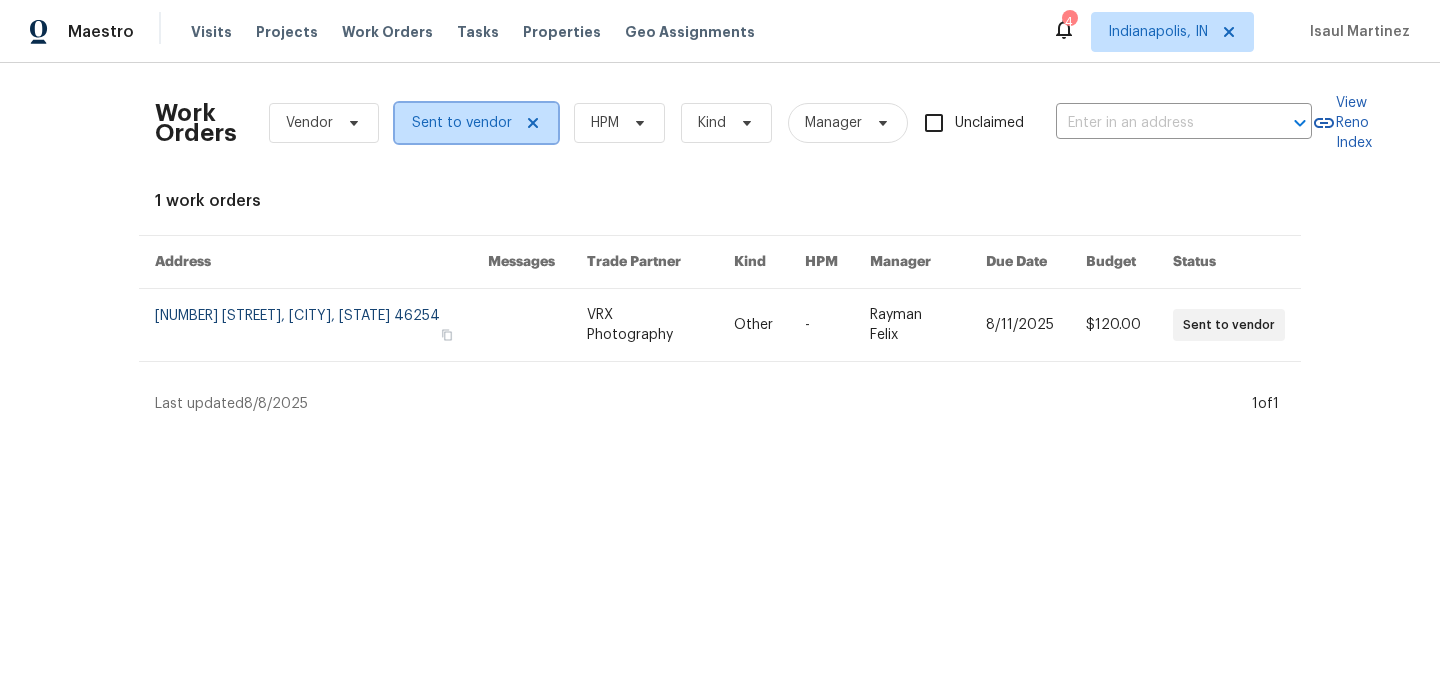 click 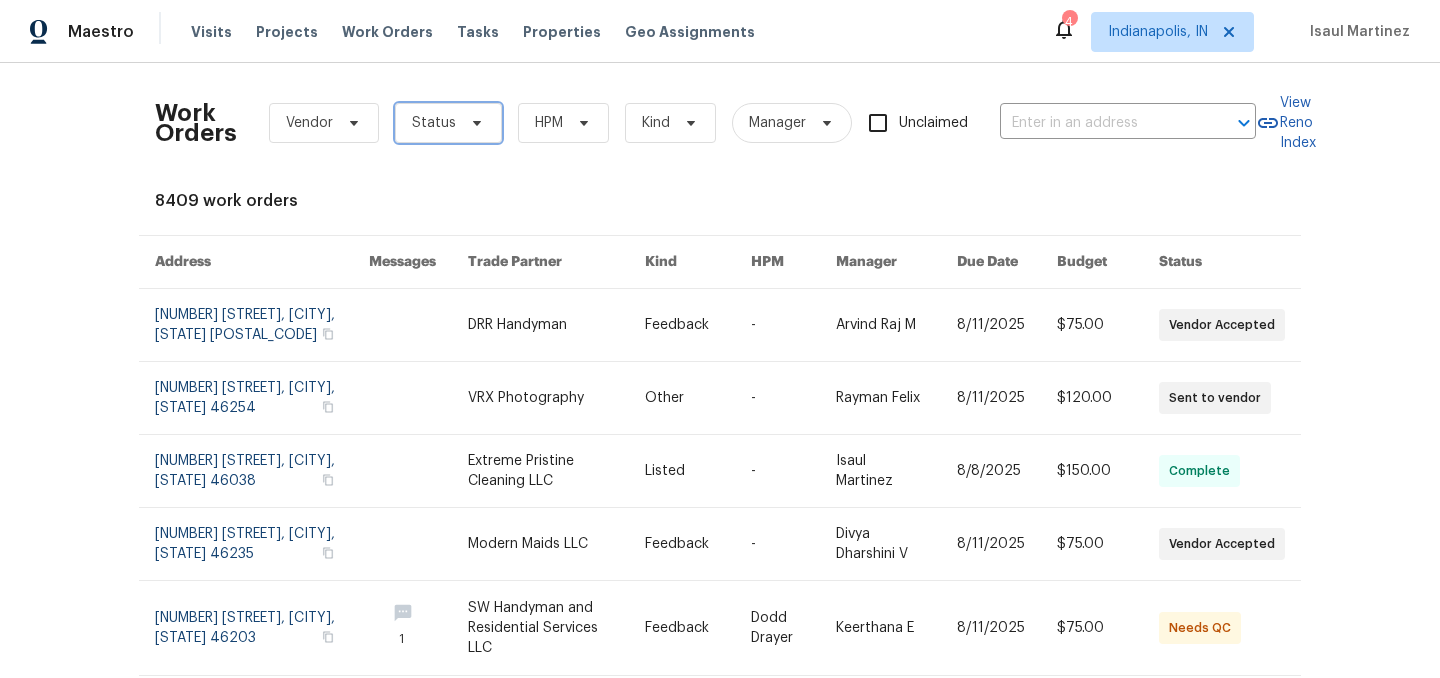 click on "Status" at bounding box center [448, 123] 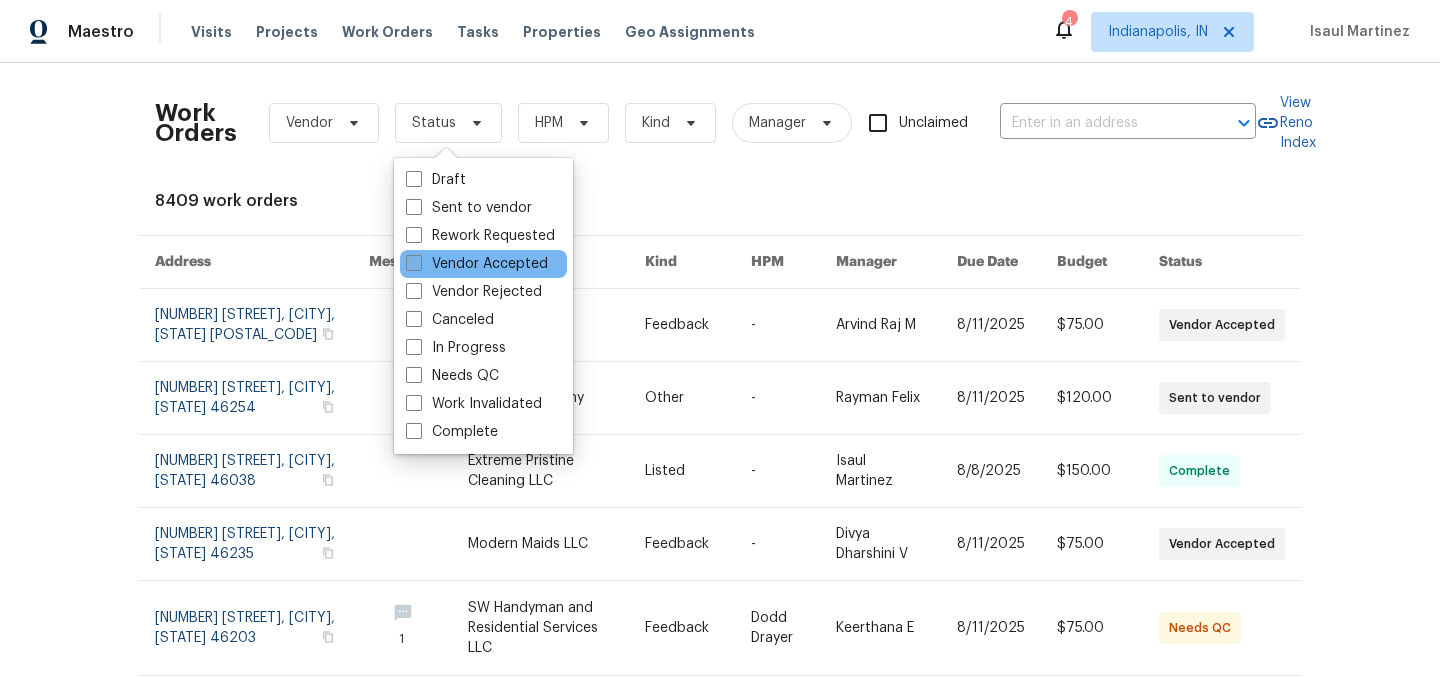 click on "Vendor Accepted" at bounding box center (477, 264) 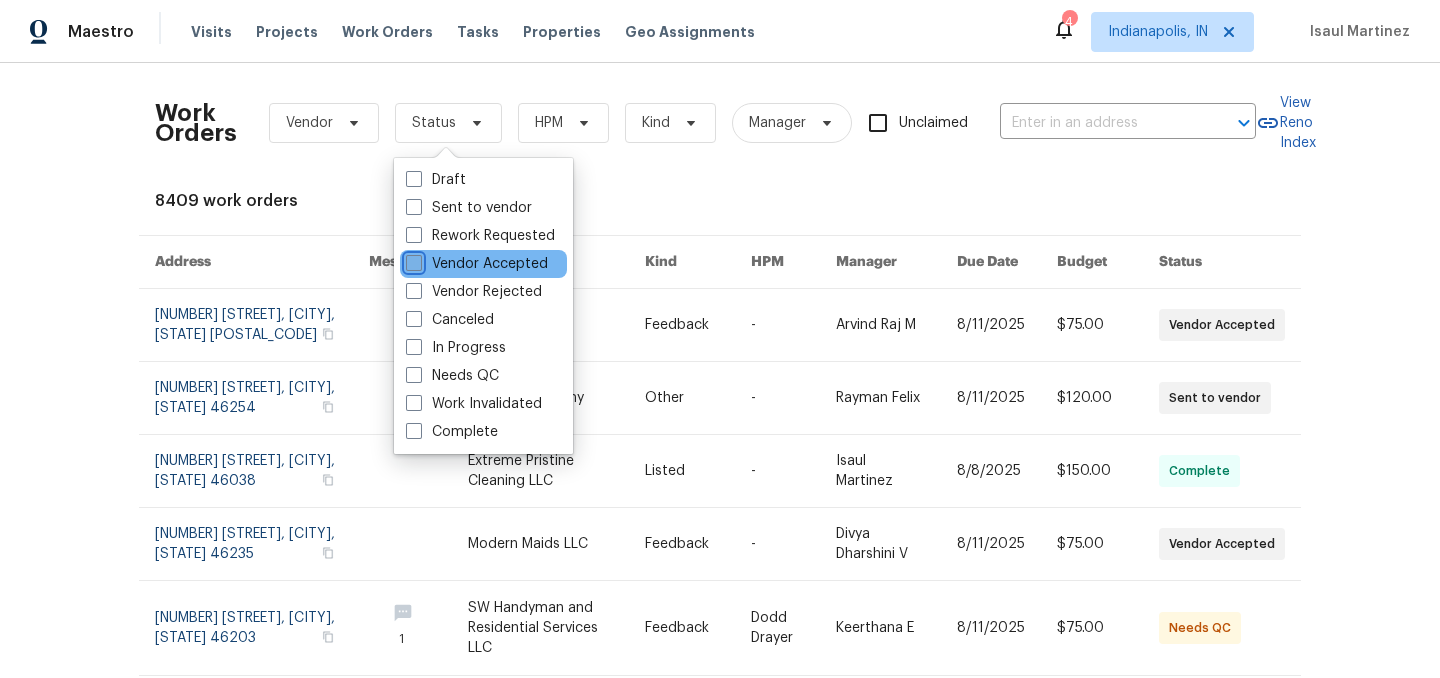 click on "Vendor Accepted" at bounding box center [412, 260] 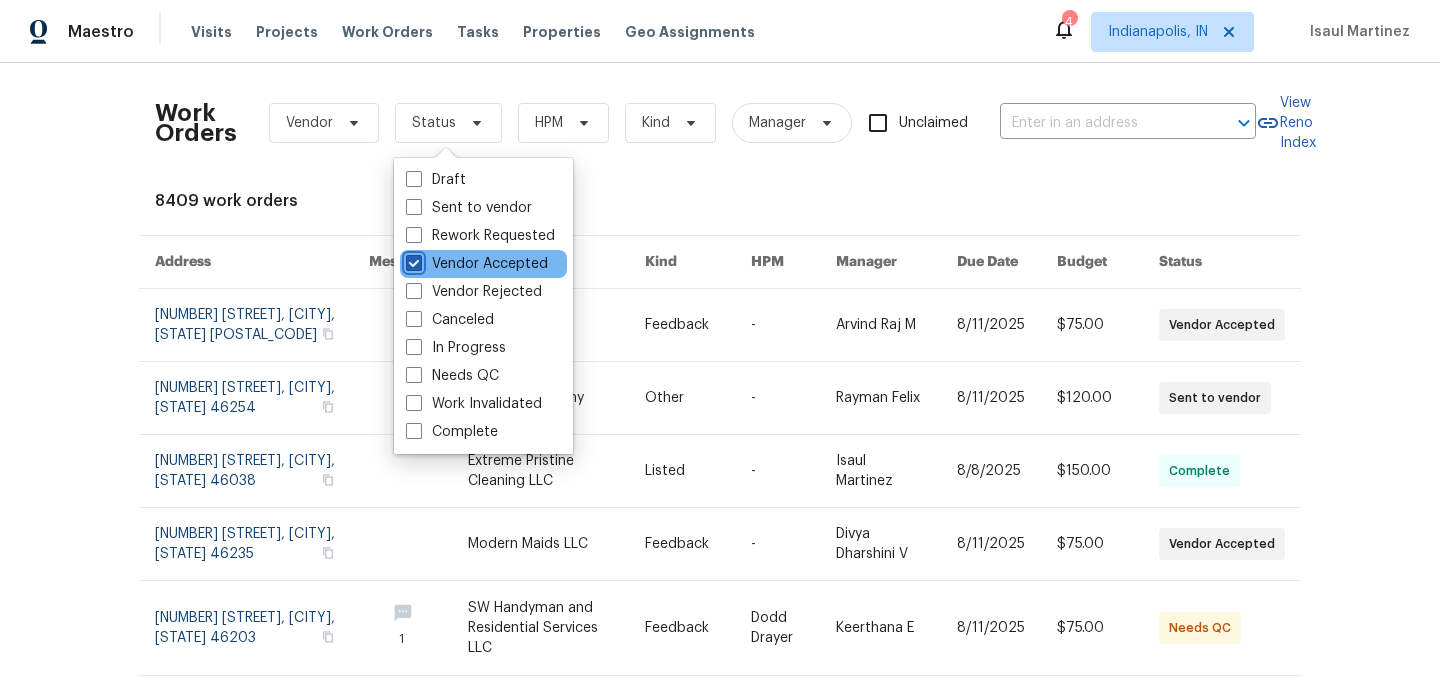 checkbox on "true" 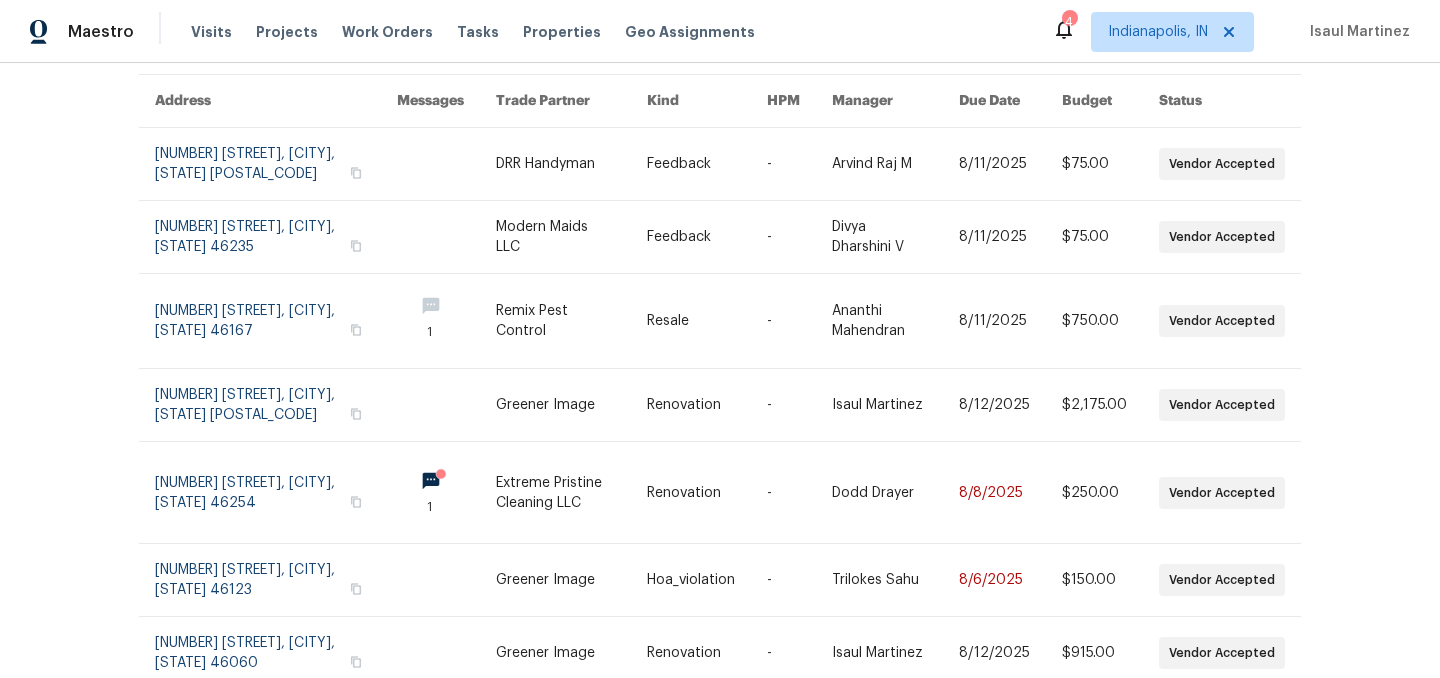 scroll, scrollTop: 0, scrollLeft: 0, axis: both 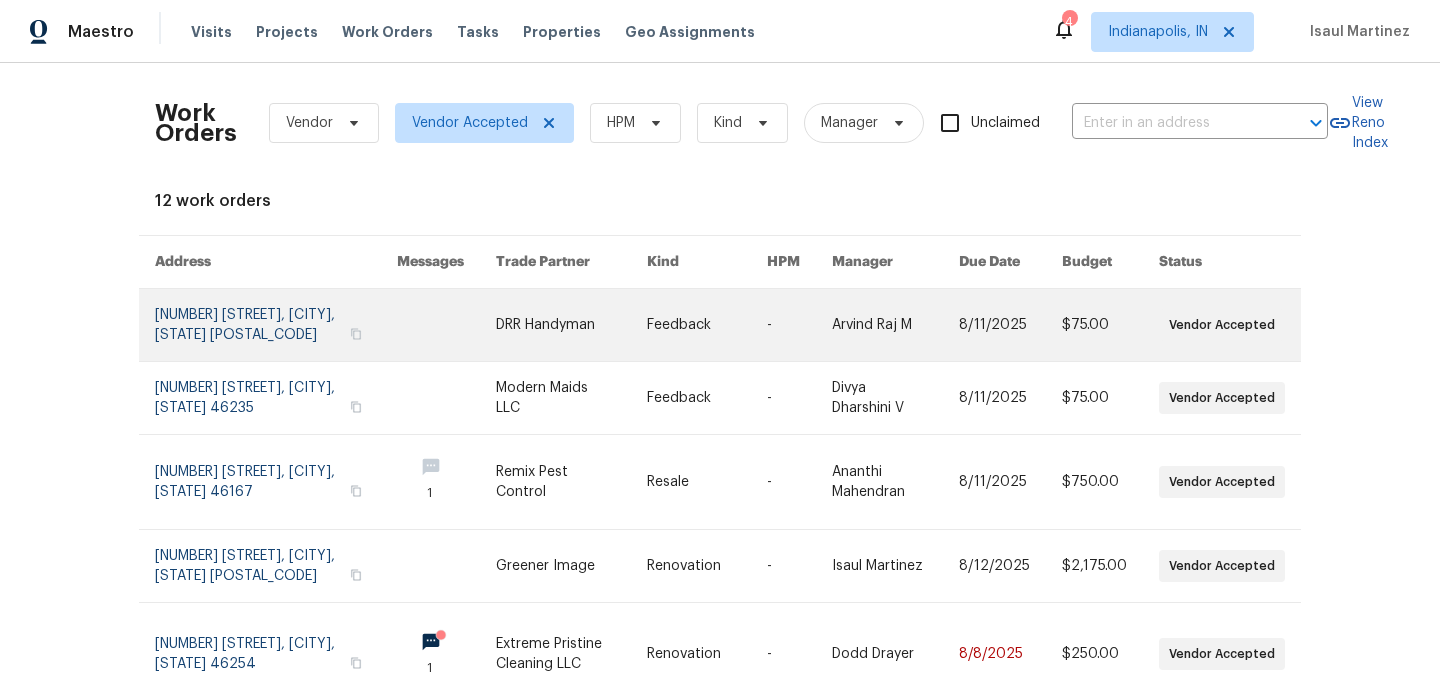 click at bounding box center [572, 325] 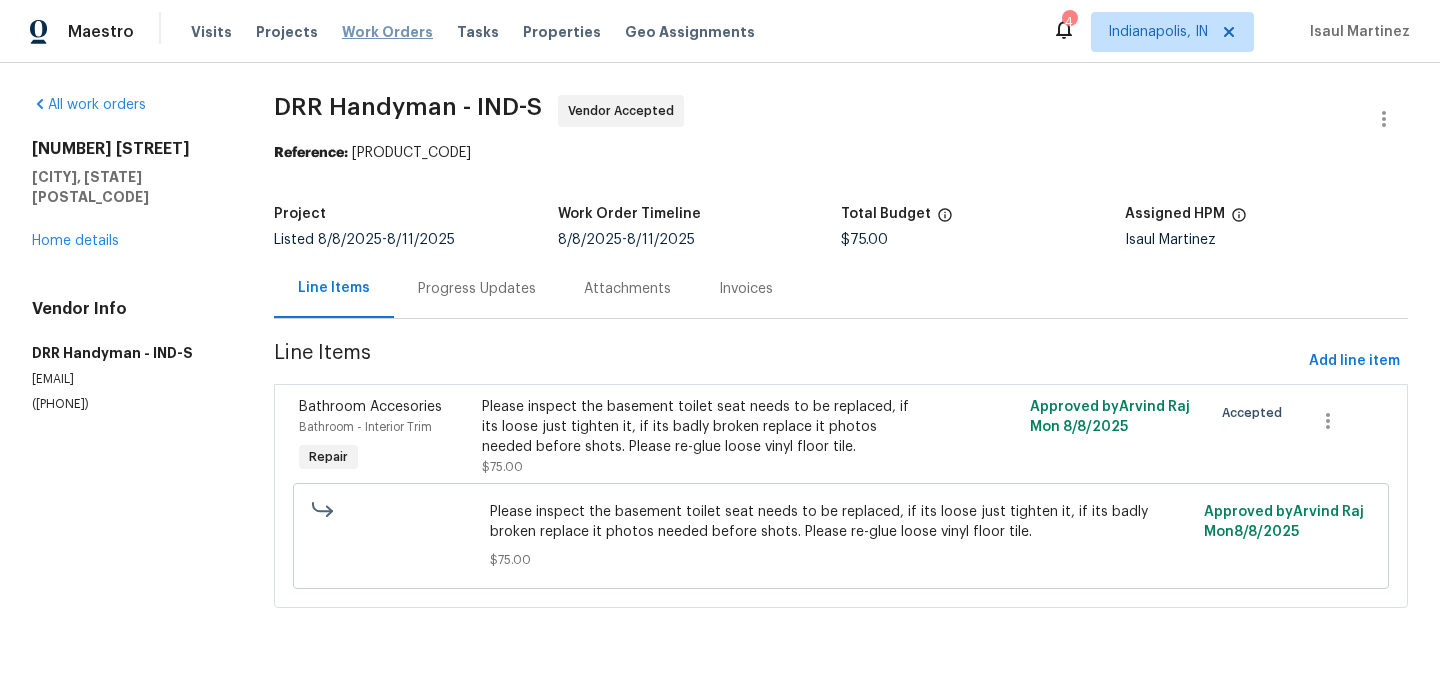 click on "Work Orders" at bounding box center (387, 32) 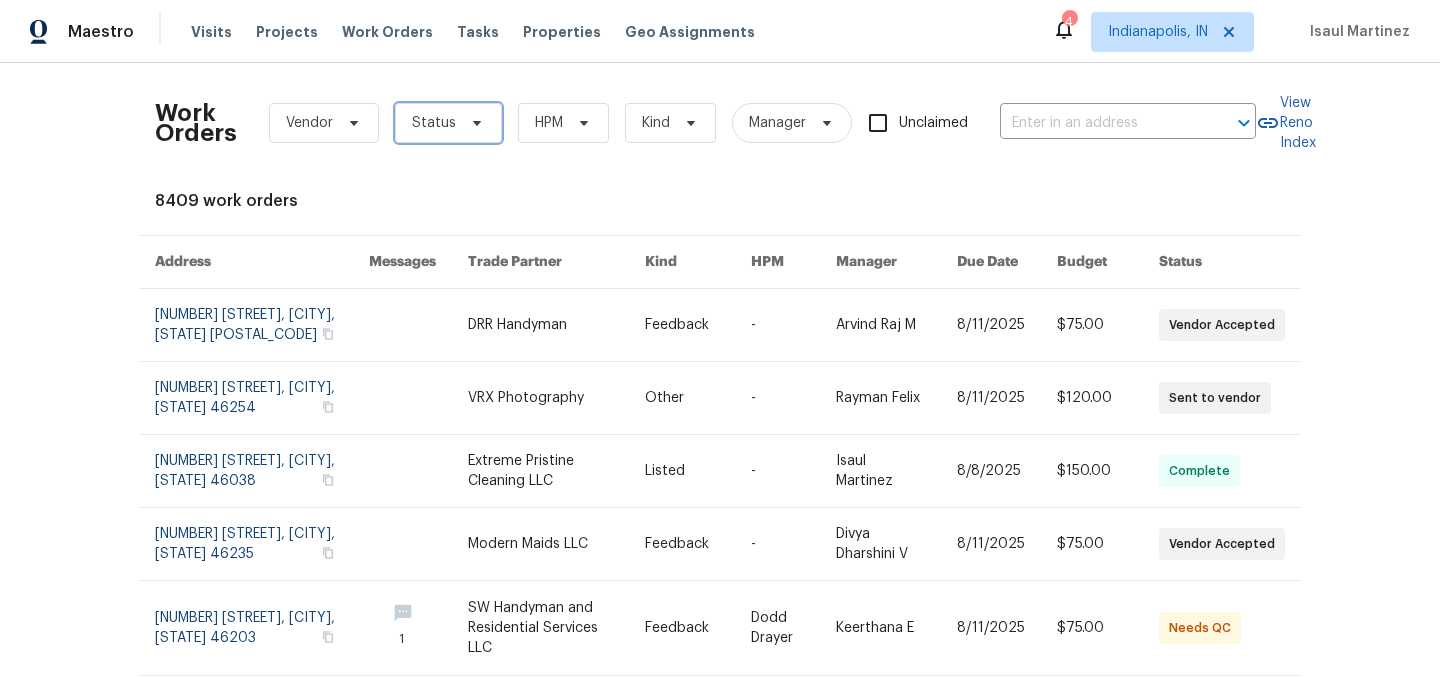 click on "Status" at bounding box center (434, 123) 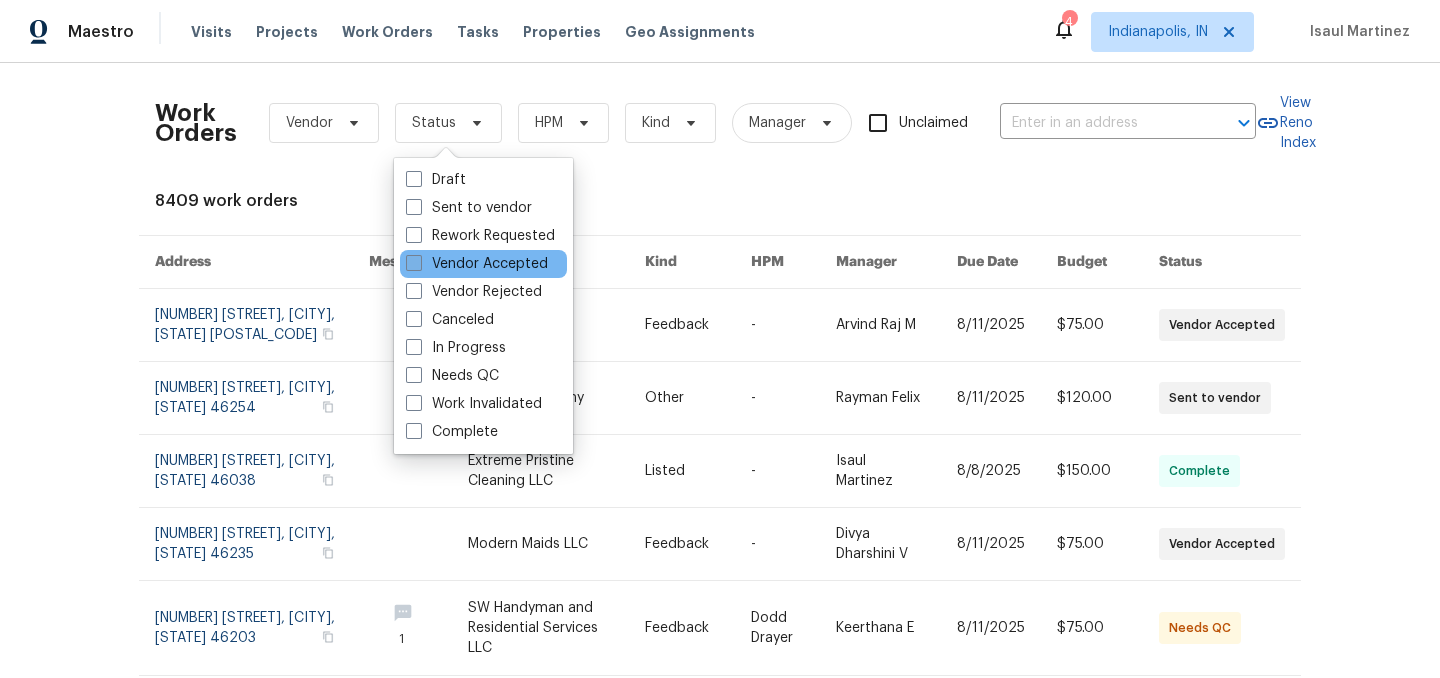 click on "Vendor Accepted" at bounding box center [477, 264] 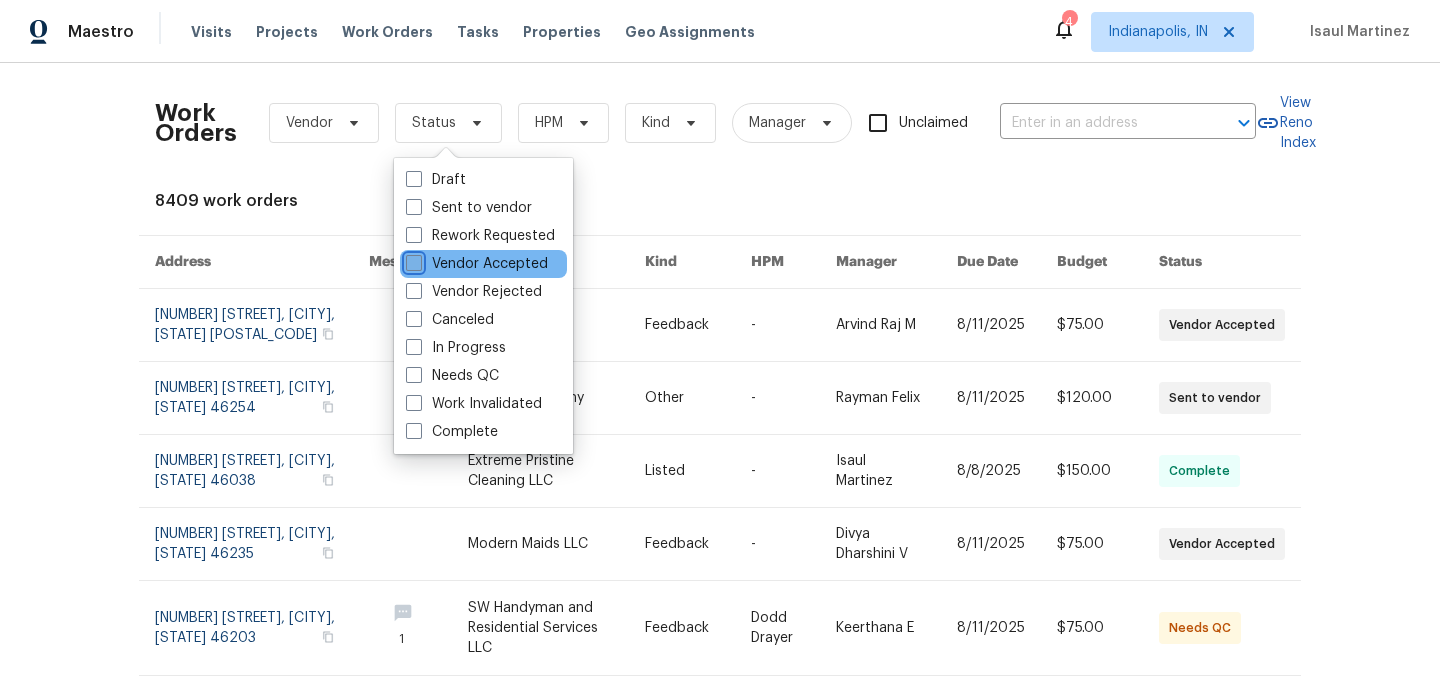 click on "Vendor Accepted" at bounding box center [412, 260] 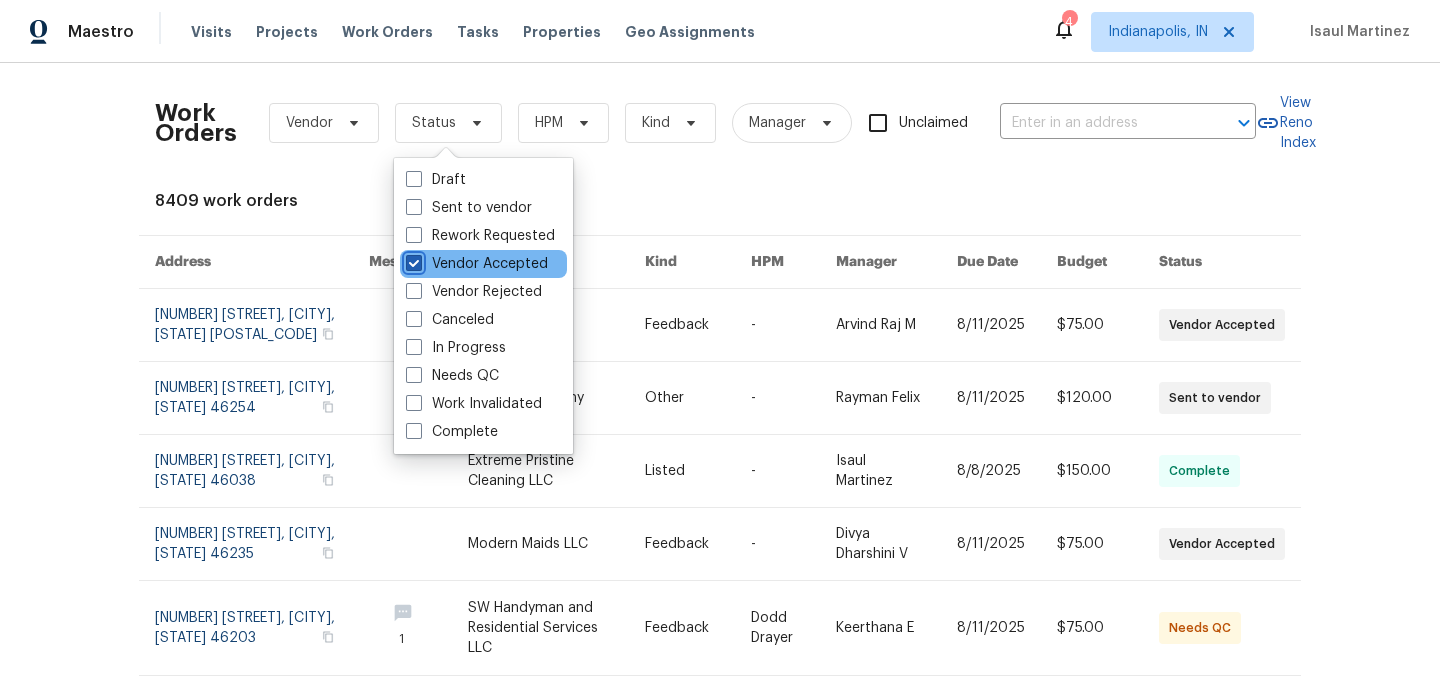checkbox on "true" 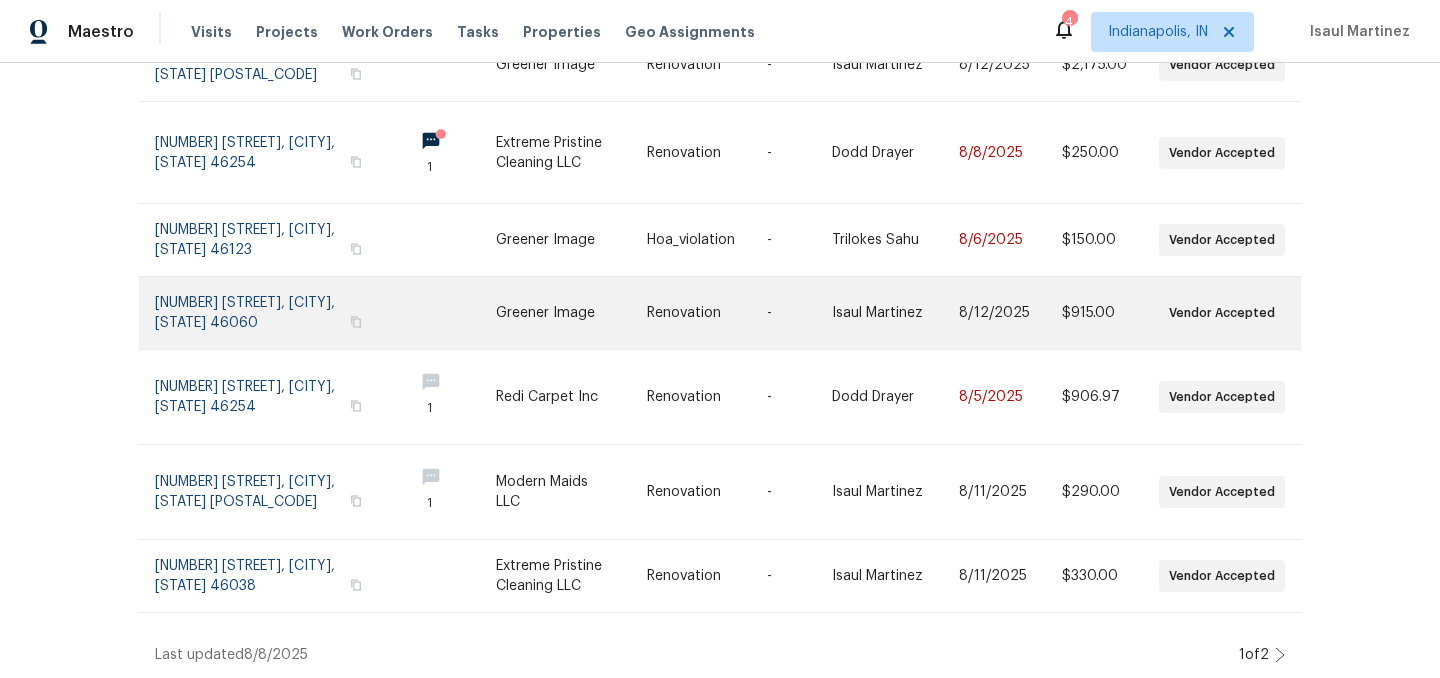 scroll, scrollTop: 502, scrollLeft: 0, axis: vertical 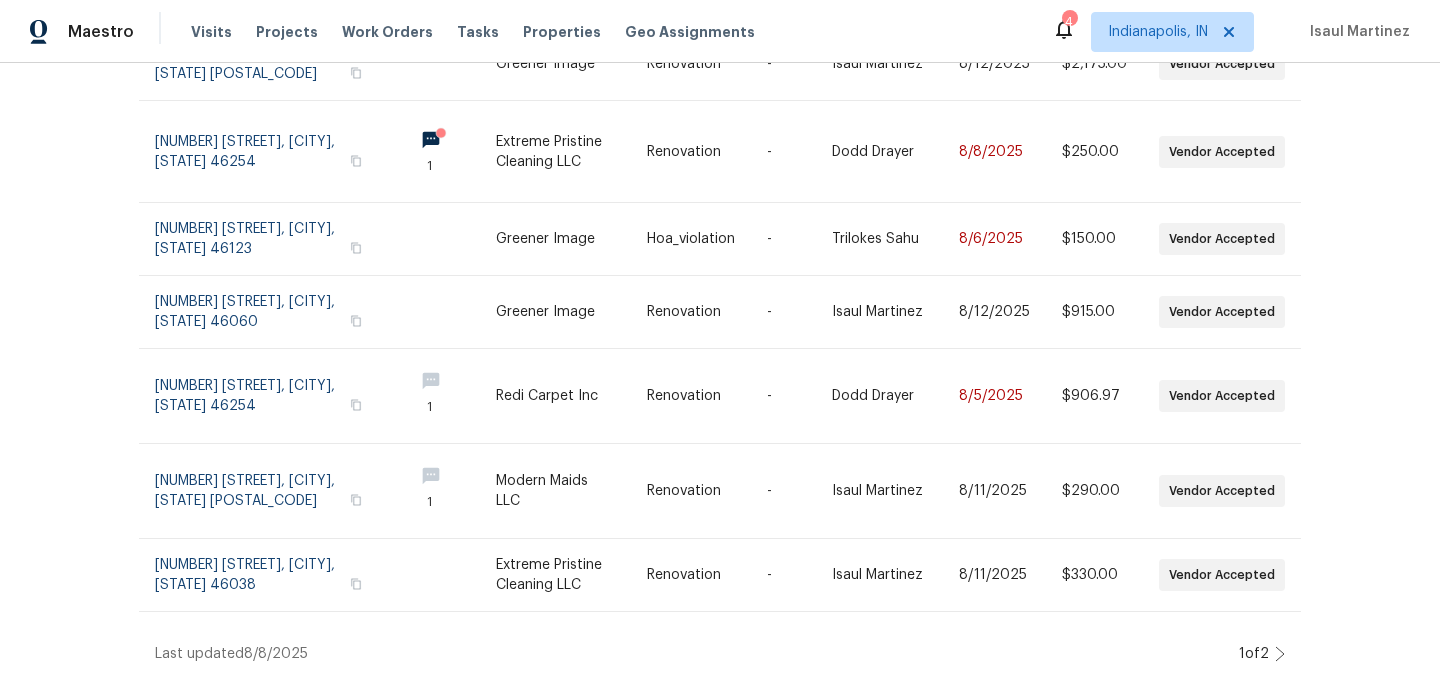 click 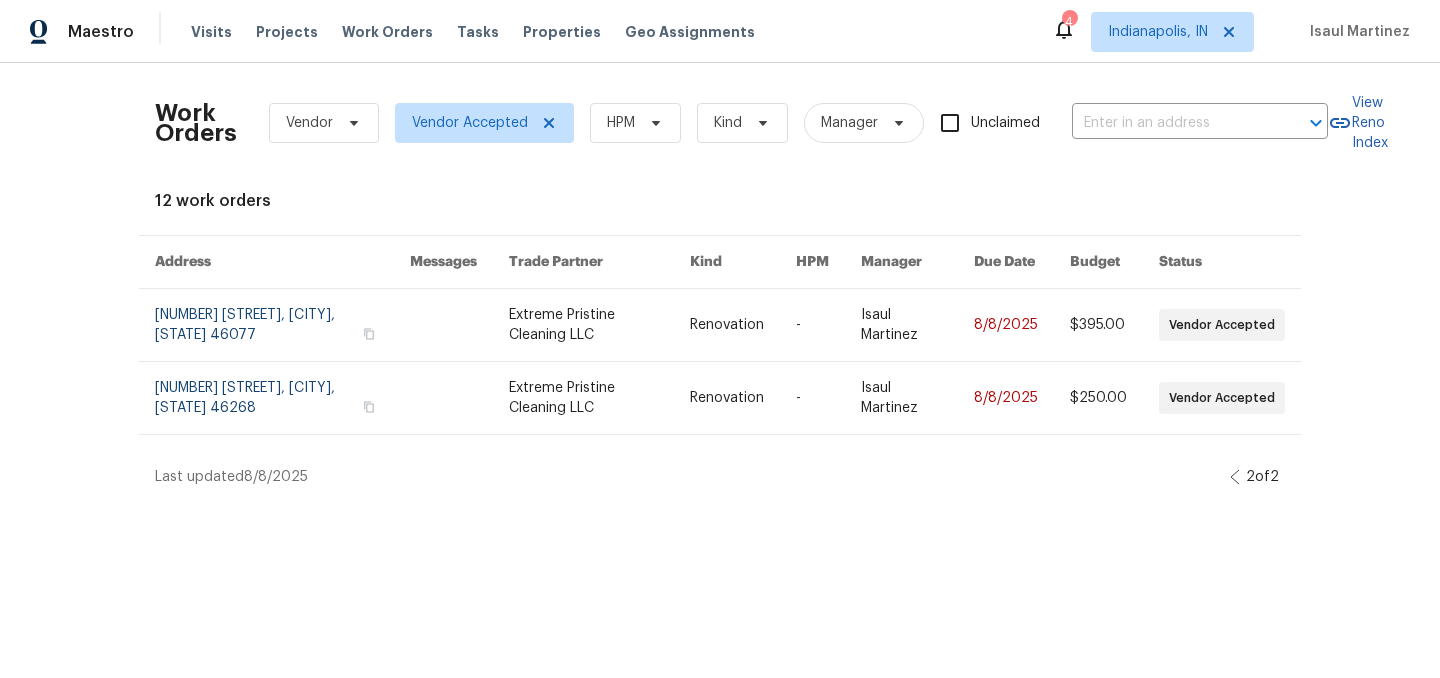 click on "Work Orders Vendor Vendor Accepted HPM Kind Manager Unclaimed ​ View Reno Index 12 work orders Address Messages Trade Partner Kind HPM Manager Due Date Budget Status 6766 Wimbledon Dr, Zionsville, IN   46077 Extreme Pristine Cleaning LLC Renovation - Isaul Martinez 8/8/2025 $395.00 Vendor Accepted 6472 Merom Ct, Indianapolis, IN   46268 Extreme Pristine Cleaning LLC Renovation - Isaul Martinez 8/8/2025 $250.00 Vendor Accepted Last updated  8/8/2025 2  of  2" at bounding box center (720, 283) 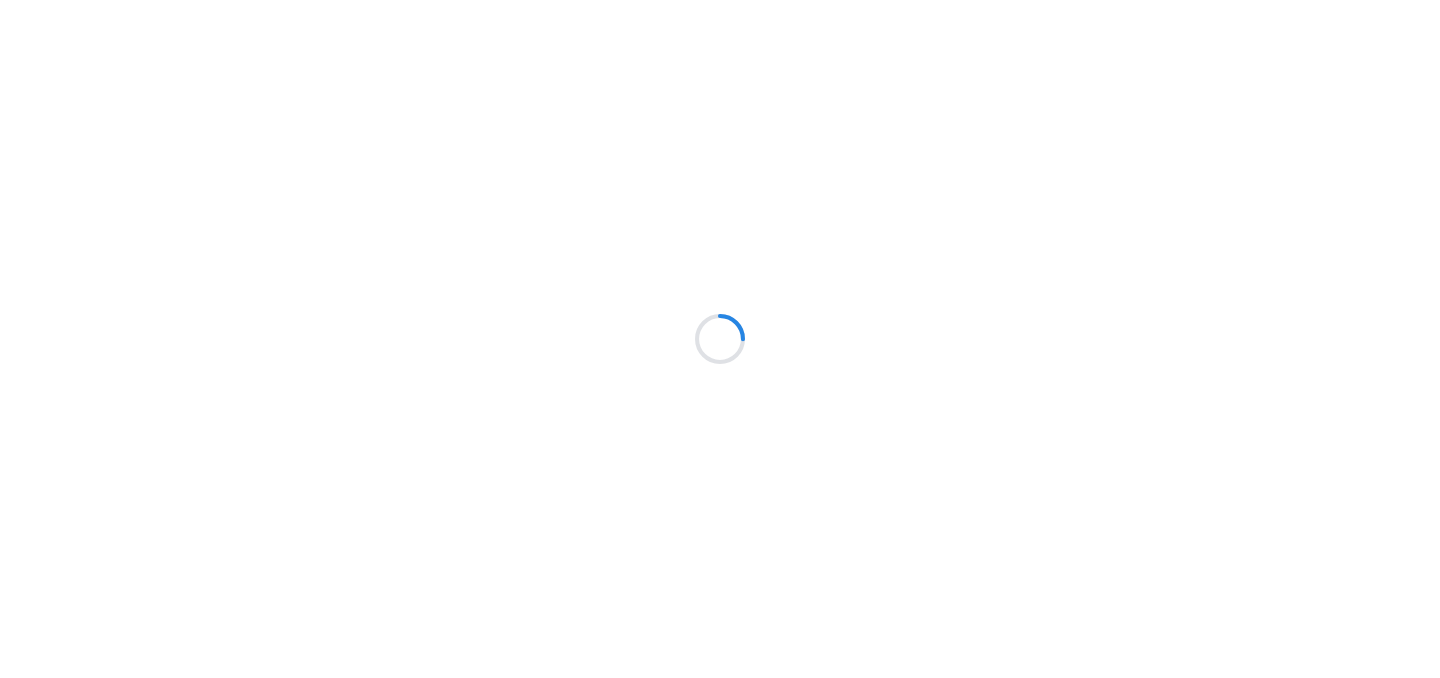 scroll, scrollTop: 0, scrollLeft: 0, axis: both 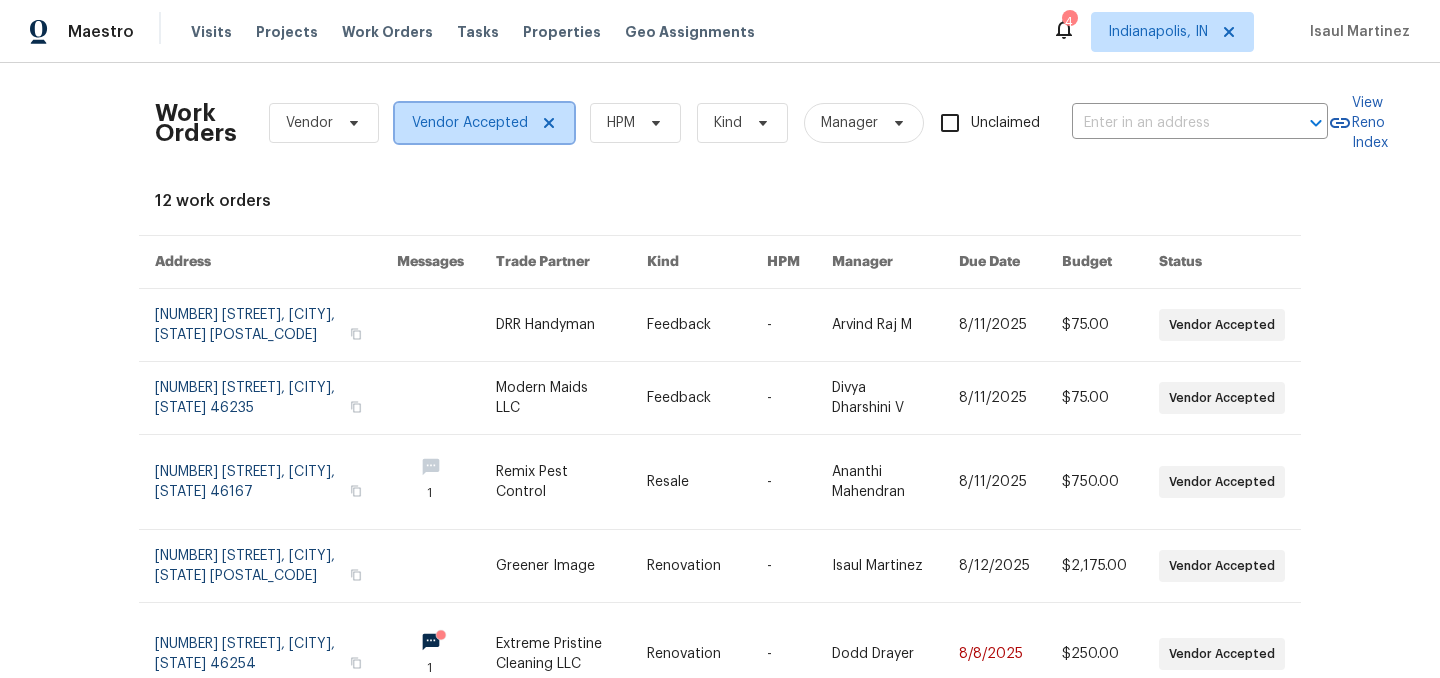 click 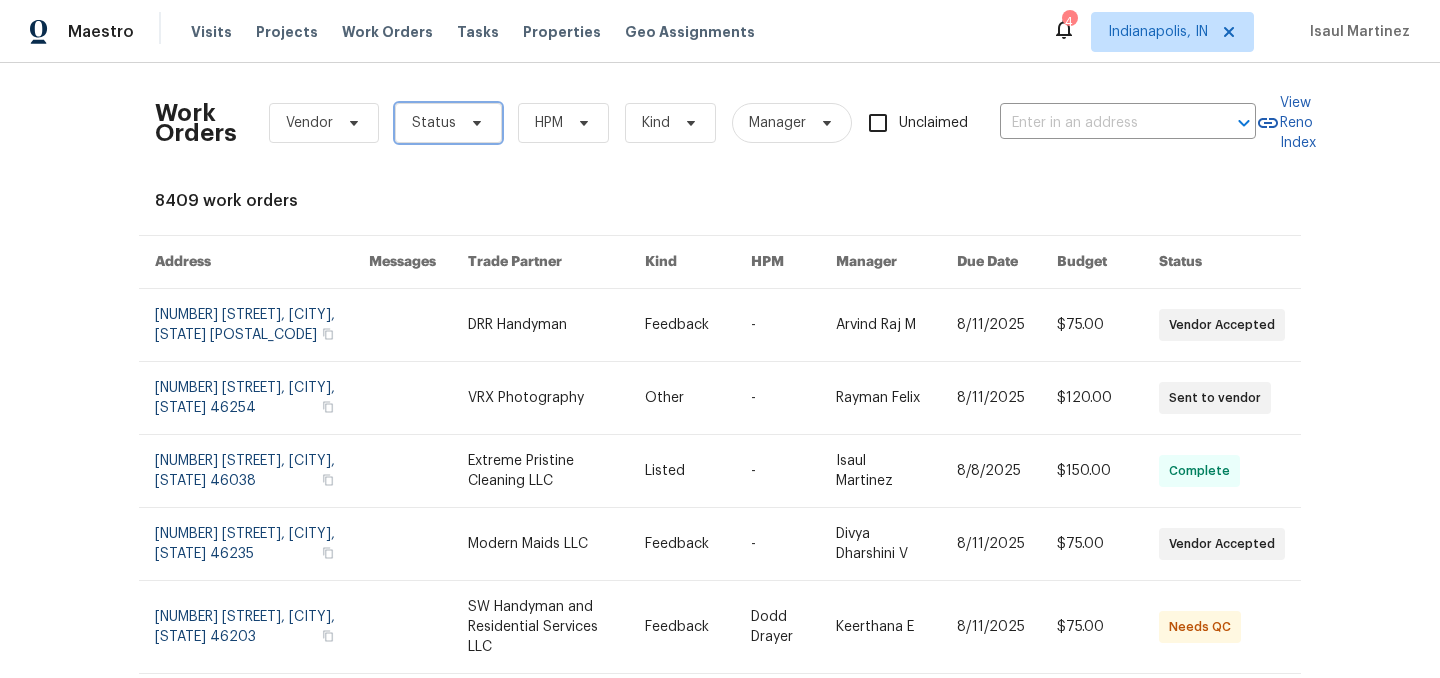 click on "Status" at bounding box center [434, 123] 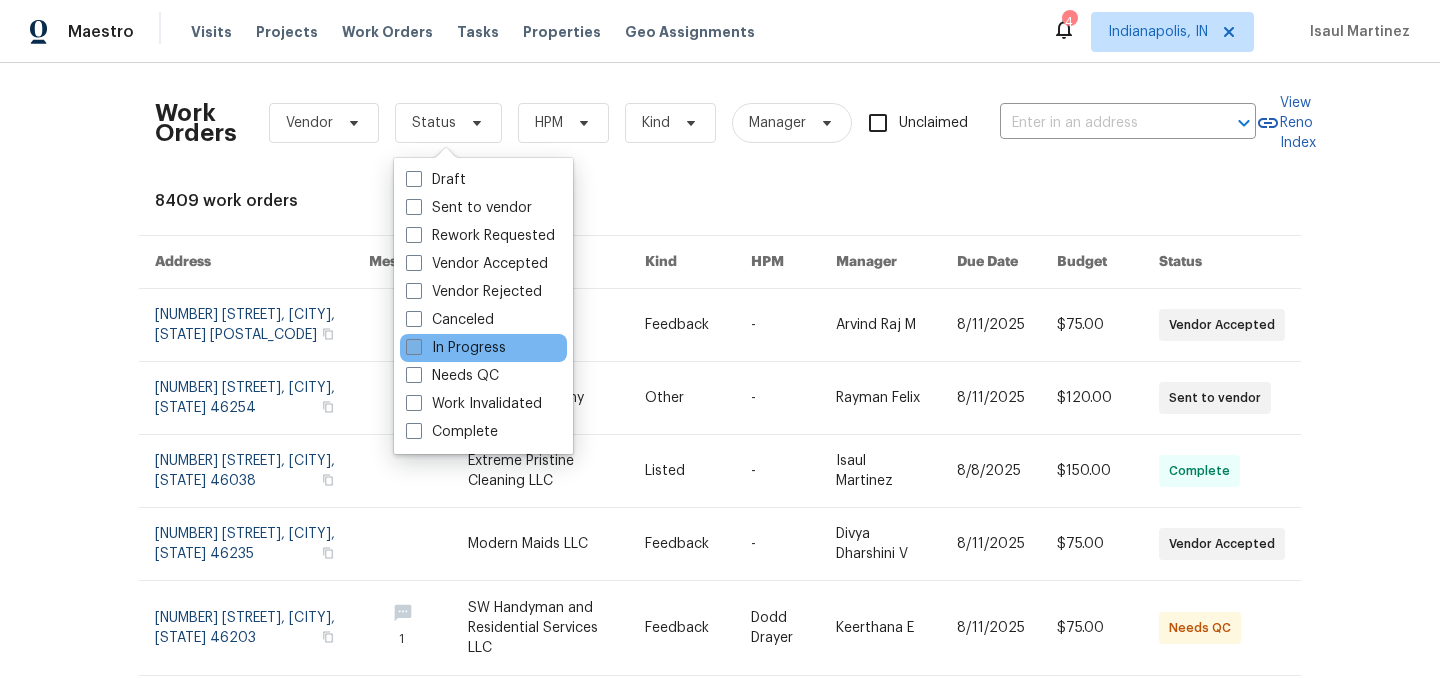 click on "In Progress" at bounding box center [456, 348] 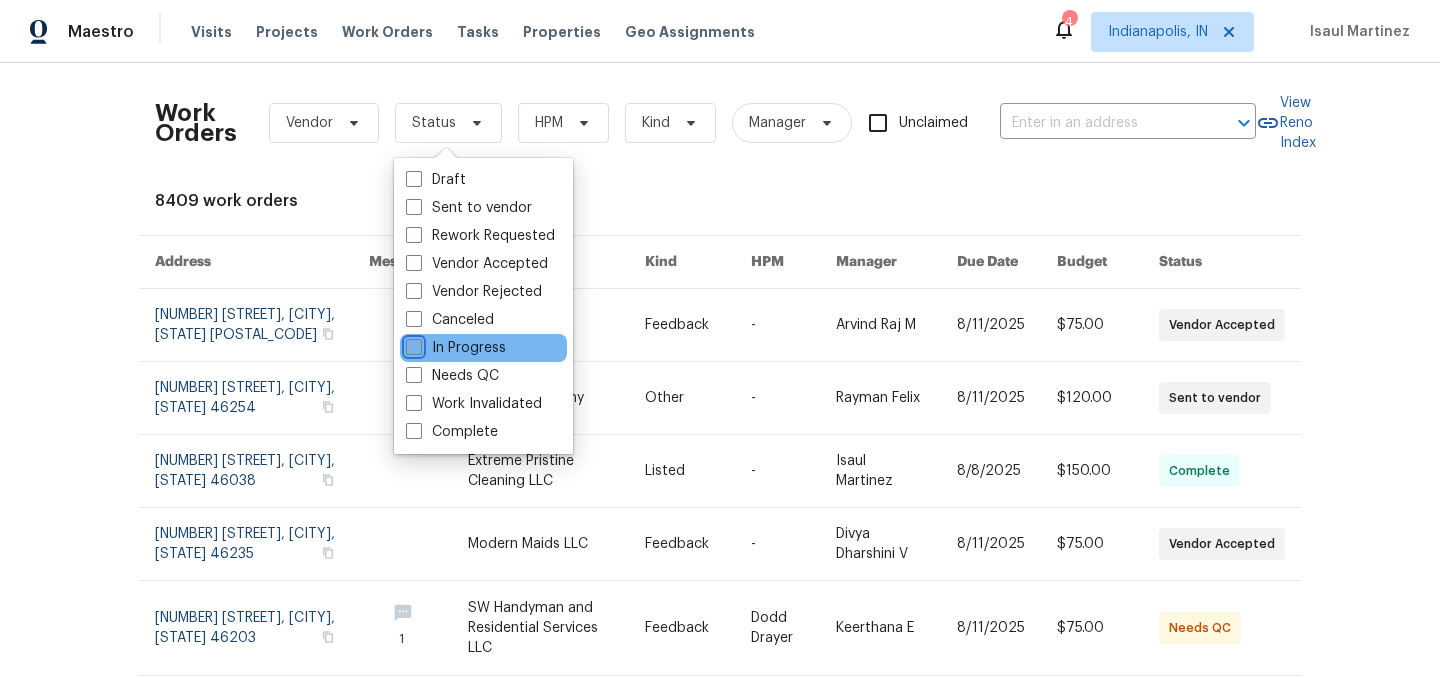 click on "In Progress" at bounding box center (412, 344) 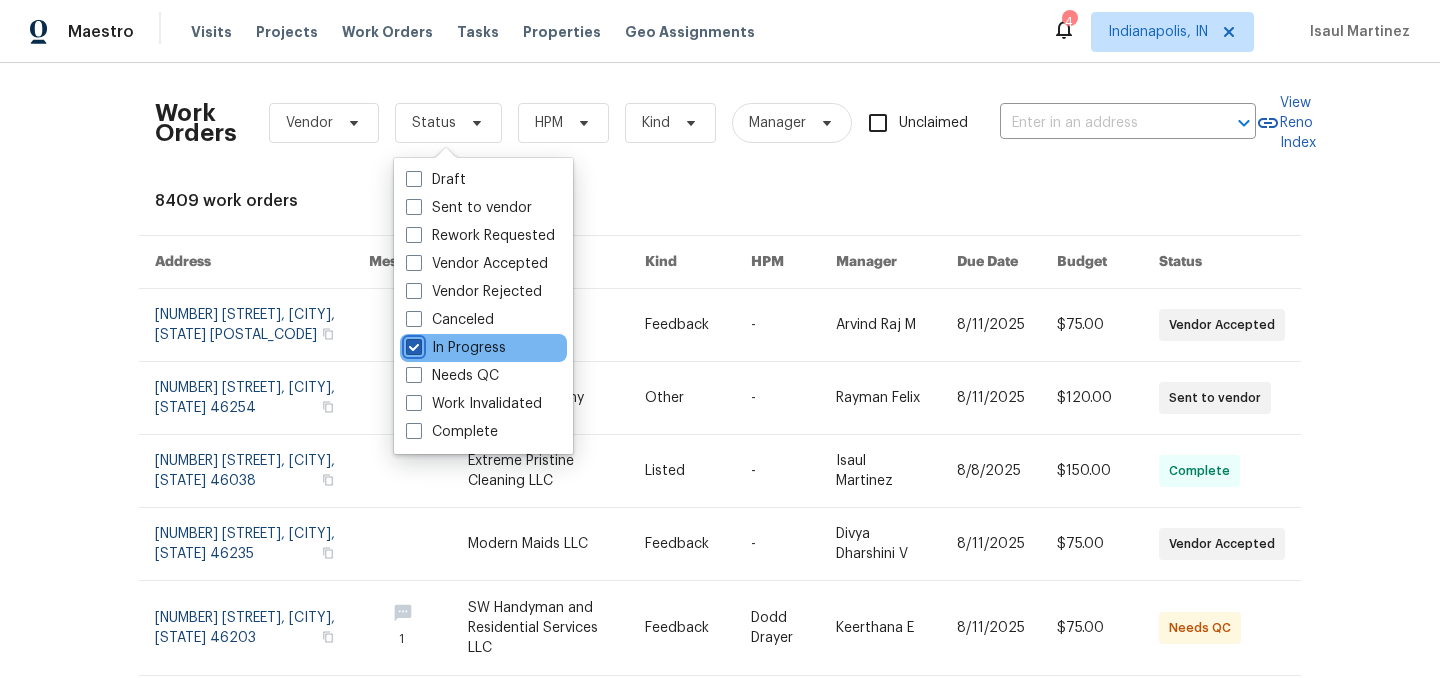 checkbox on "true" 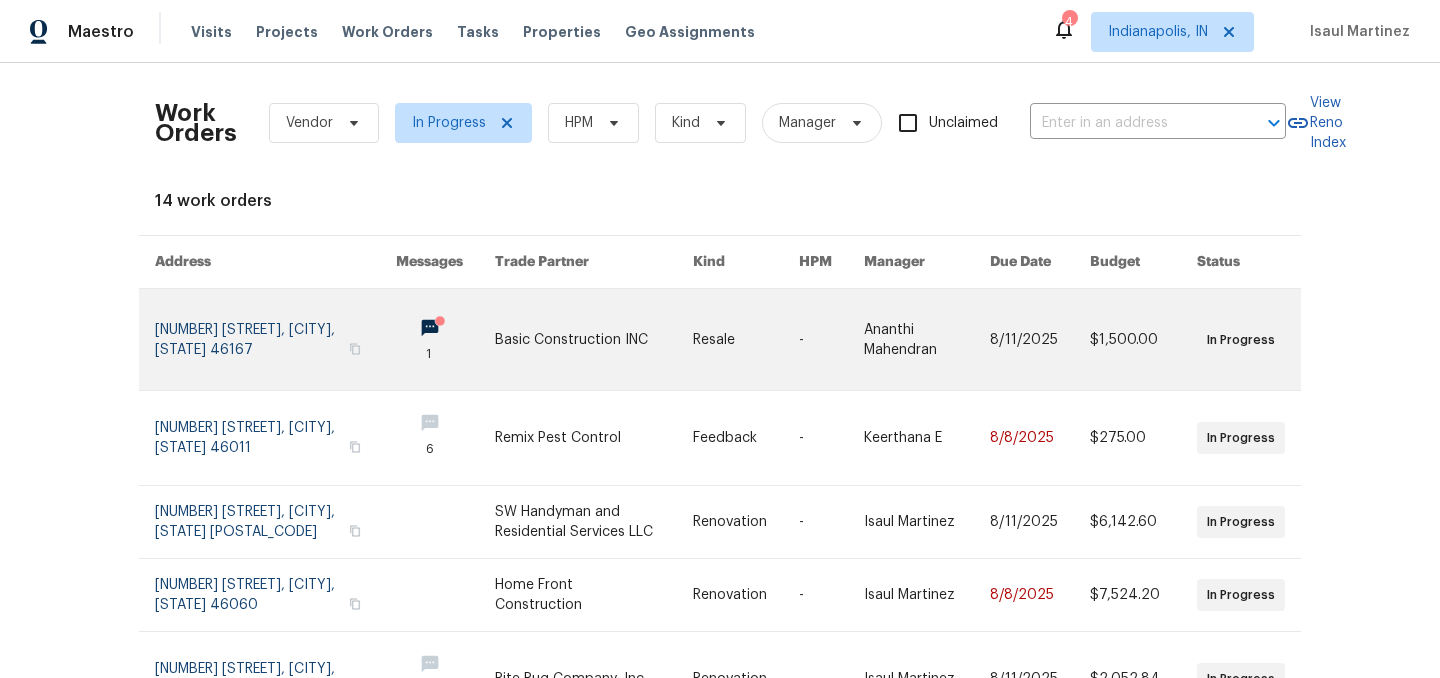 click at bounding box center (594, 339) 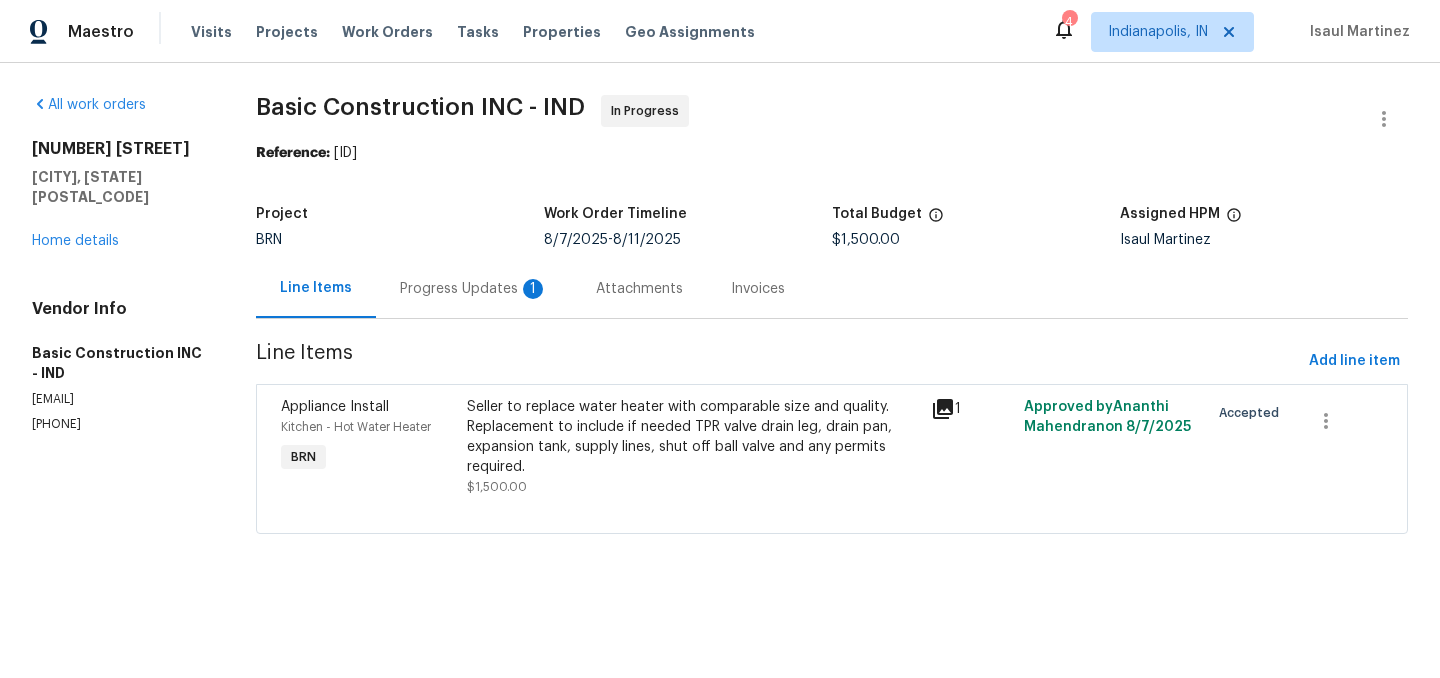 click on "Progress Updates 1" at bounding box center (474, 289) 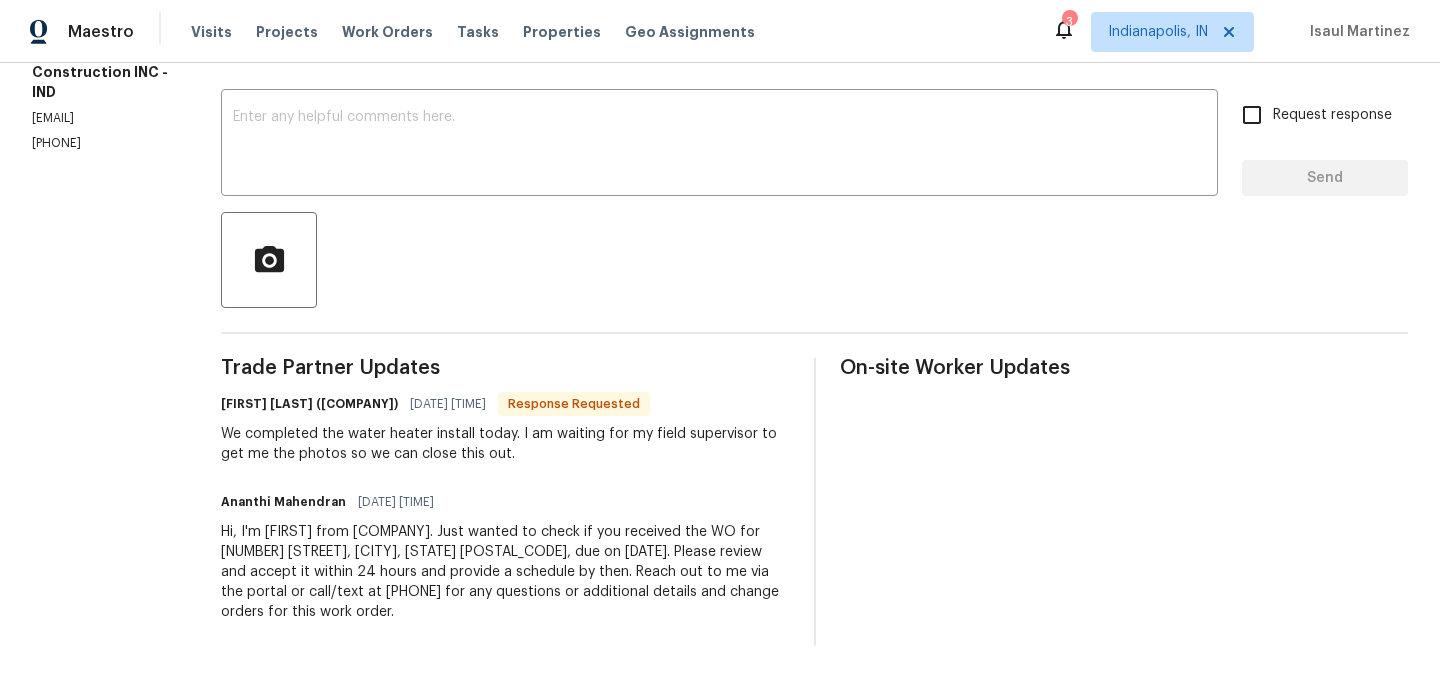 scroll, scrollTop: 0, scrollLeft: 0, axis: both 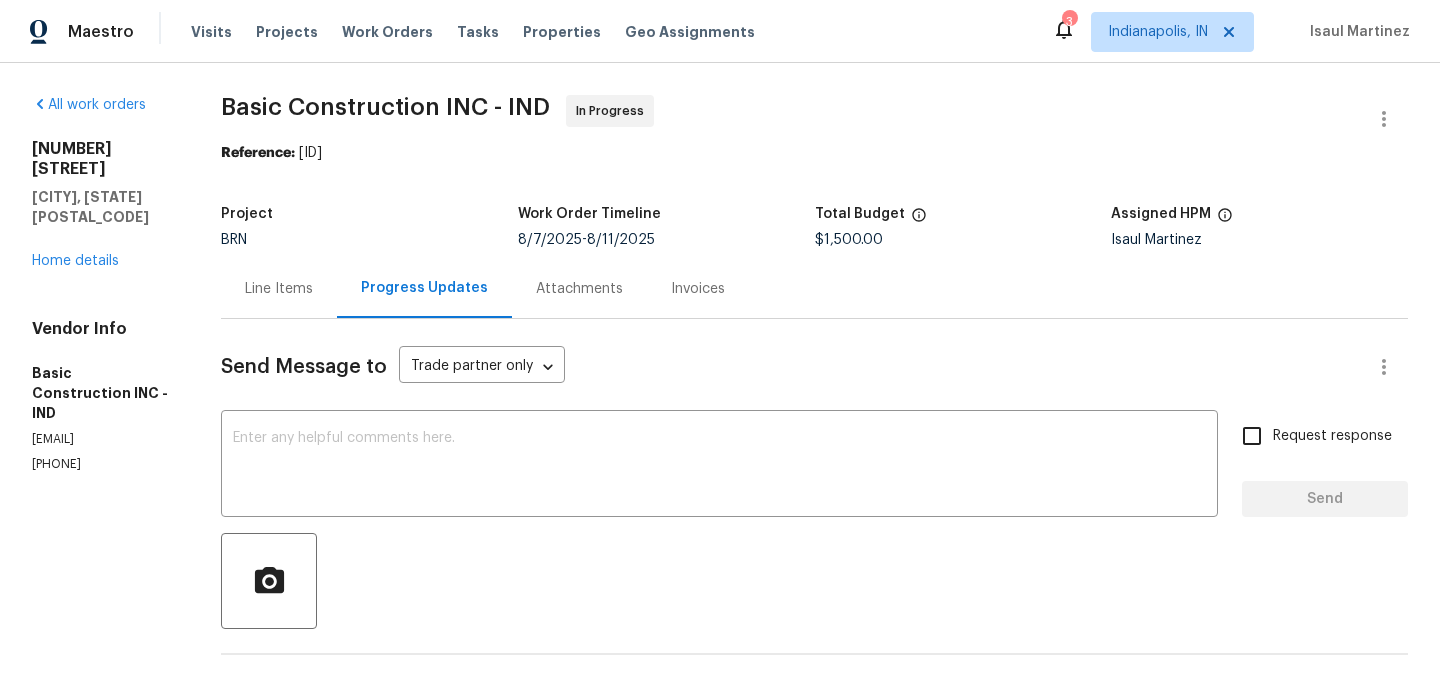 click on "Line Items" at bounding box center (279, 289) 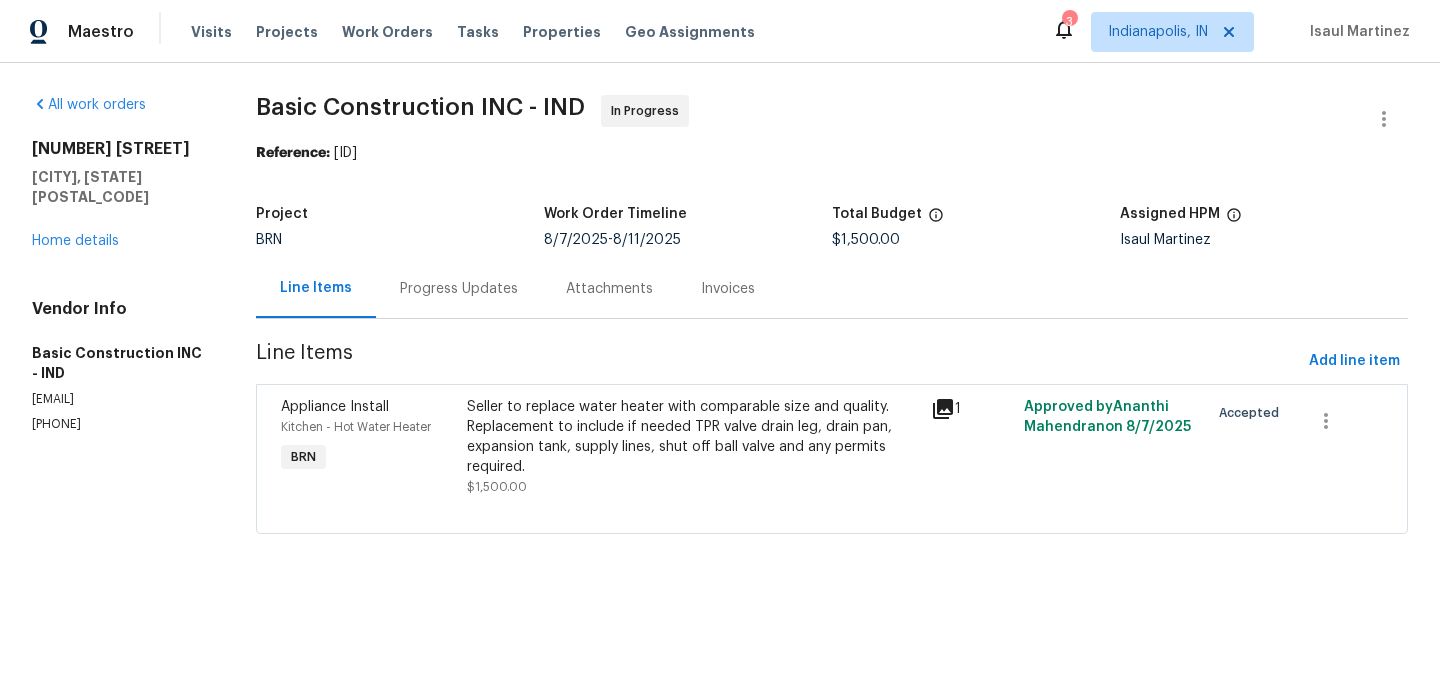 click 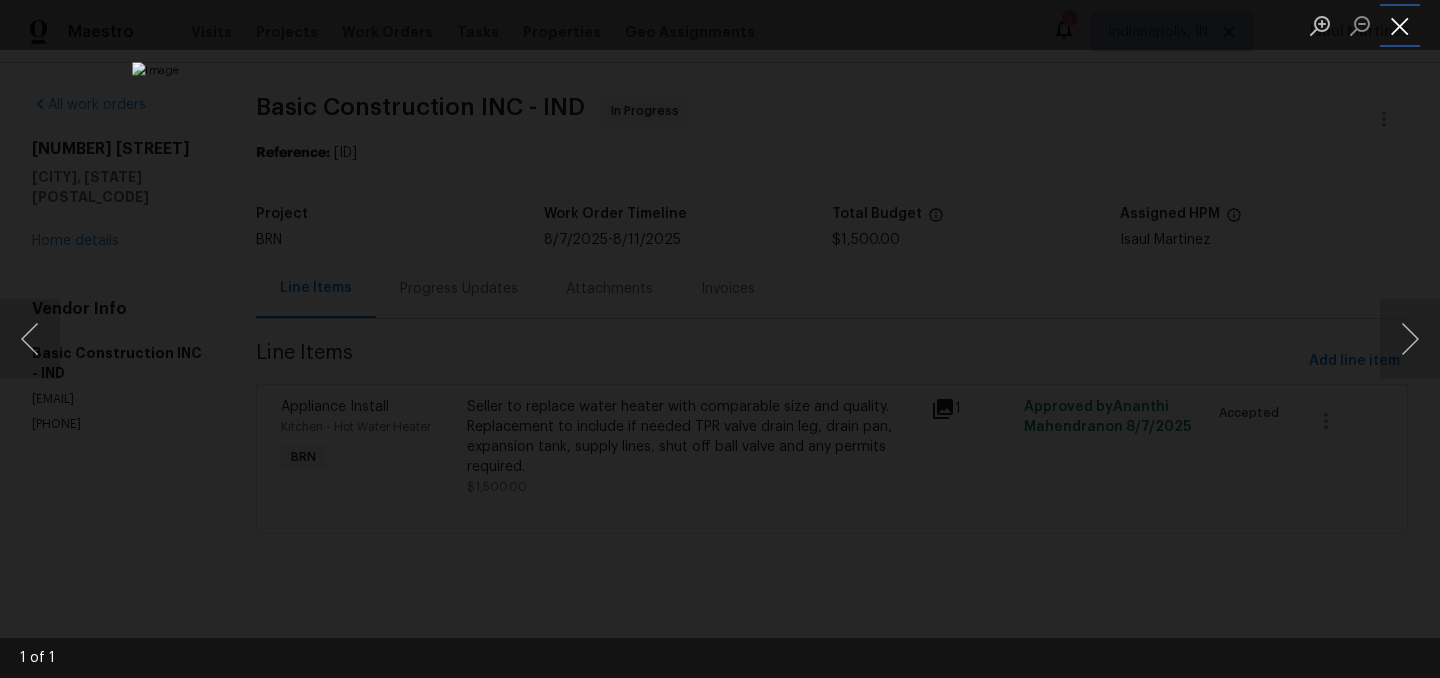 click at bounding box center (1400, 25) 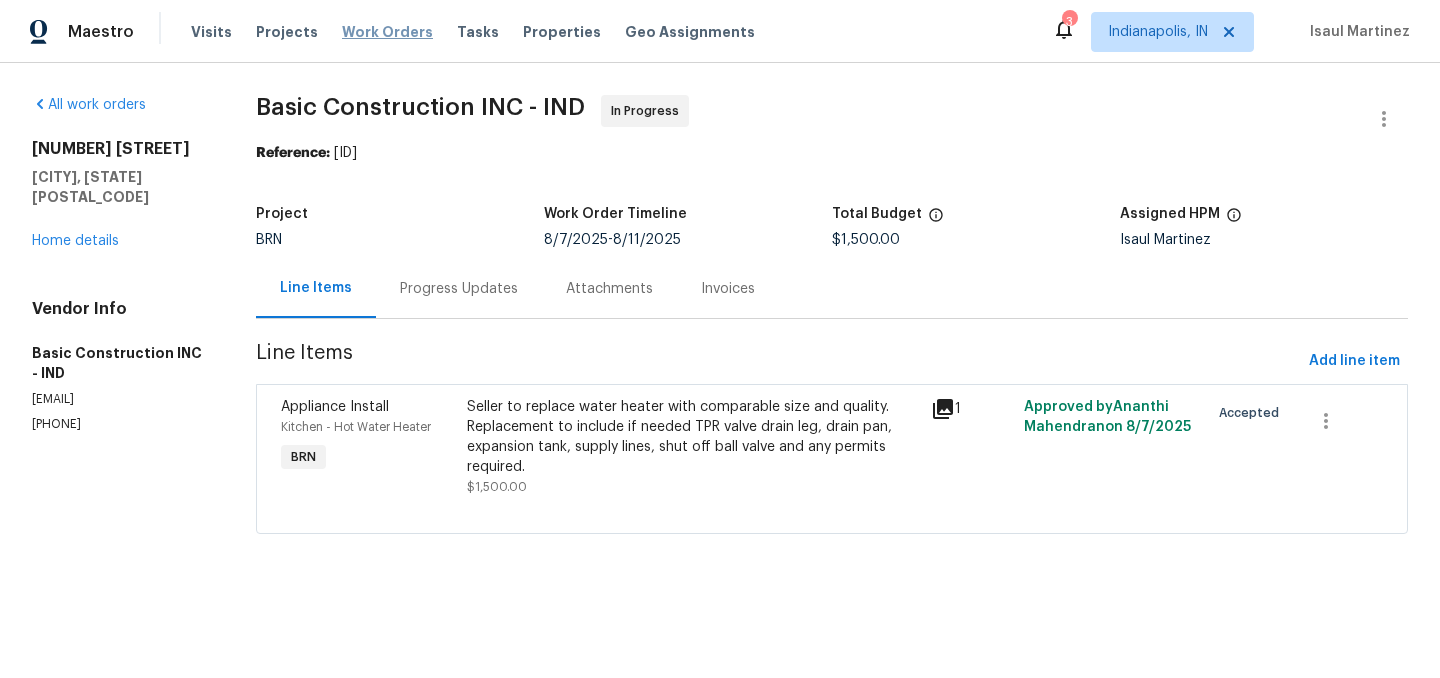 click on "Work Orders" at bounding box center [387, 32] 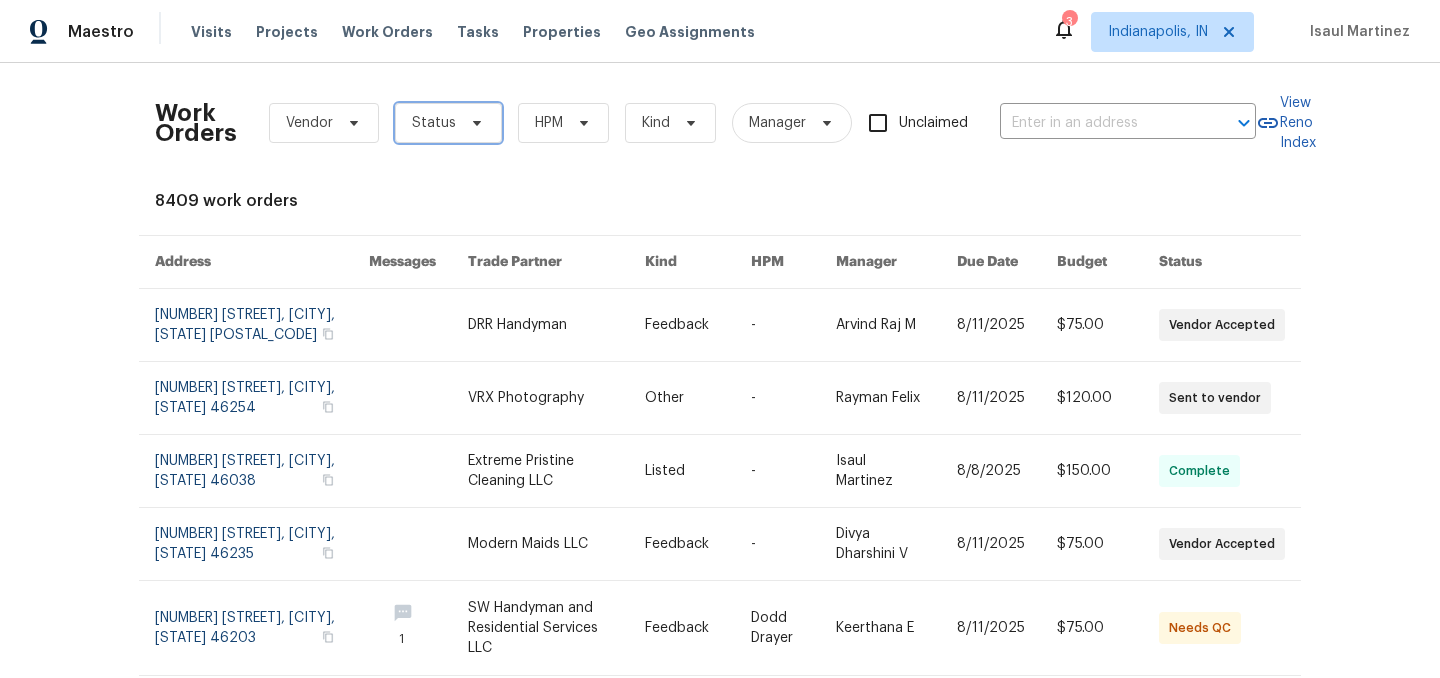 click on "Status" at bounding box center (434, 123) 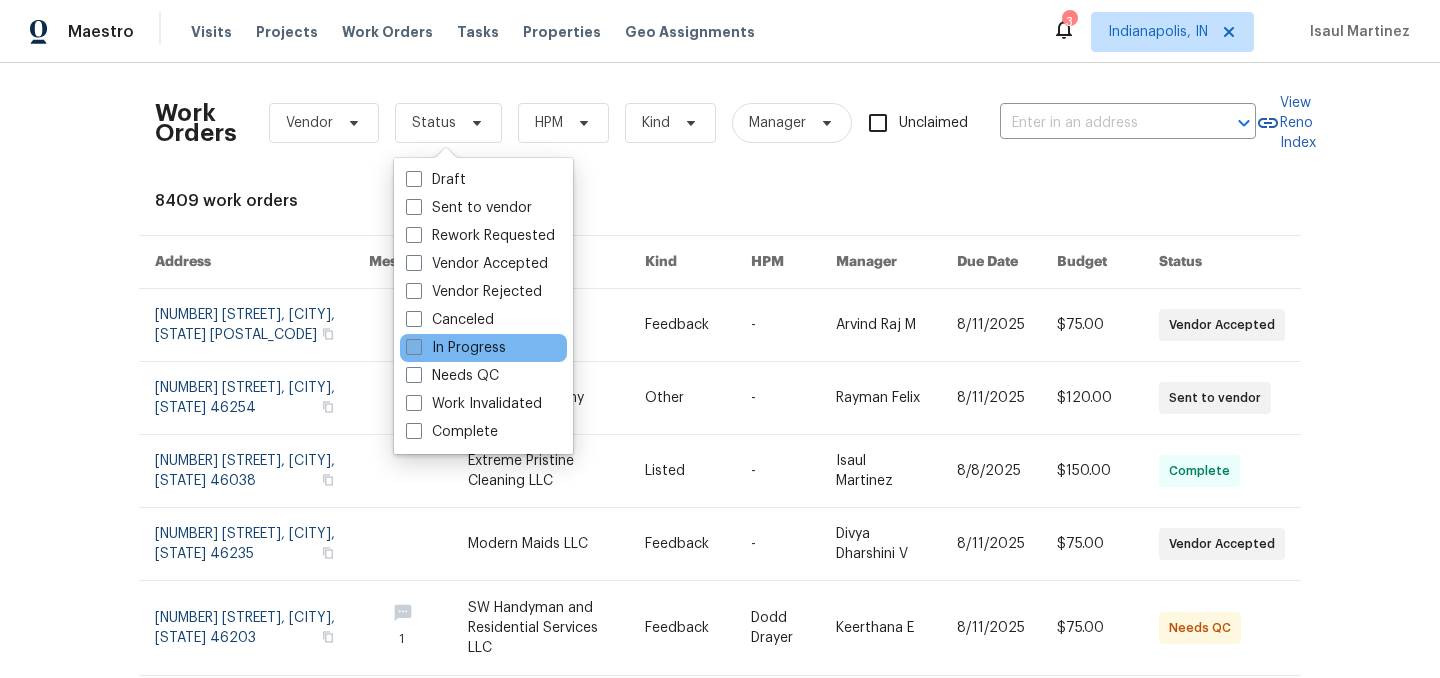 click on "In Progress" at bounding box center [456, 348] 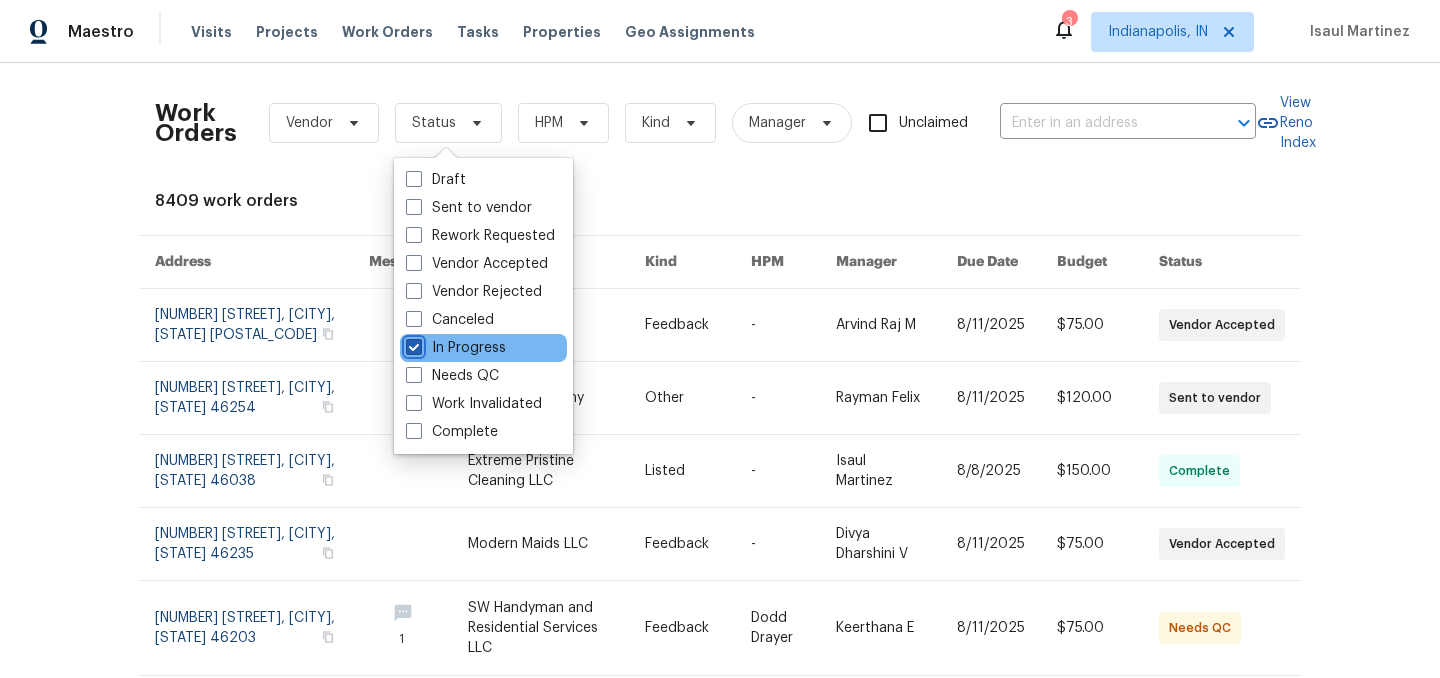 checkbox on "true" 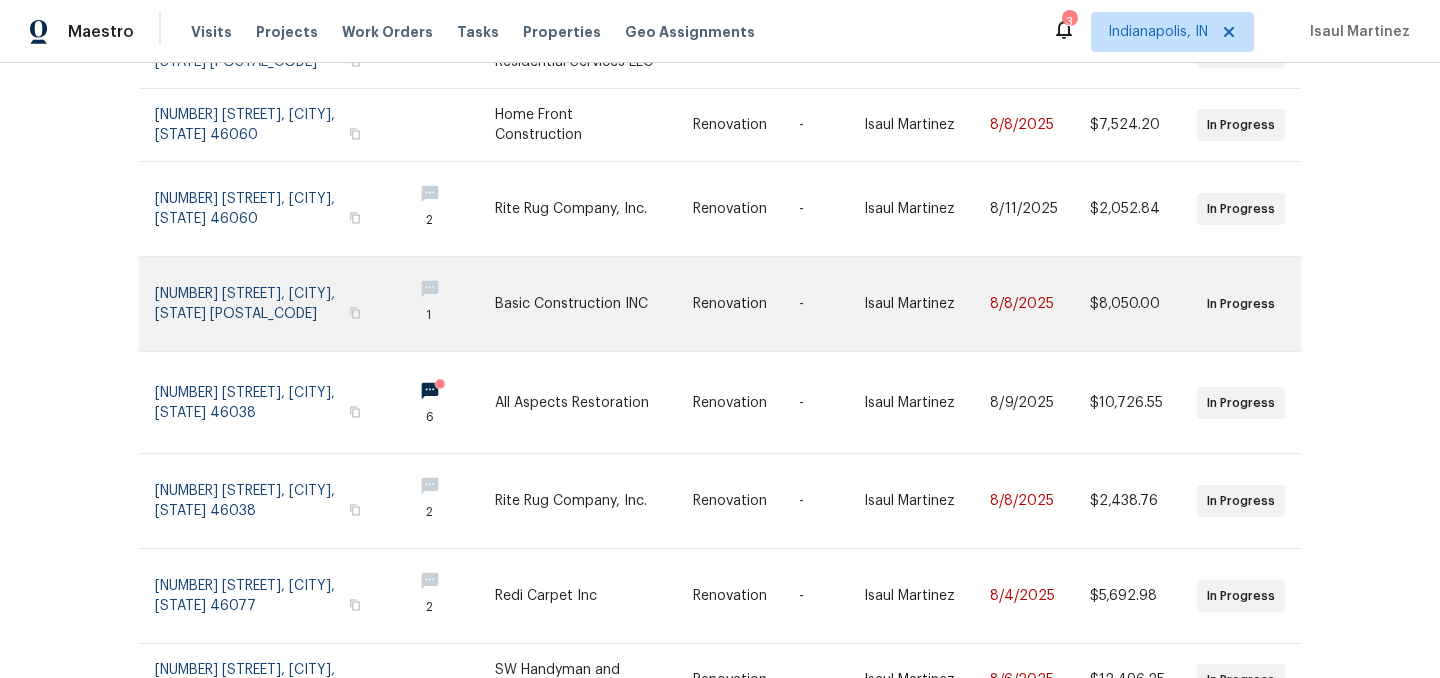 scroll, scrollTop: 464, scrollLeft: 0, axis: vertical 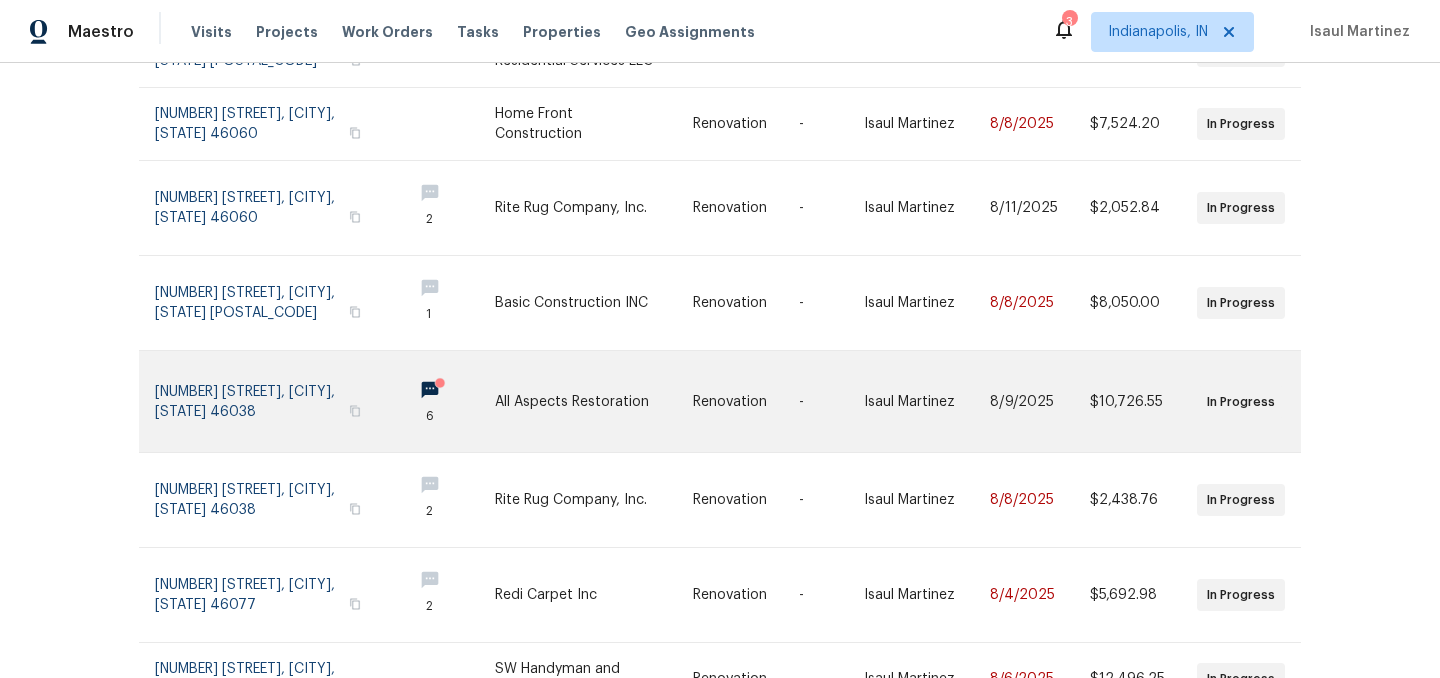 click at bounding box center (594, 401) 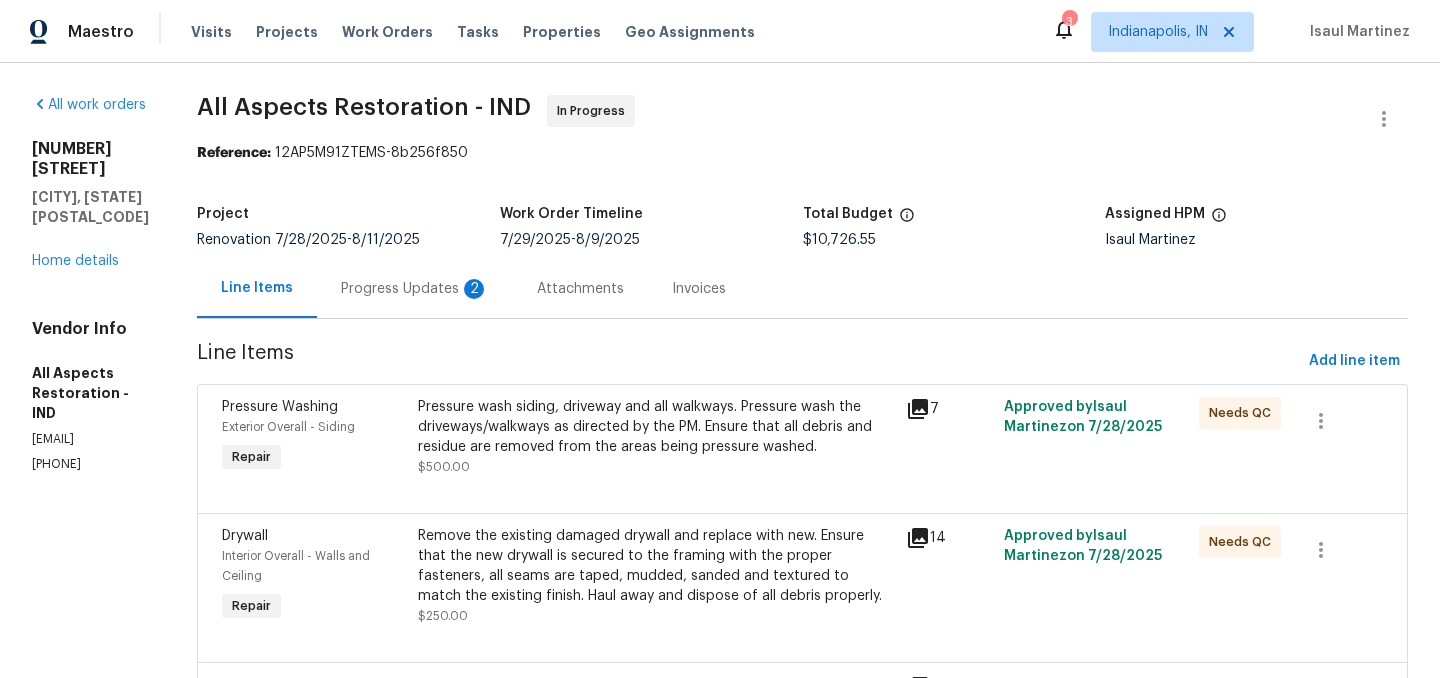 click on "Progress Updates 2" at bounding box center (415, 289) 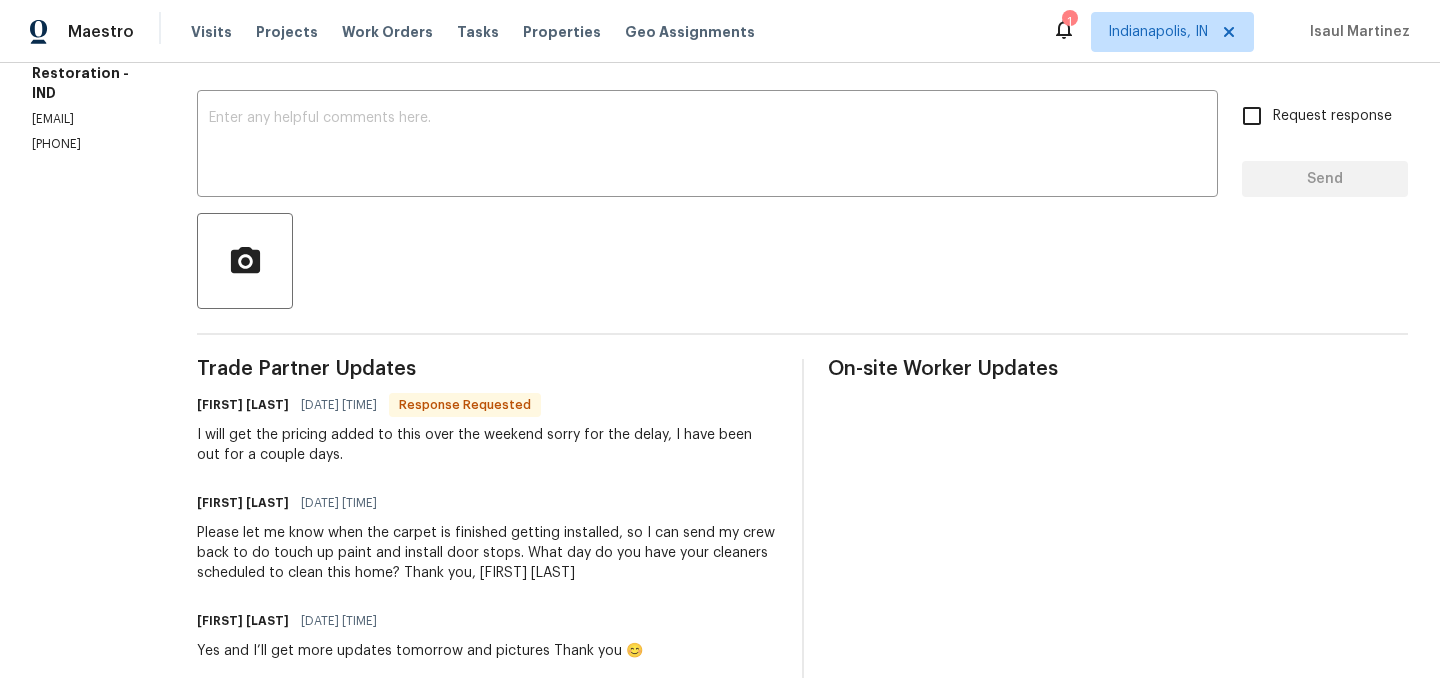 scroll, scrollTop: 283, scrollLeft: 0, axis: vertical 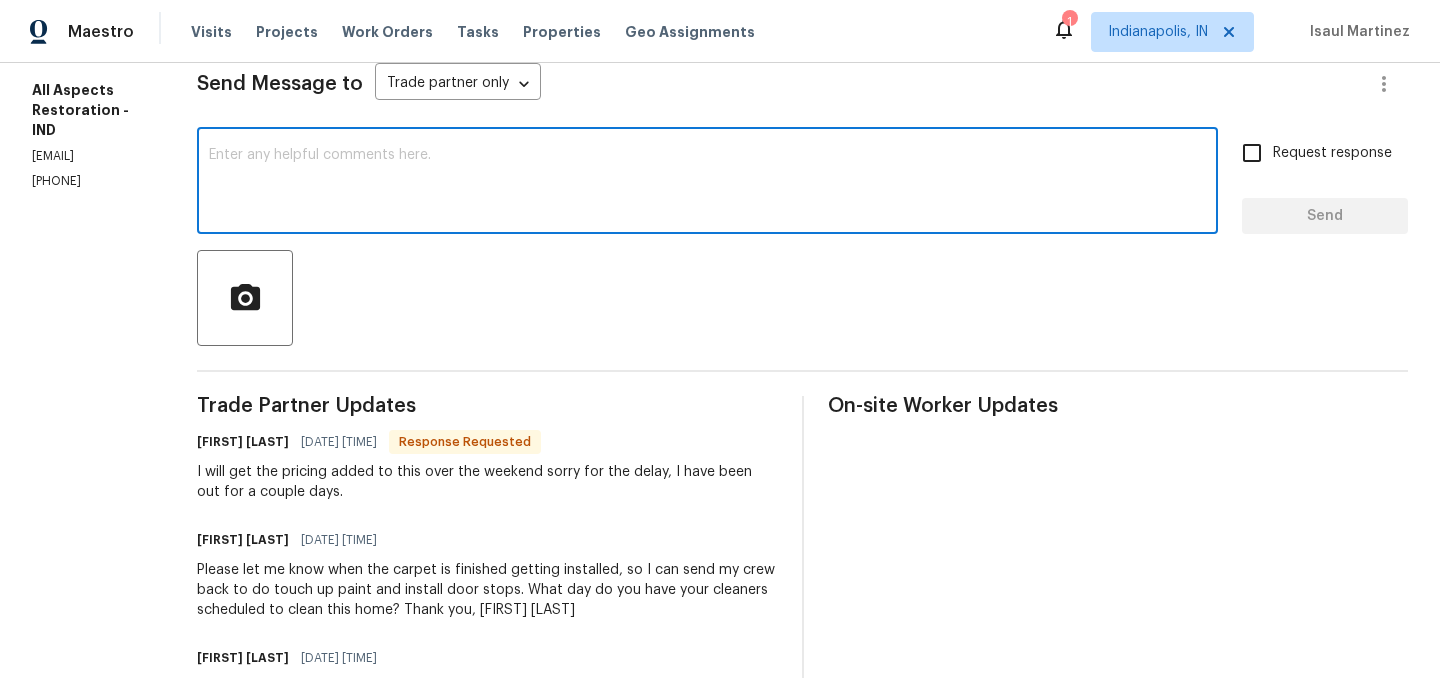 click at bounding box center [707, 183] 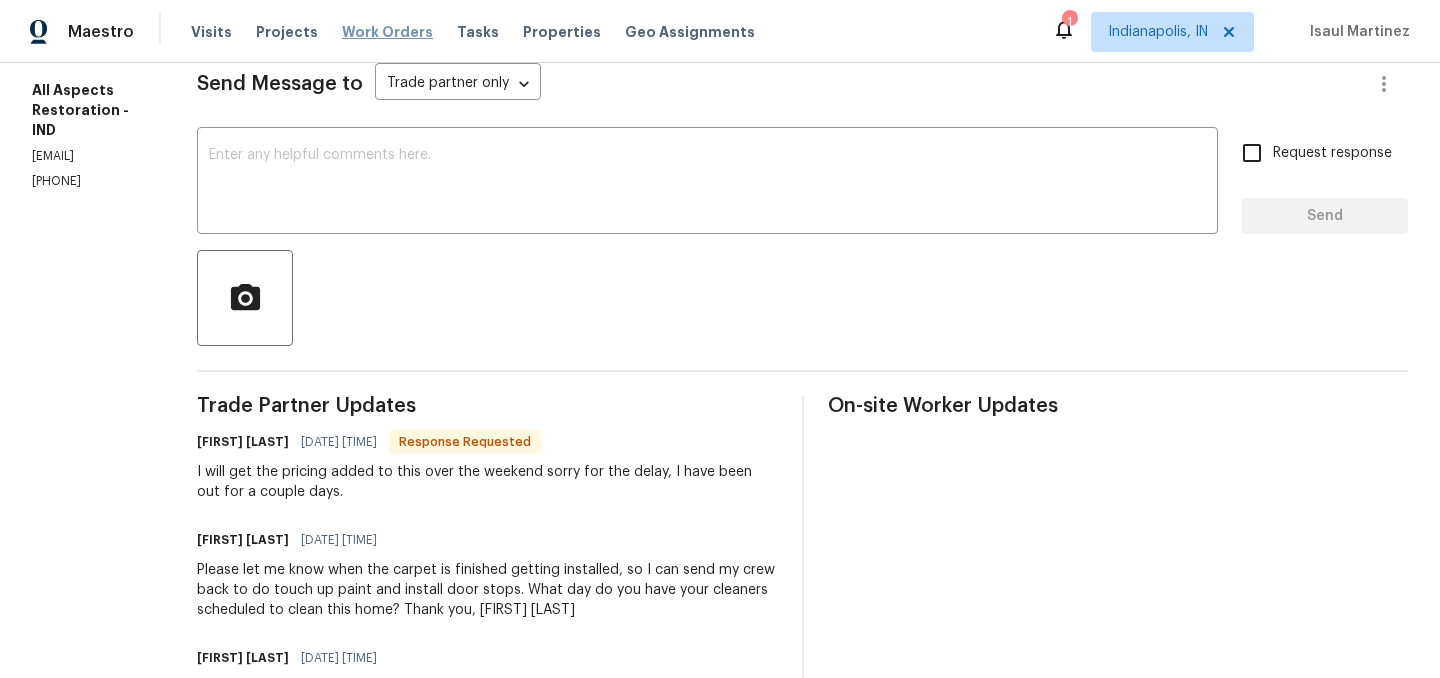 click on "Work Orders" at bounding box center [387, 32] 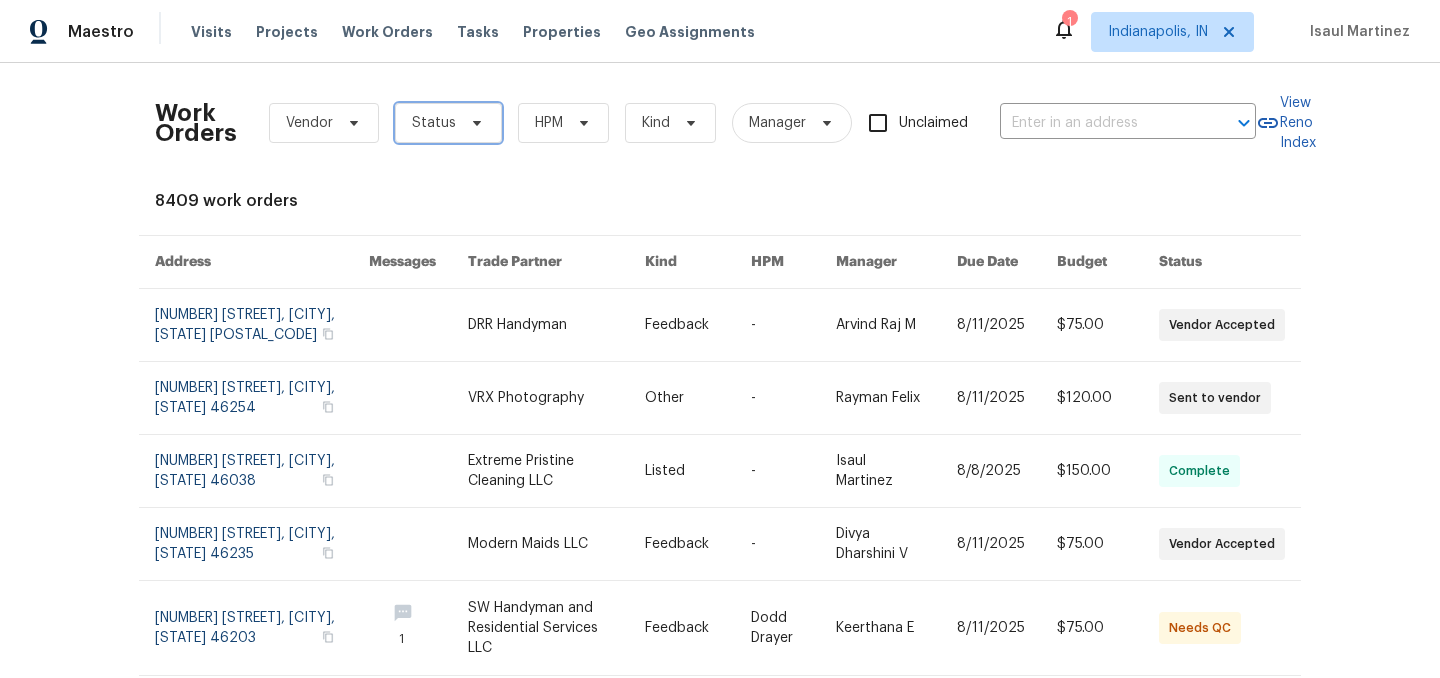 click on "Status" at bounding box center [434, 123] 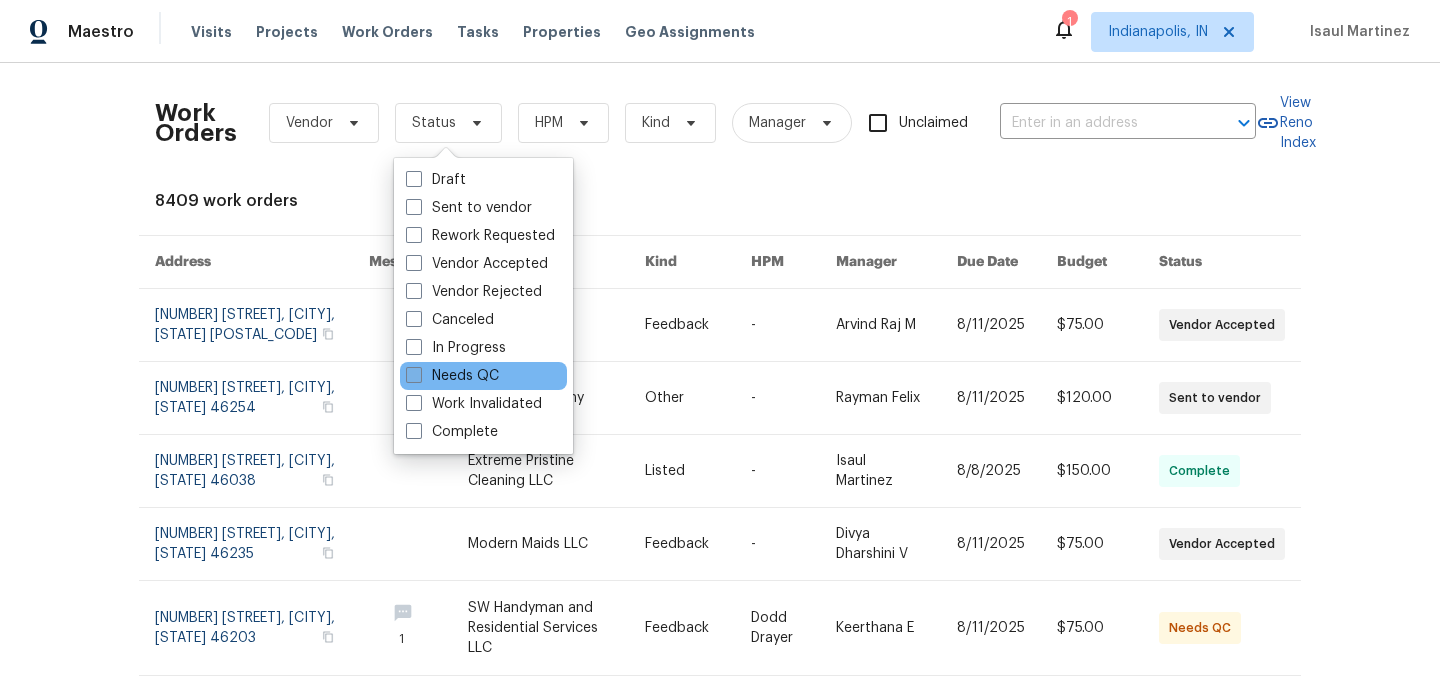 click on "Needs QC" at bounding box center (452, 376) 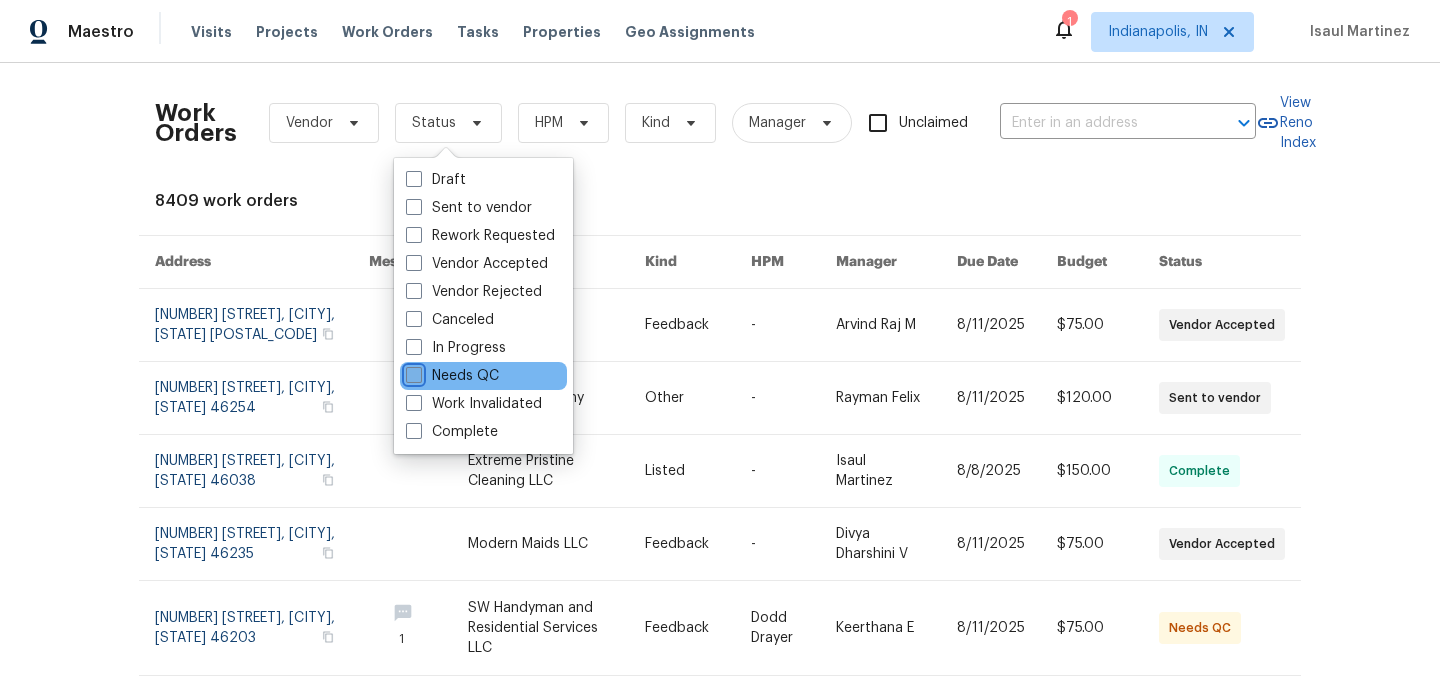 click on "Needs QC" at bounding box center [412, 372] 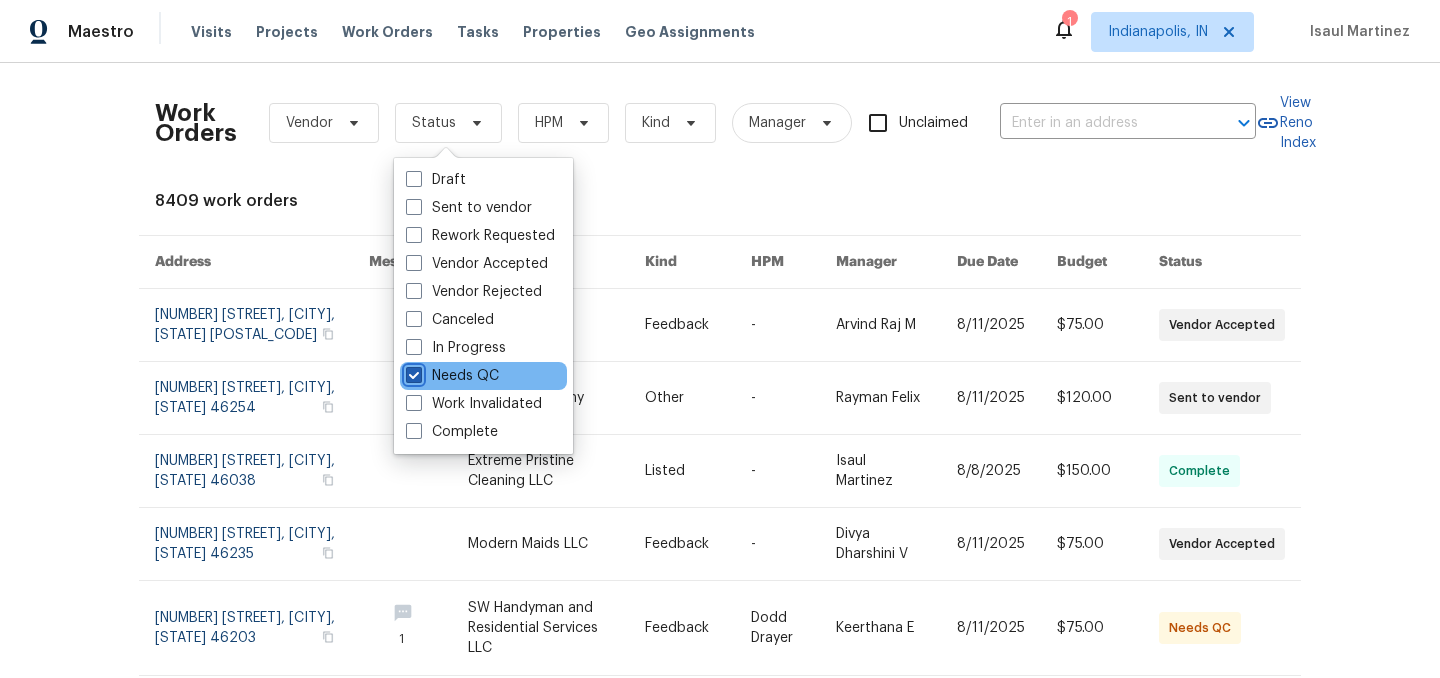 checkbox on "true" 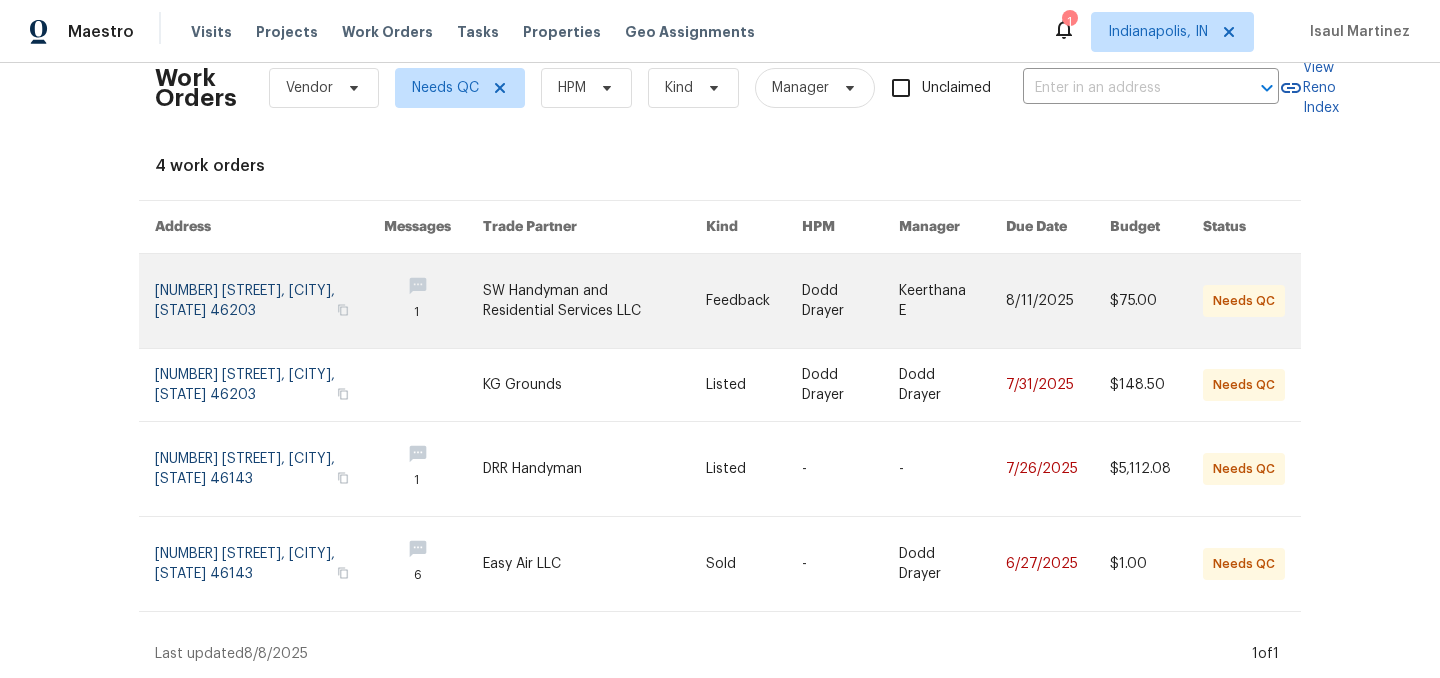 scroll, scrollTop: 0, scrollLeft: 0, axis: both 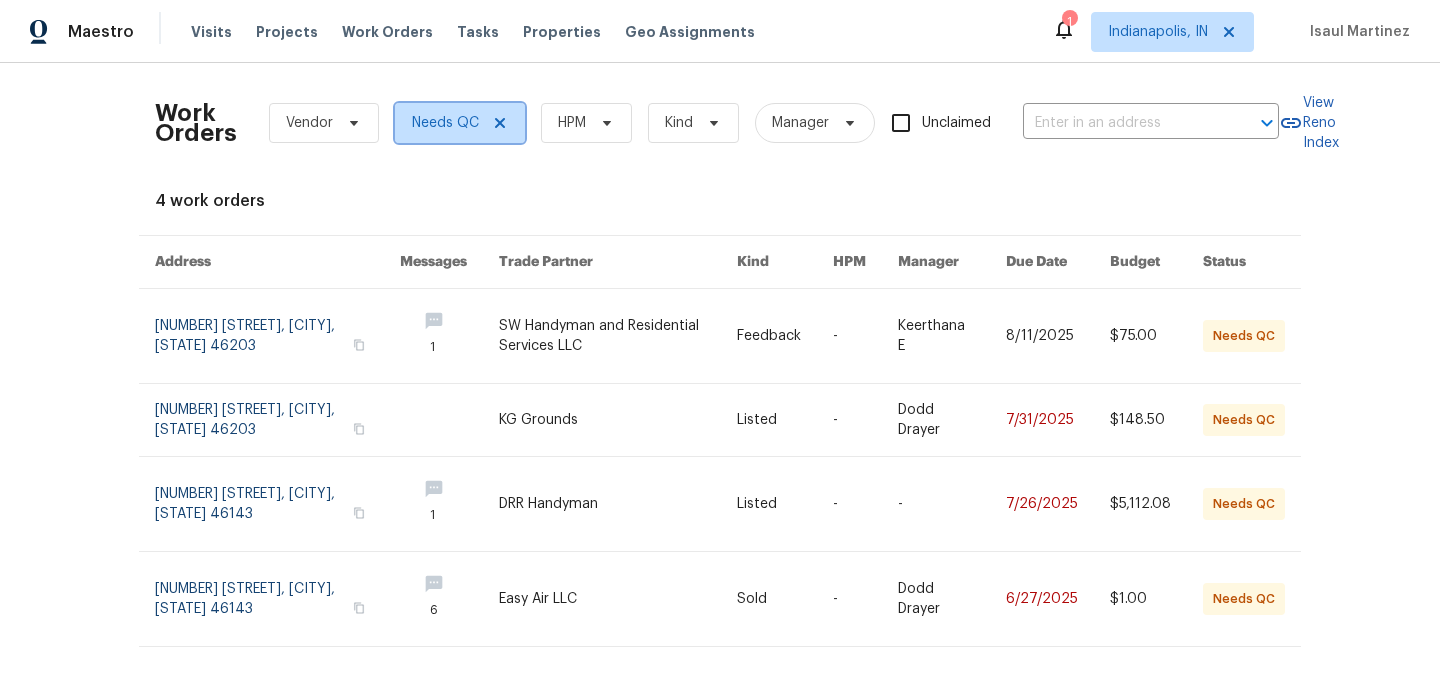 click 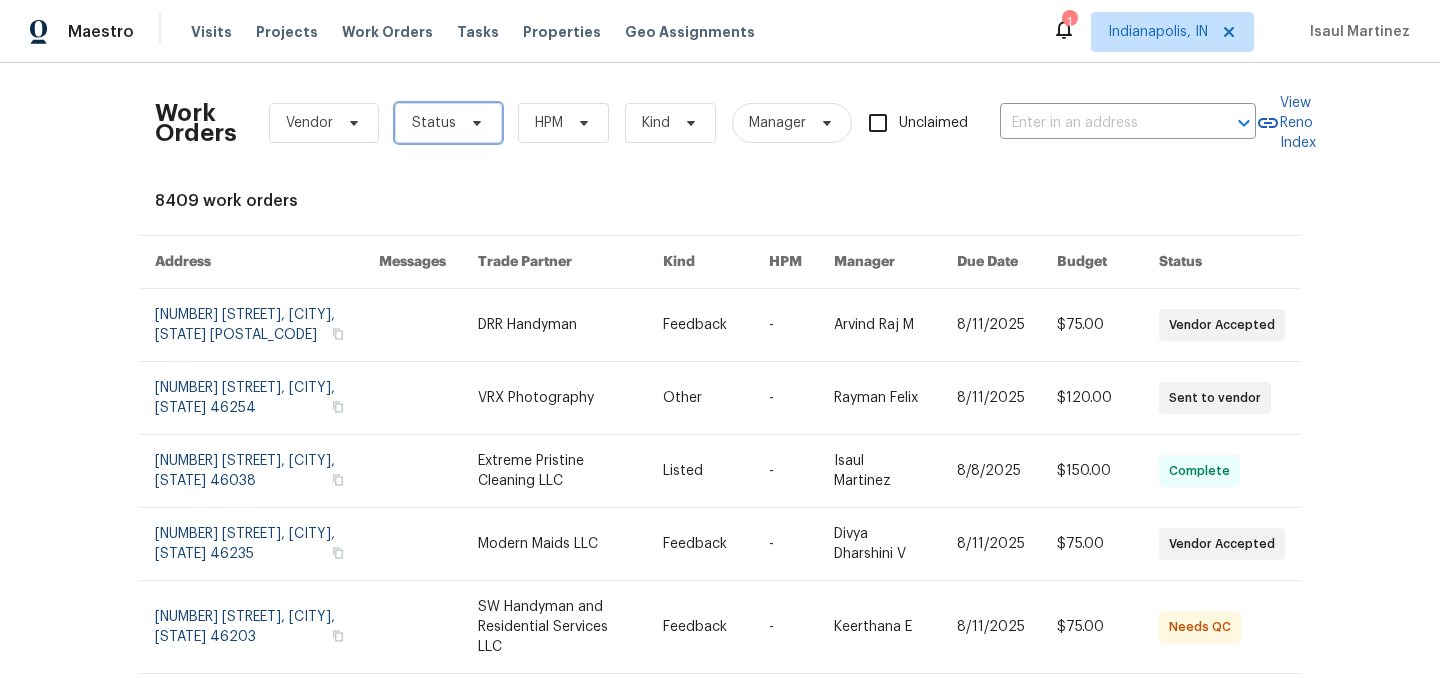 click on "Status" at bounding box center [434, 123] 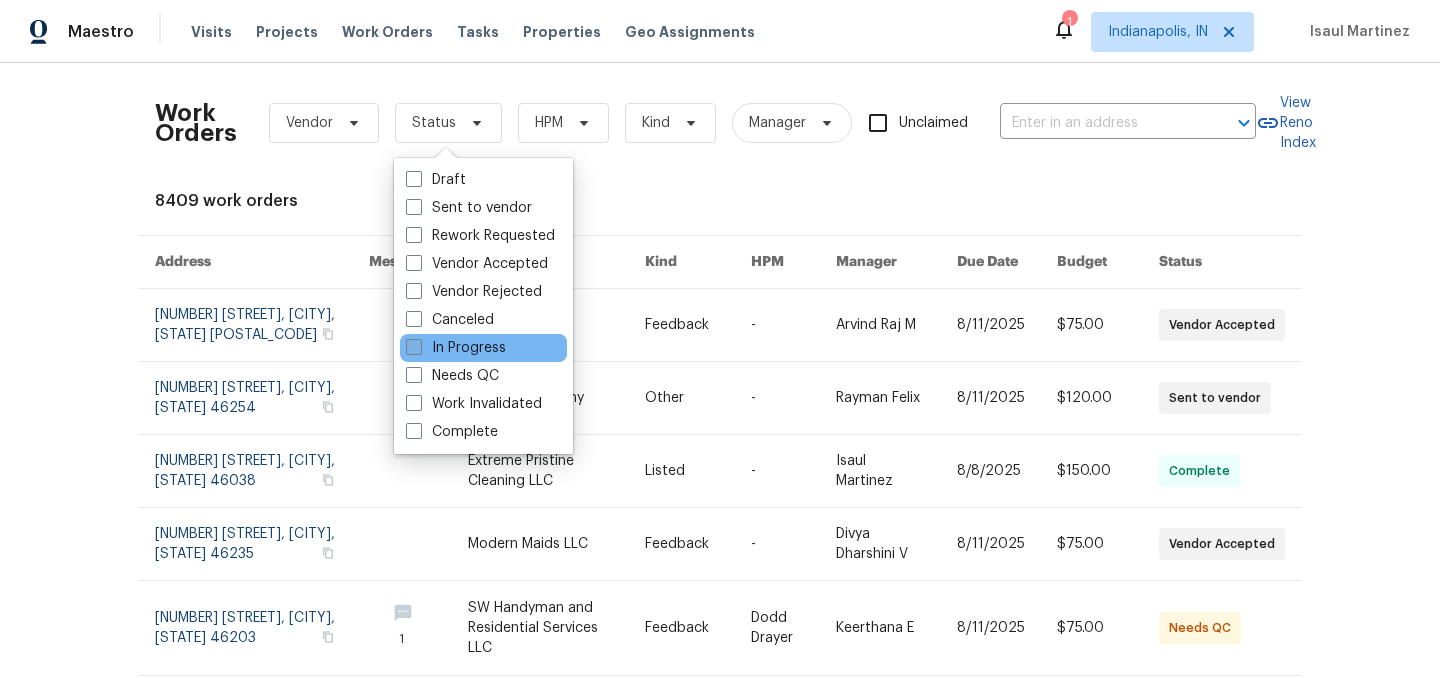 click on "In Progress" at bounding box center [456, 348] 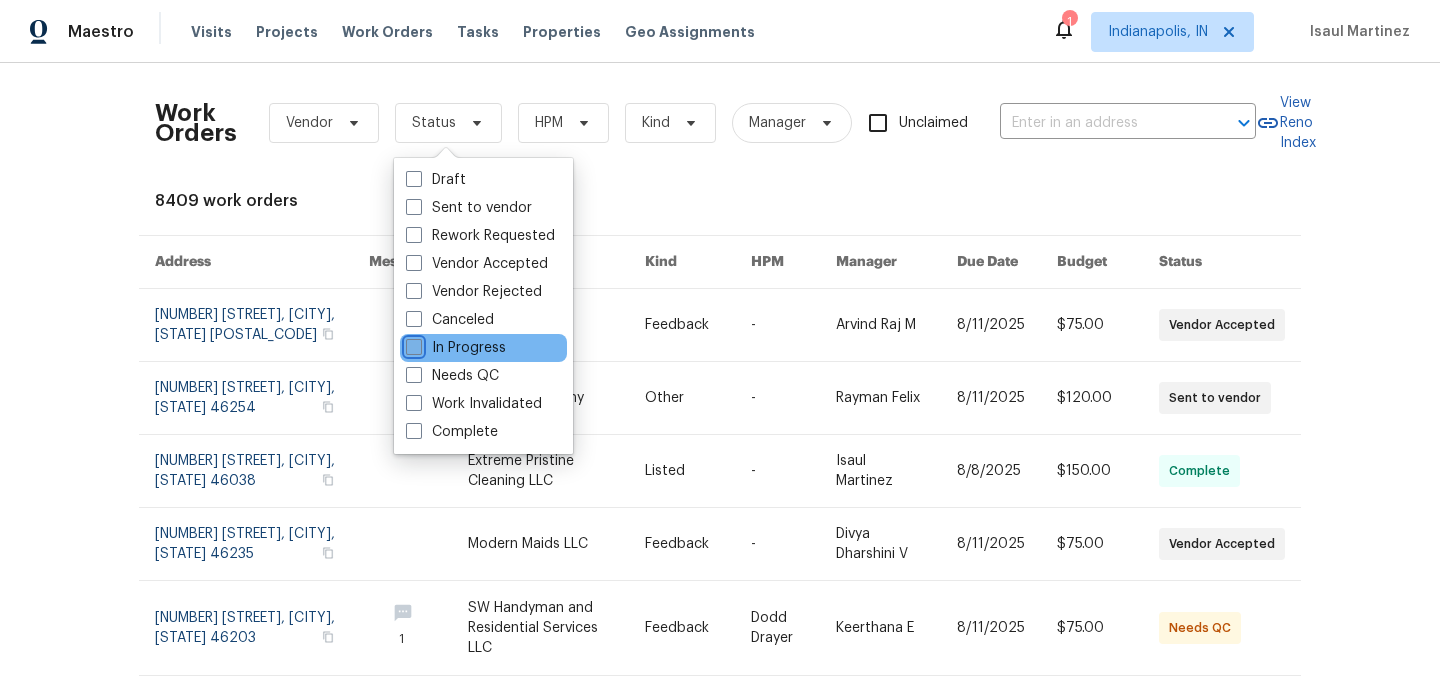 click on "In Progress" at bounding box center (412, 344) 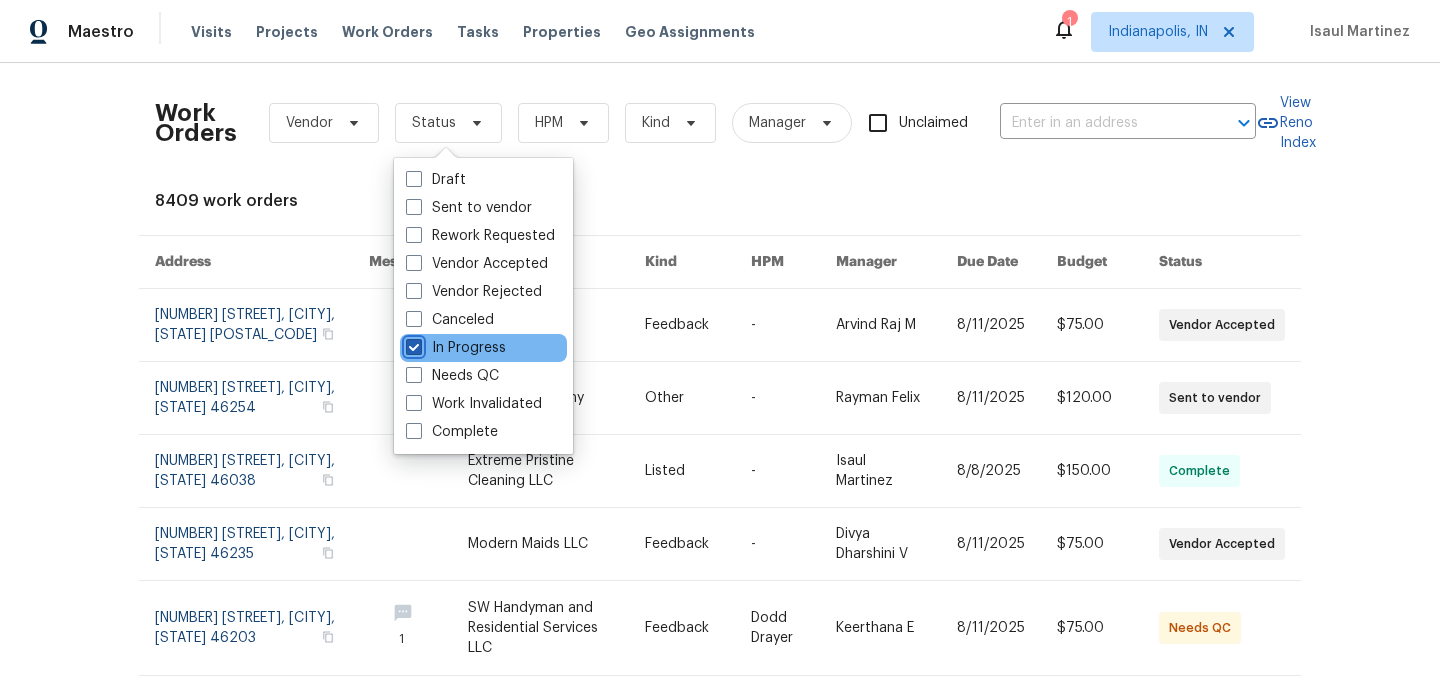 checkbox on "true" 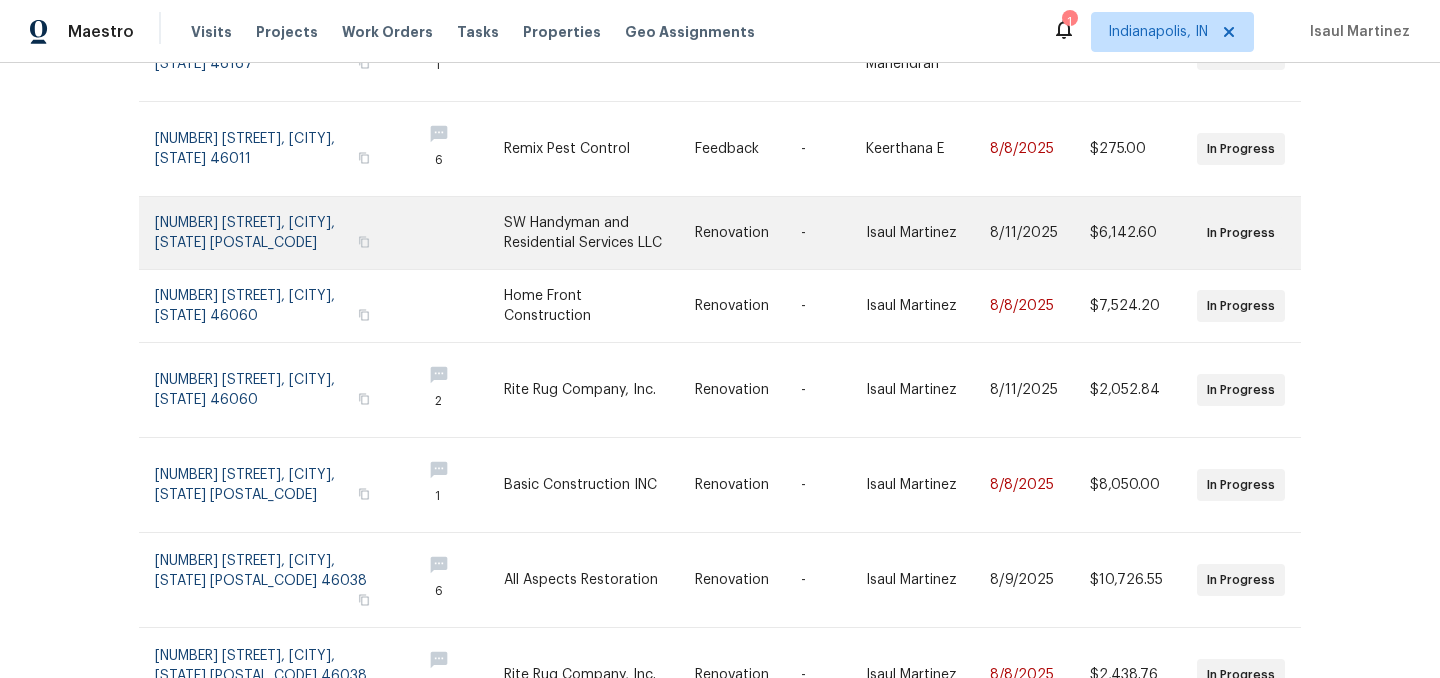 scroll, scrollTop: 559, scrollLeft: 0, axis: vertical 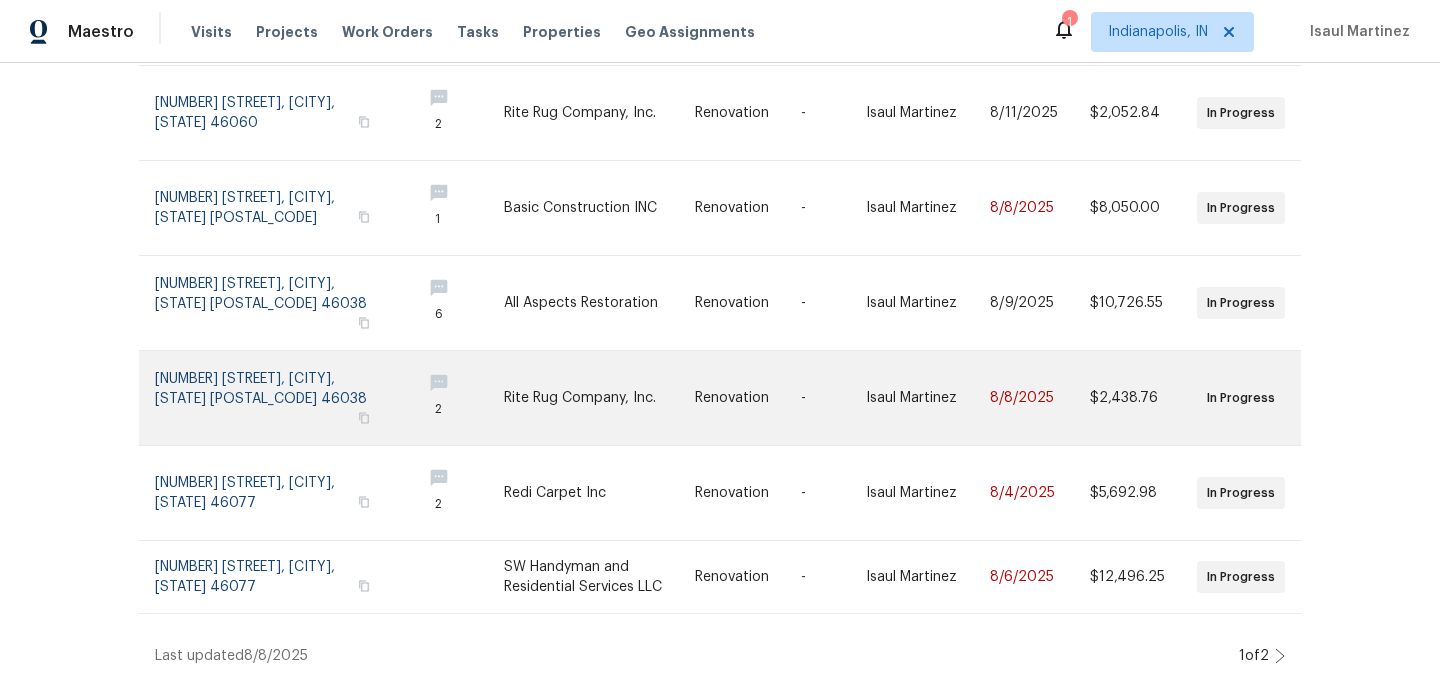 click at bounding box center [280, 398] 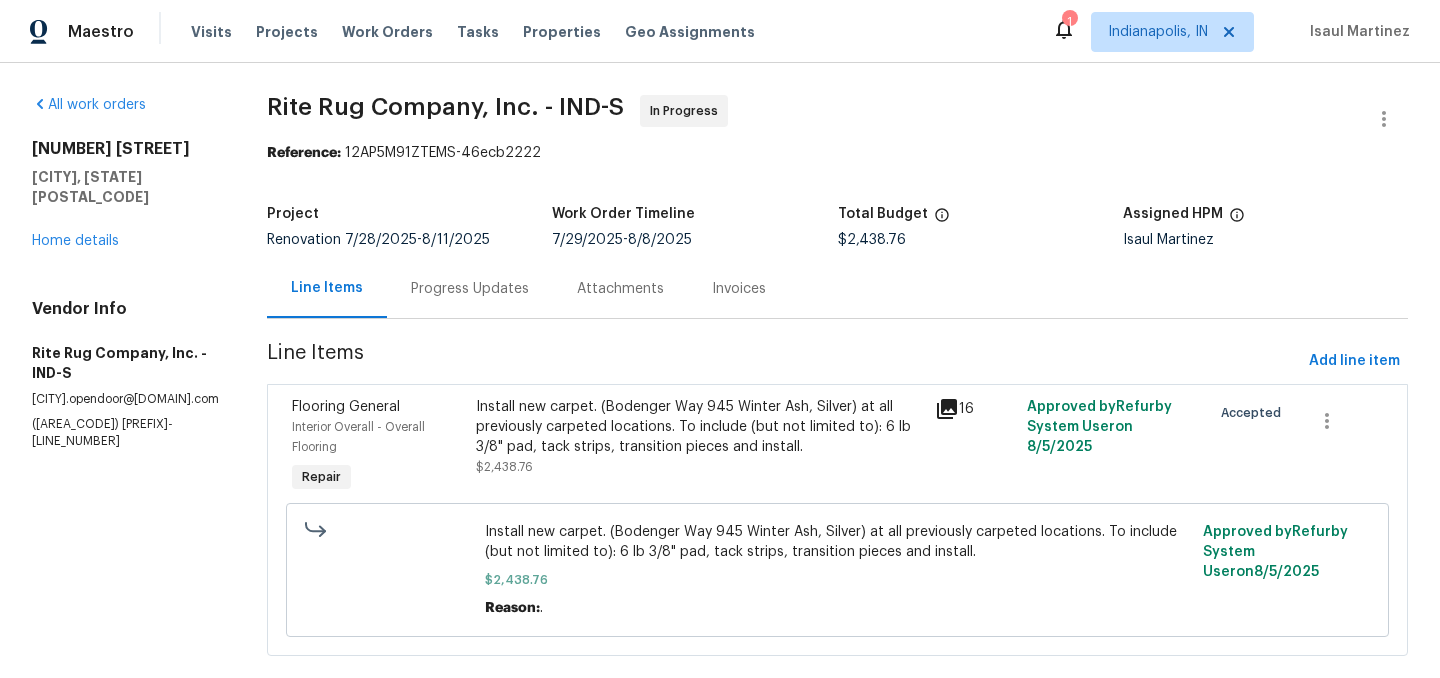click on "Progress Updates" at bounding box center (470, 289) 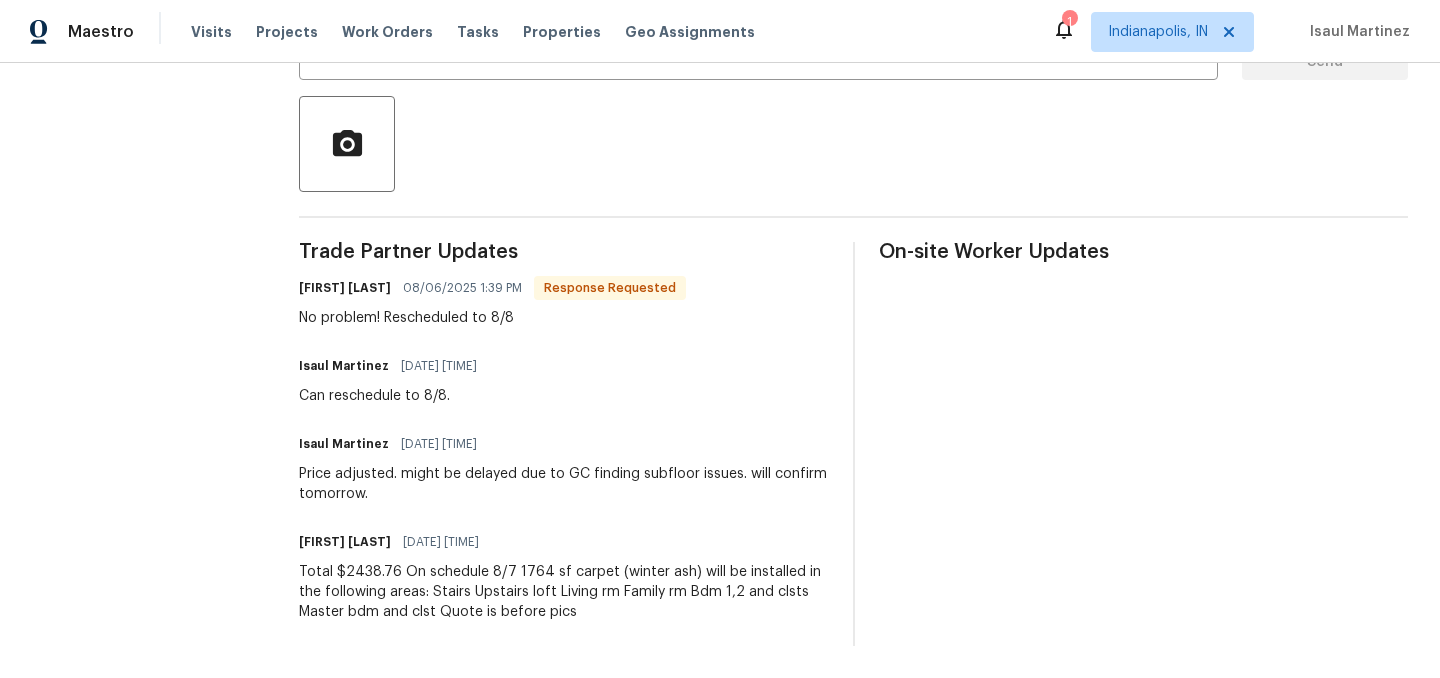 scroll, scrollTop: 0, scrollLeft: 0, axis: both 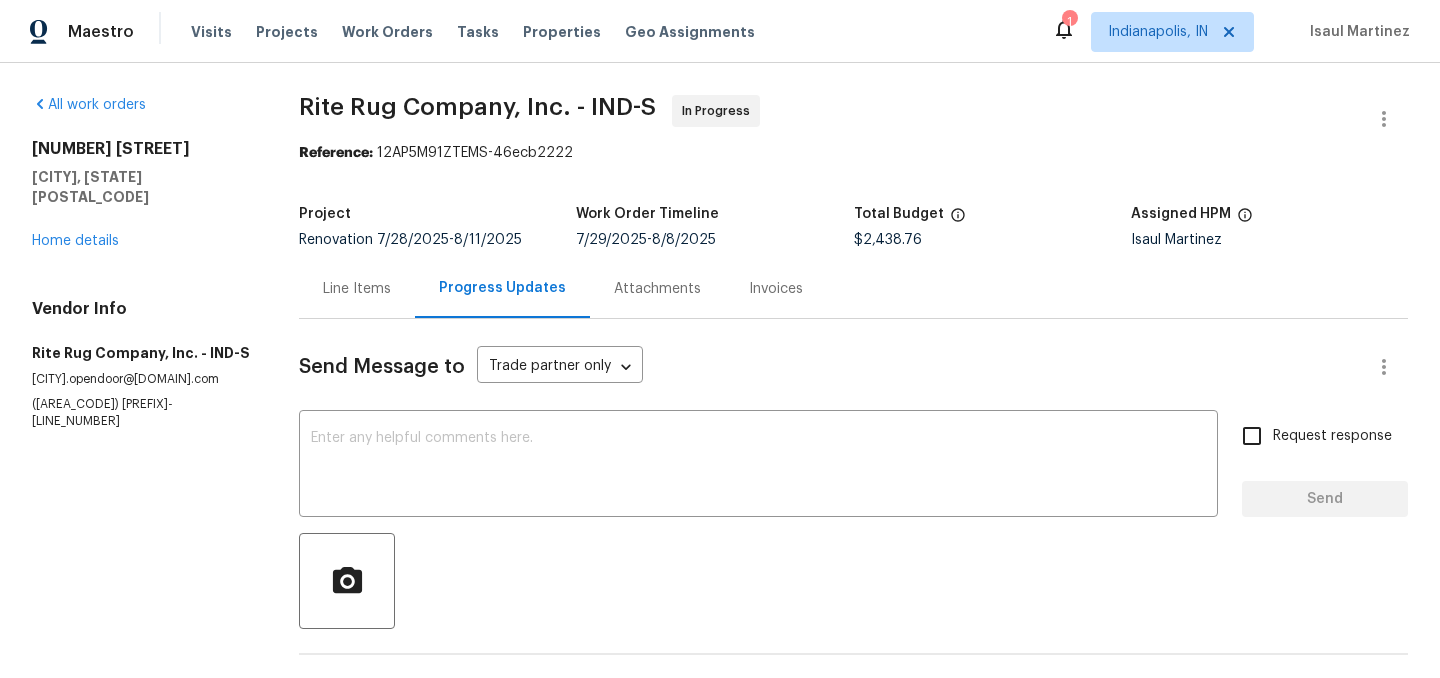click on "Line Items" at bounding box center (357, 289) 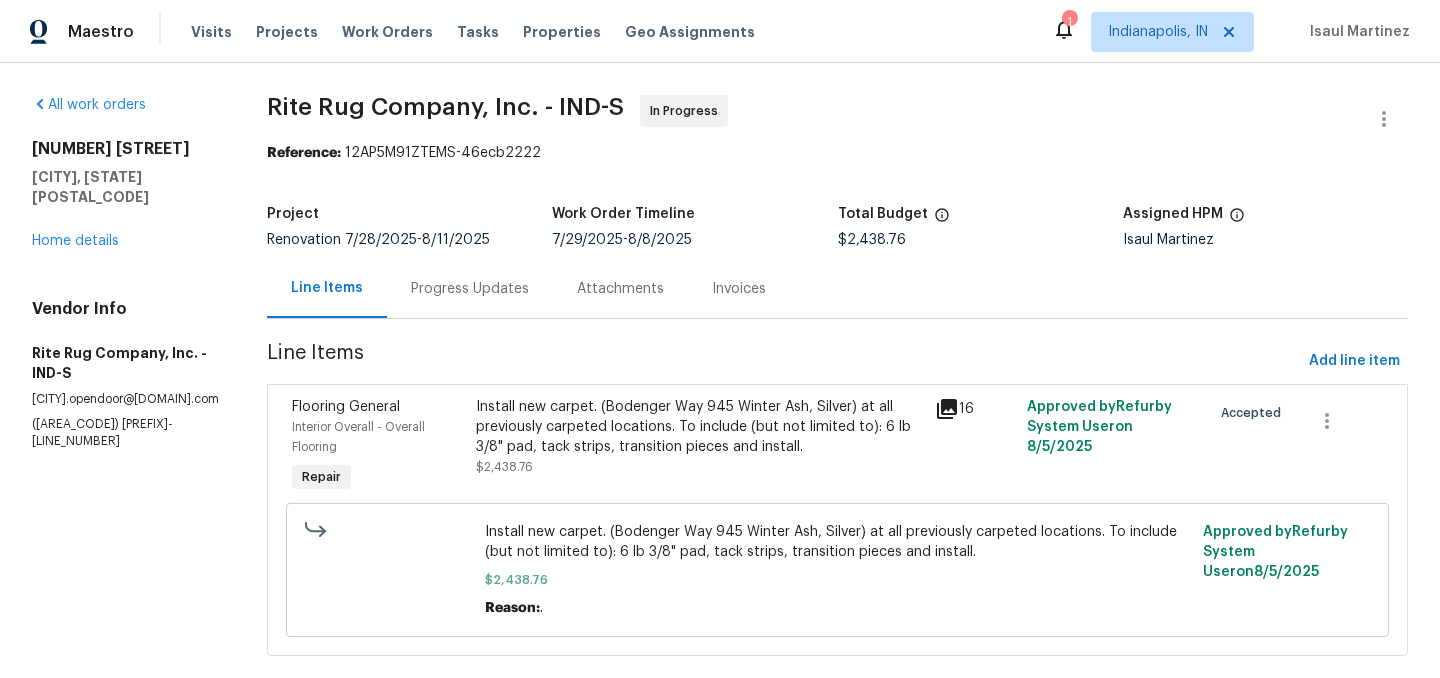 click on "Install new carpet. (Bodenger Way 945 Winter Ash, Silver) at all previously carpeted locations. To include (but not limited to): 6 lb 3/8" pad, tack strips, transition pieces and install." at bounding box center [700, 427] 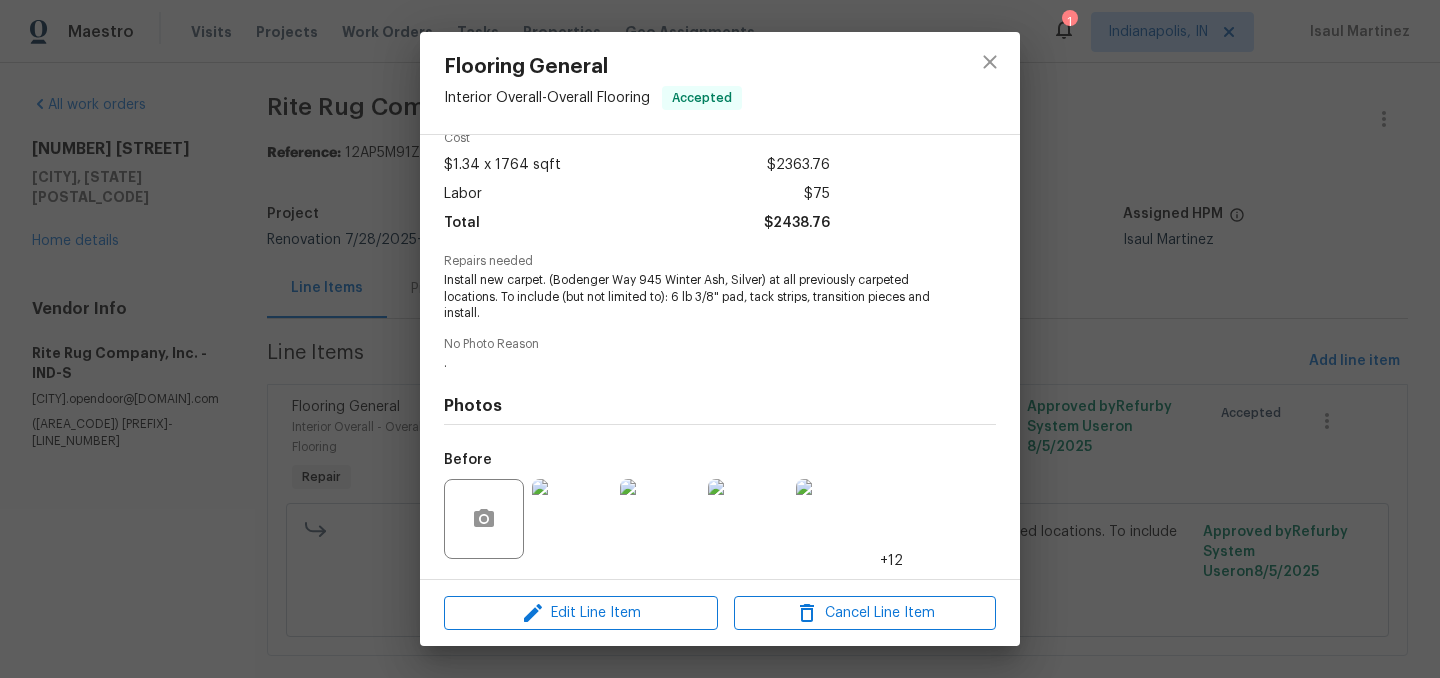 scroll, scrollTop: 0, scrollLeft: 0, axis: both 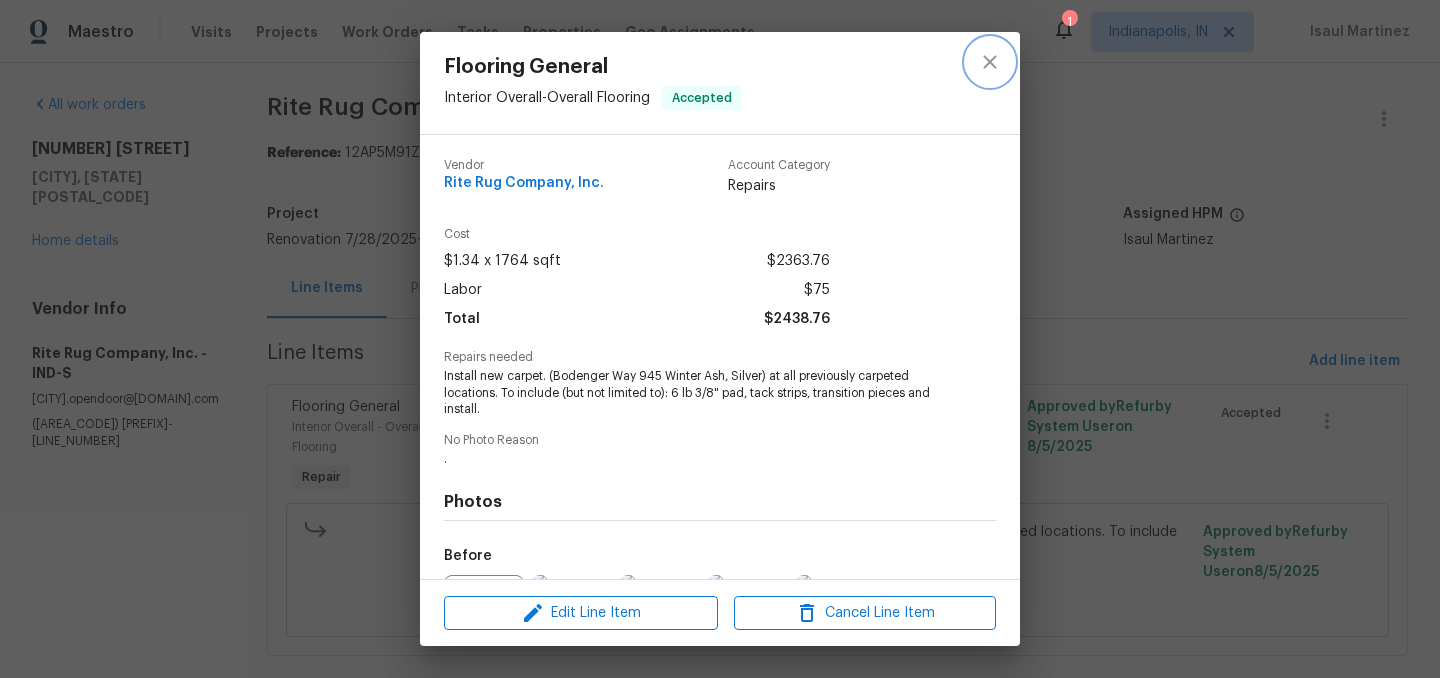 click 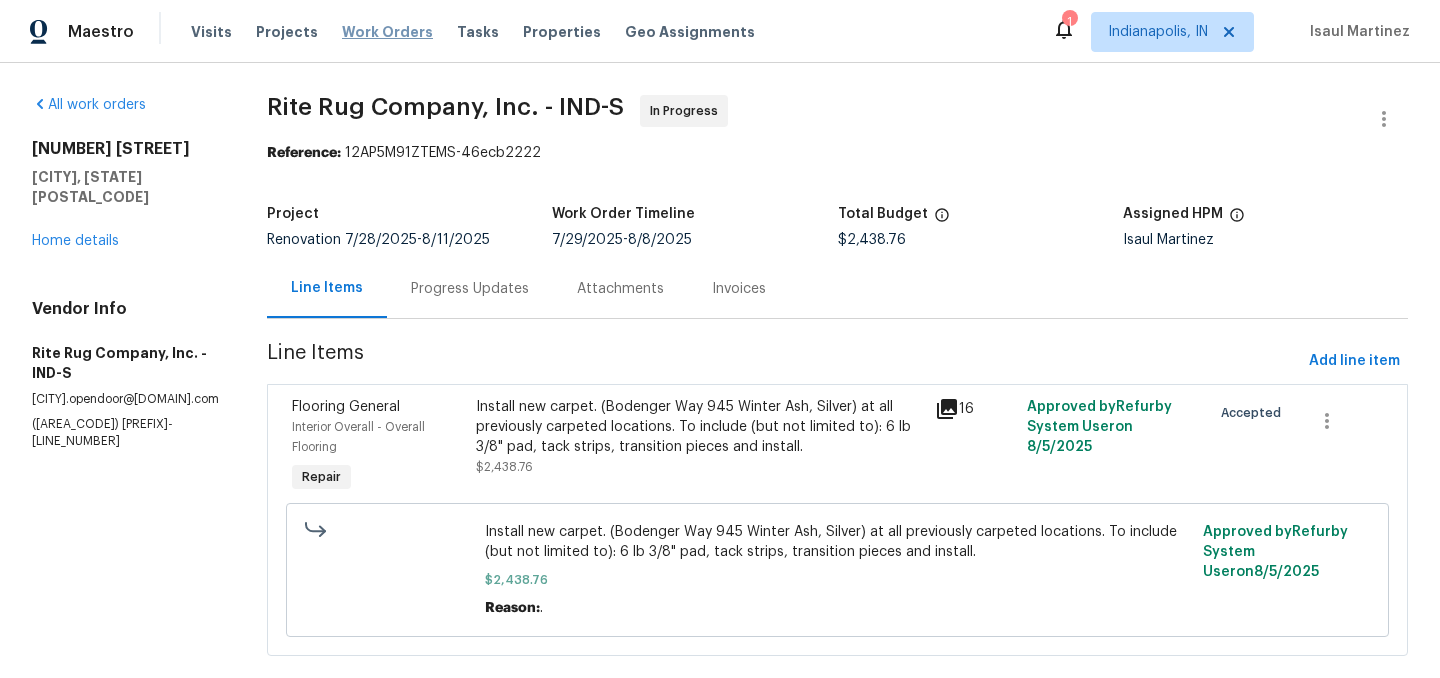click on "Work Orders" at bounding box center (387, 32) 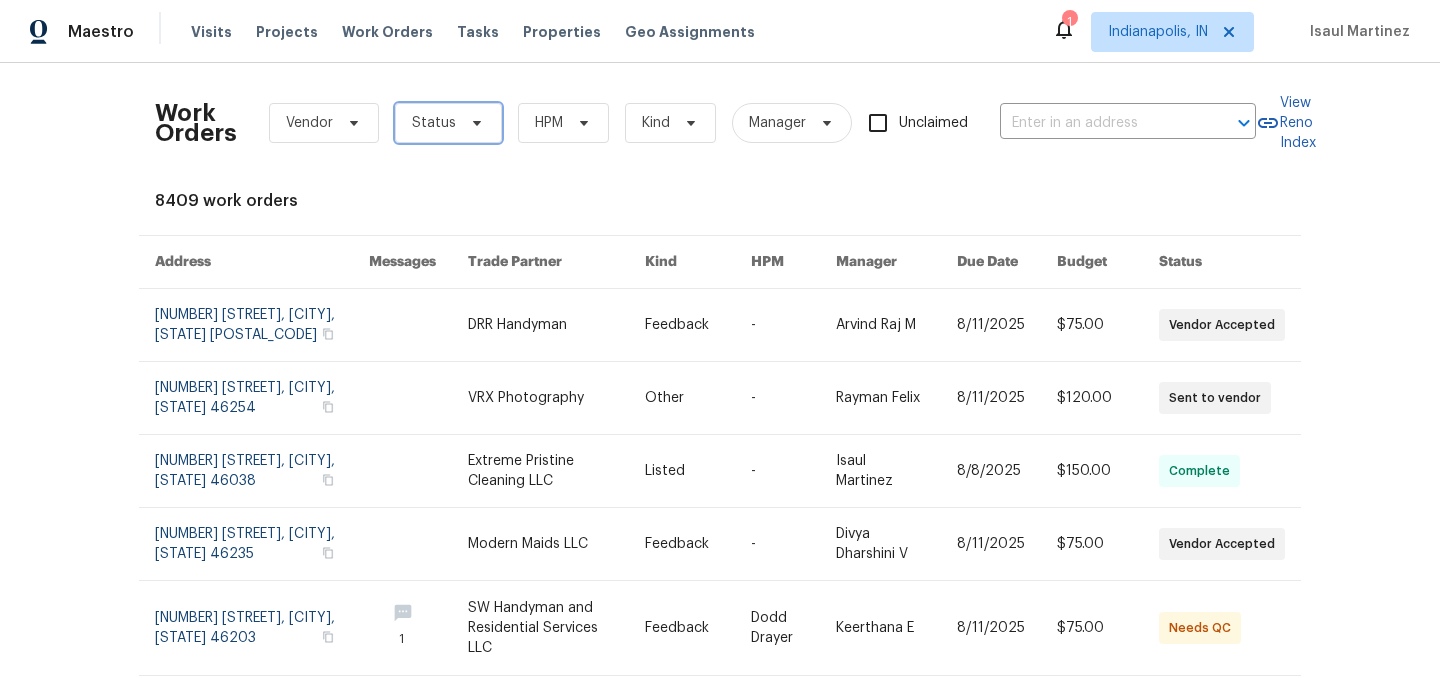 click on "Status" at bounding box center [448, 123] 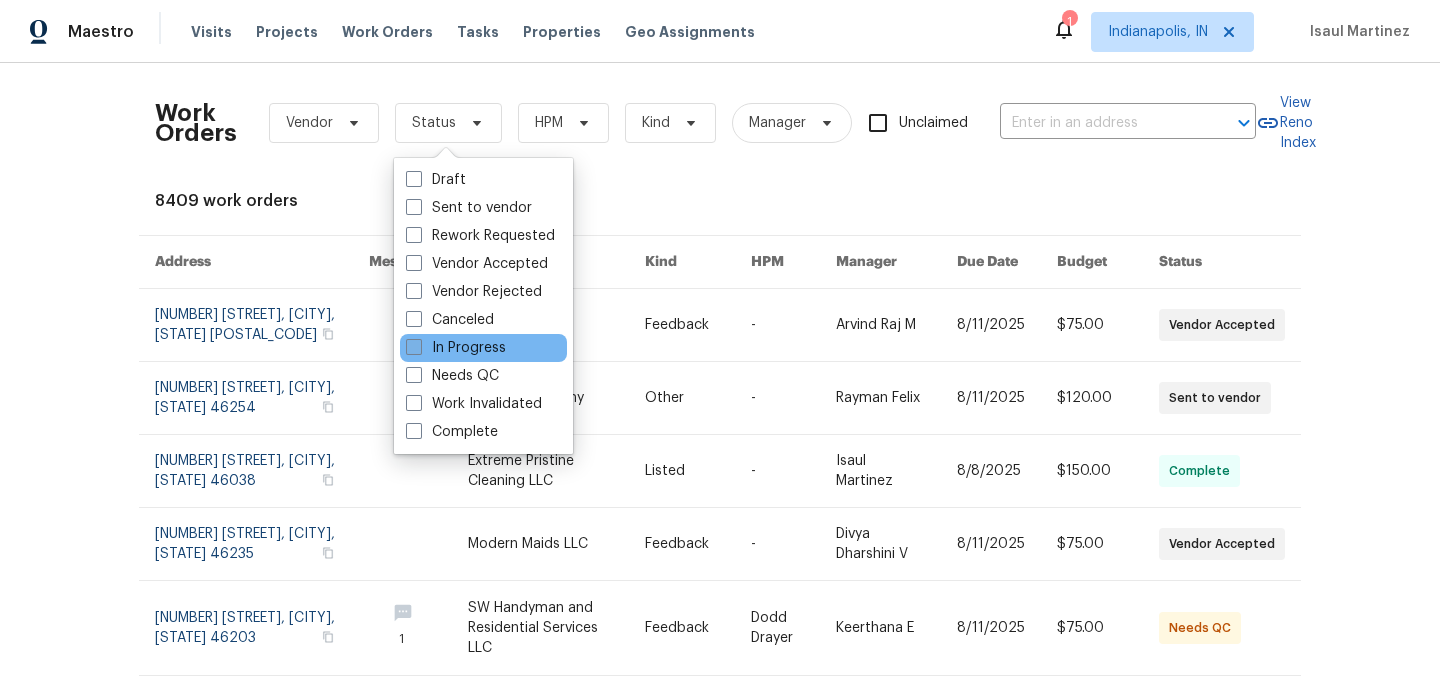 click on "In Progress" at bounding box center (456, 348) 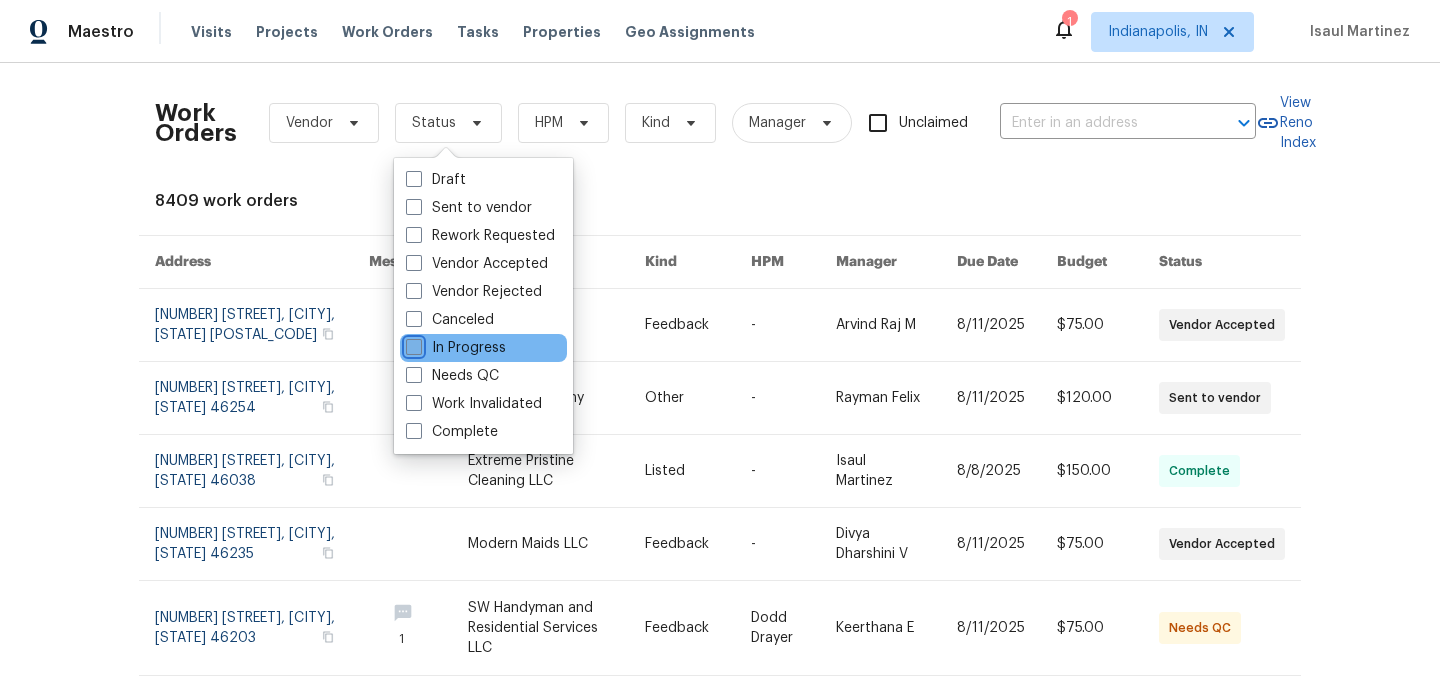 click on "In Progress" at bounding box center (412, 344) 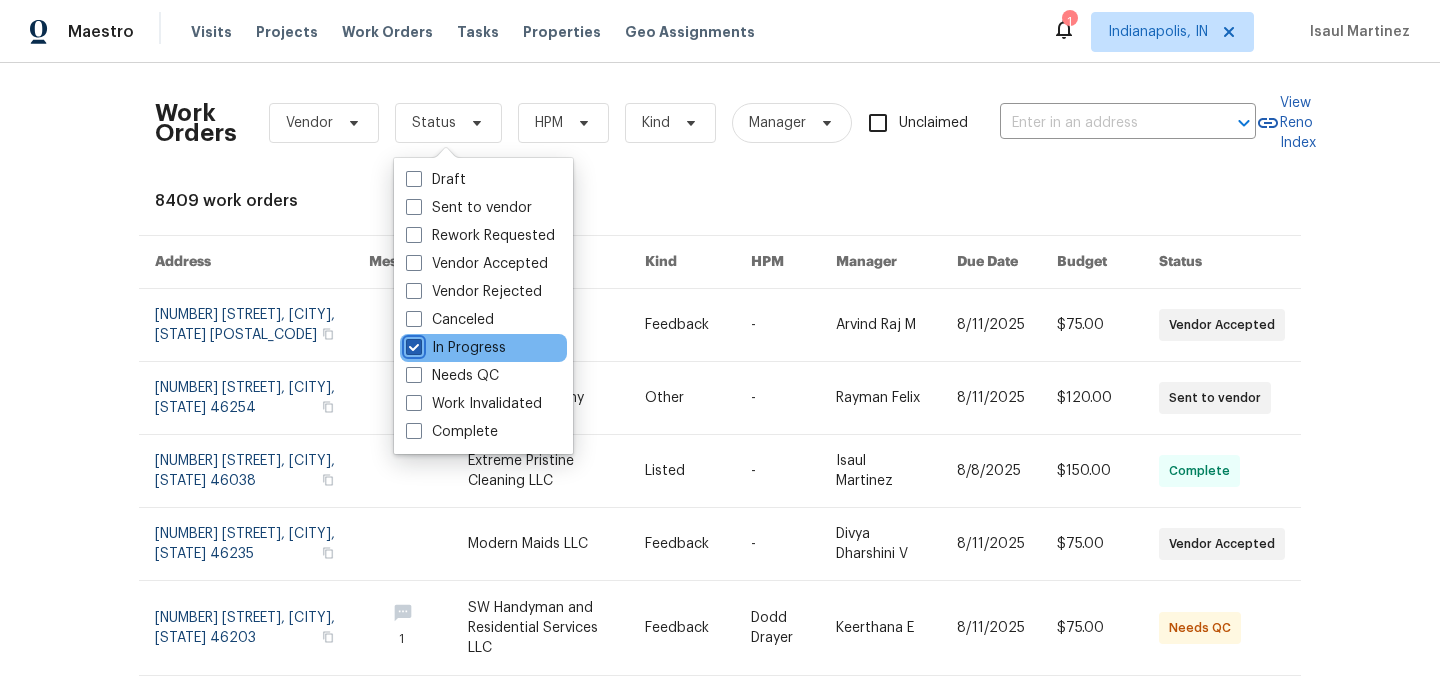 checkbox on "true" 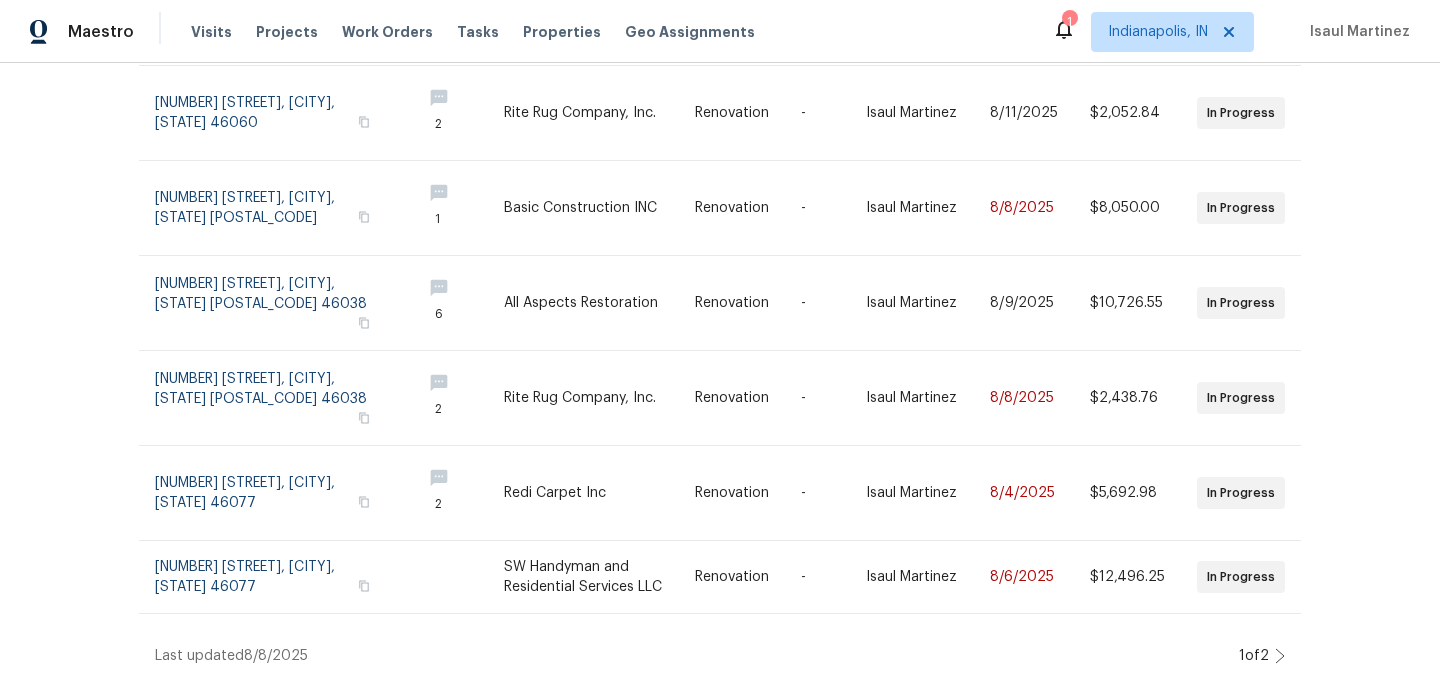 scroll, scrollTop: 0, scrollLeft: 0, axis: both 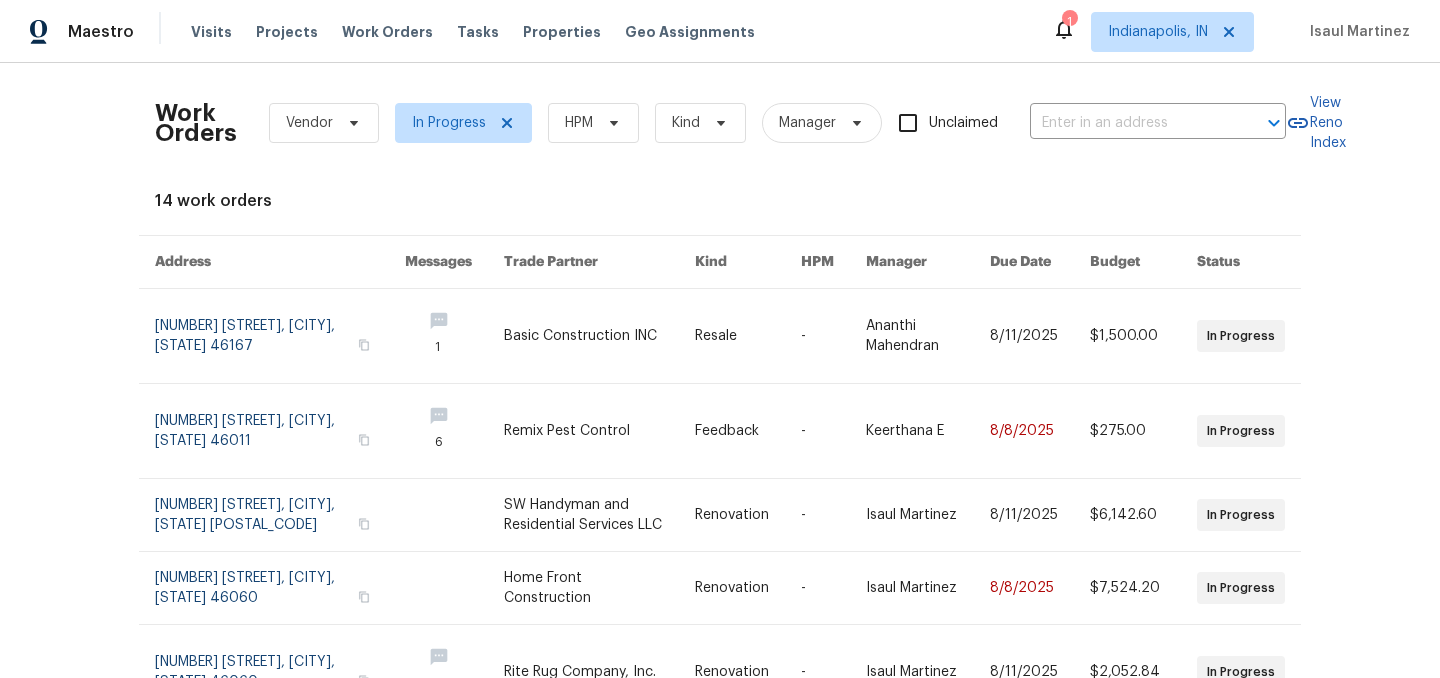 click on "1" at bounding box center [1069, 22] 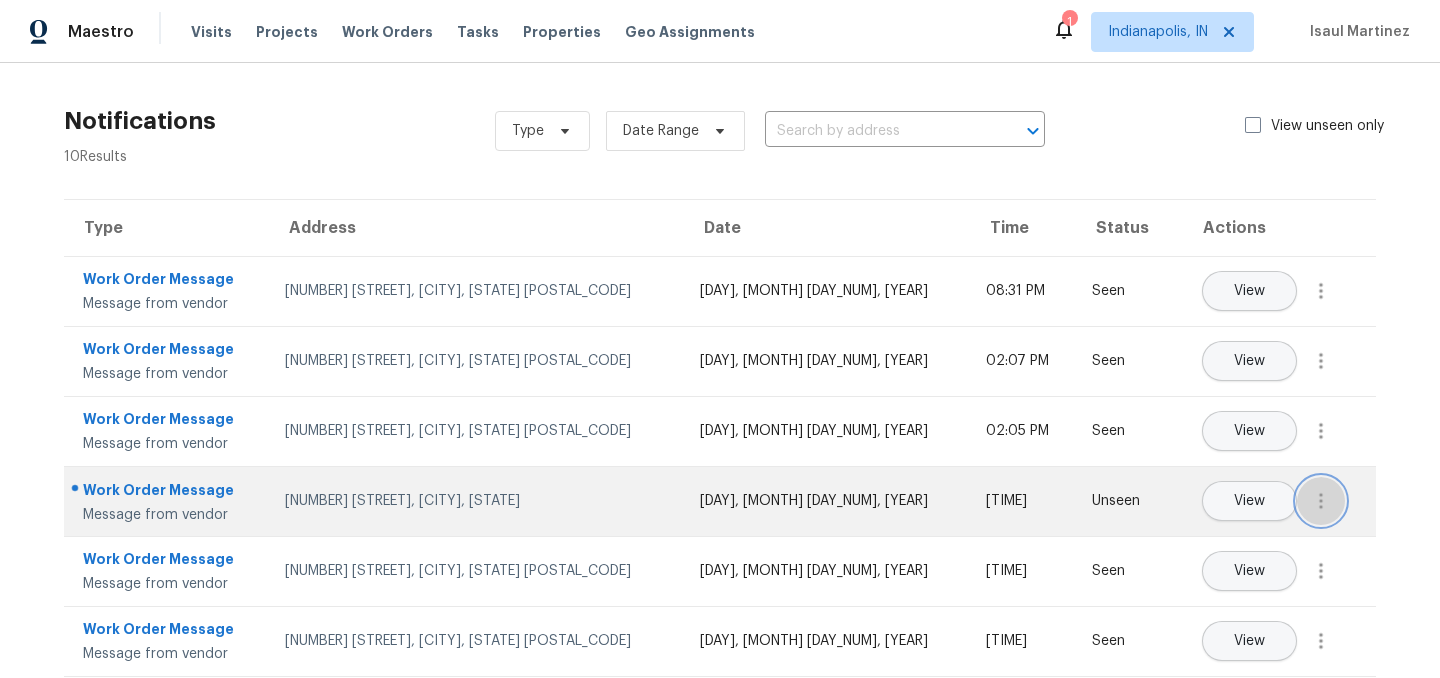 click 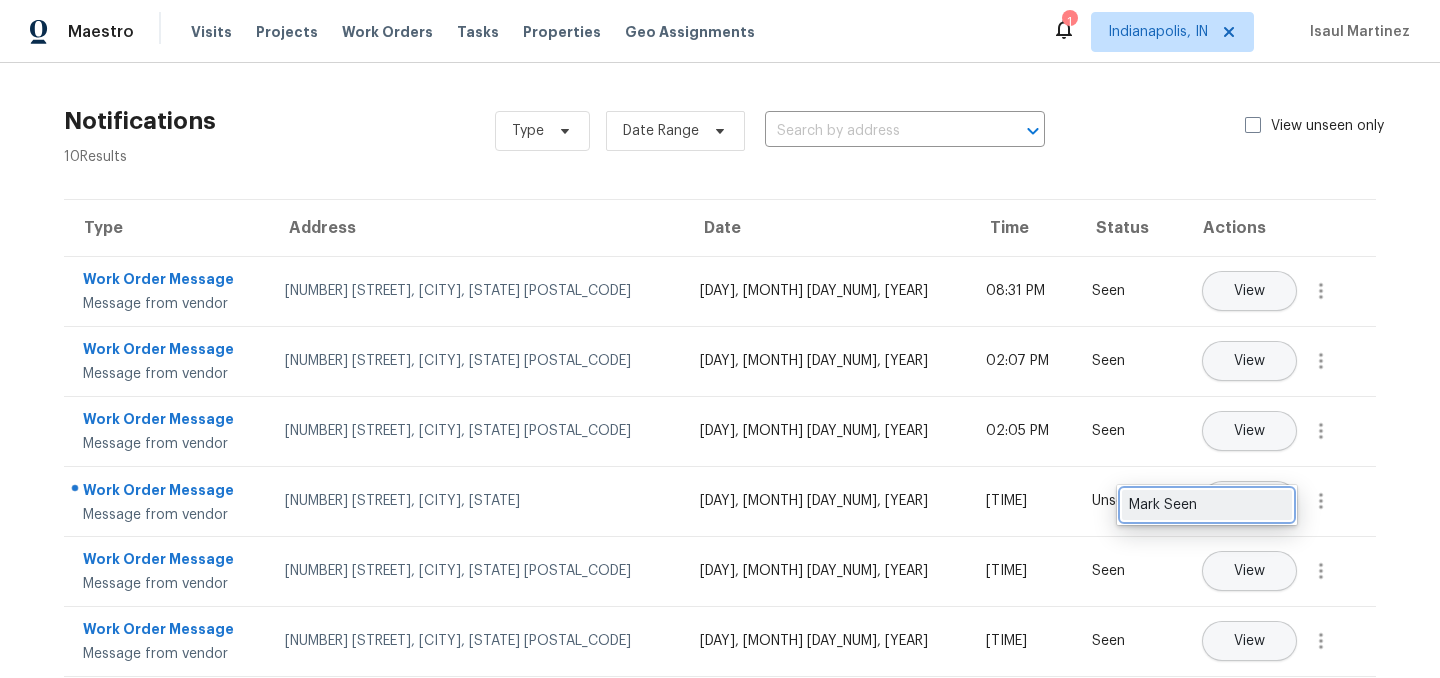 click on "Mark Seen" at bounding box center (1207, 505) 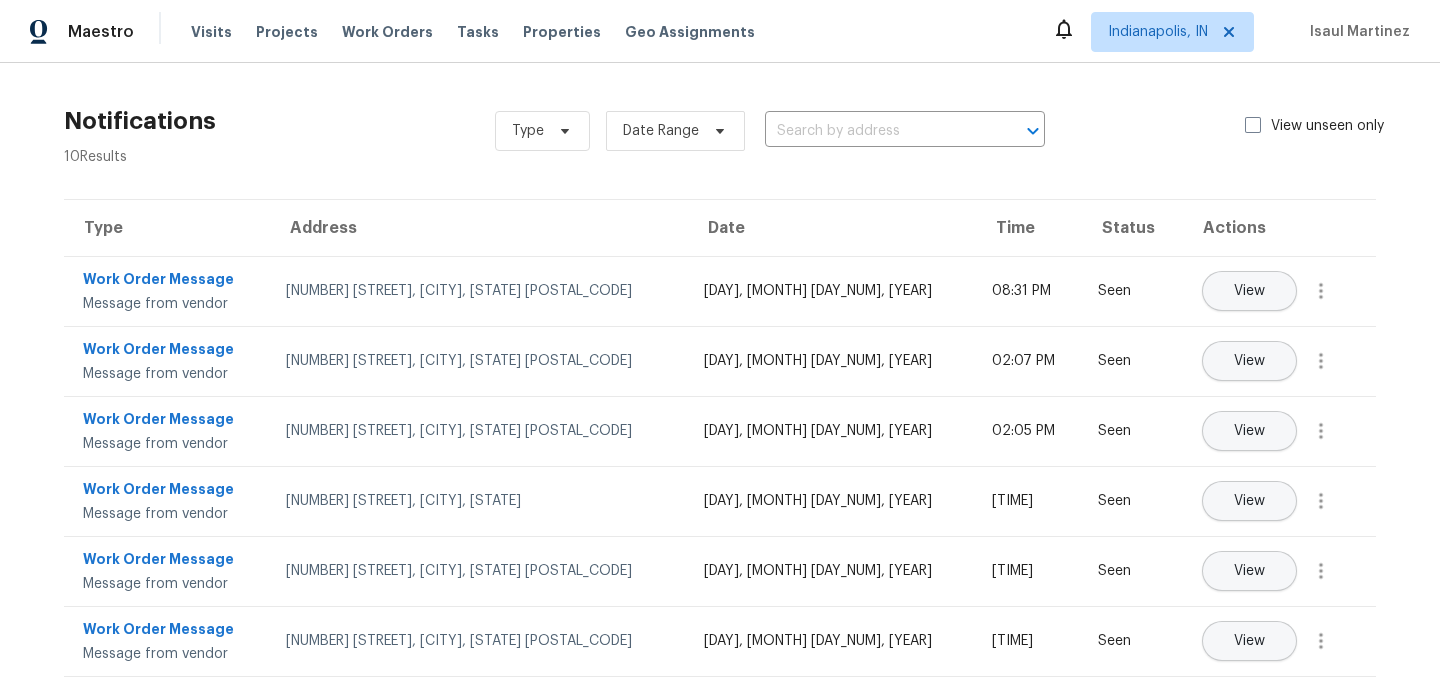 click on "Notifications 10  Results Type Date Range ​ View unseen only Type Address Date Time Status Actions Work Order Message Message from vendor 917 Buchanan St, Indianapolis, IN 46203 Fri, August 08, 2025 08:31 PM Seen View Work Order Message Message from vendor 81 Brookland Ln, Pittsboro, IN 46167 Fri, August 08, 2025 02:07 PM Seen View Work Order Message Message from vendor 9177 Budd Run Dr, Indianapolis, IN 46250 Fri, August 08, 2025 02:05 PM Seen View Work Order Message Message from vendor 4821 Ossington Ct, Indianapolis, IN 46254 Fri, August 08, 2025 01:58 PM Seen View Work Order Message Message from vendor 10057 Boysenberry Dr, Fishers, IN 46038 Fri, August 08, 2025 01:21 PM Seen View Work Order Message Message from vendor 10057 Boysenberry Dr, Fishers, IN 46038 Fri, August 08, 2025 01:19 PM Seen View Work Order Message Message from vendor 4821 Ossington Ct, Indianapolis, IN 46254 Fri, August 08, 2025 11:30 AM Seen View Work Order Message Message from vendor 2257 Grand Fir Dr, Greenwood, IN 46143 11:28 AM" at bounding box center [720, 534] 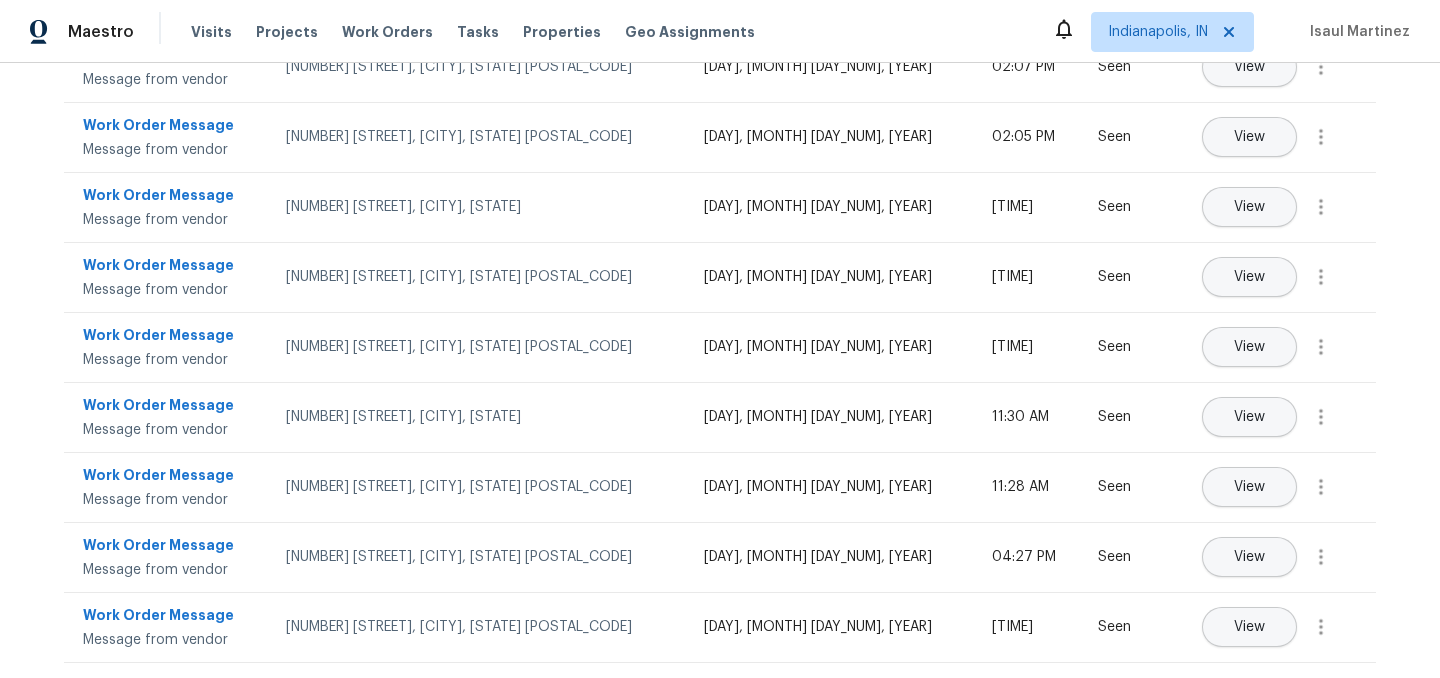 scroll, scrollTop: 0, scrollLeft: 0, axis: both 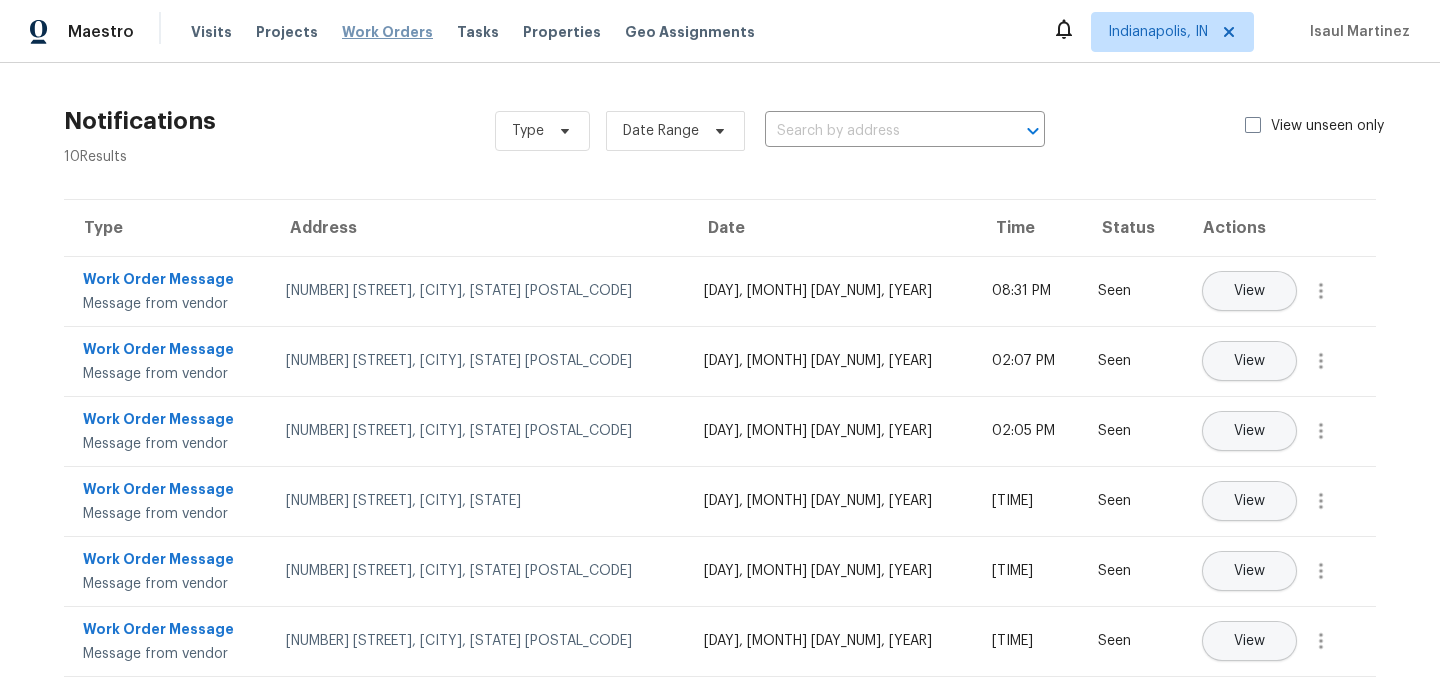 click on "Work Orders" at bounding box center [387, 32] 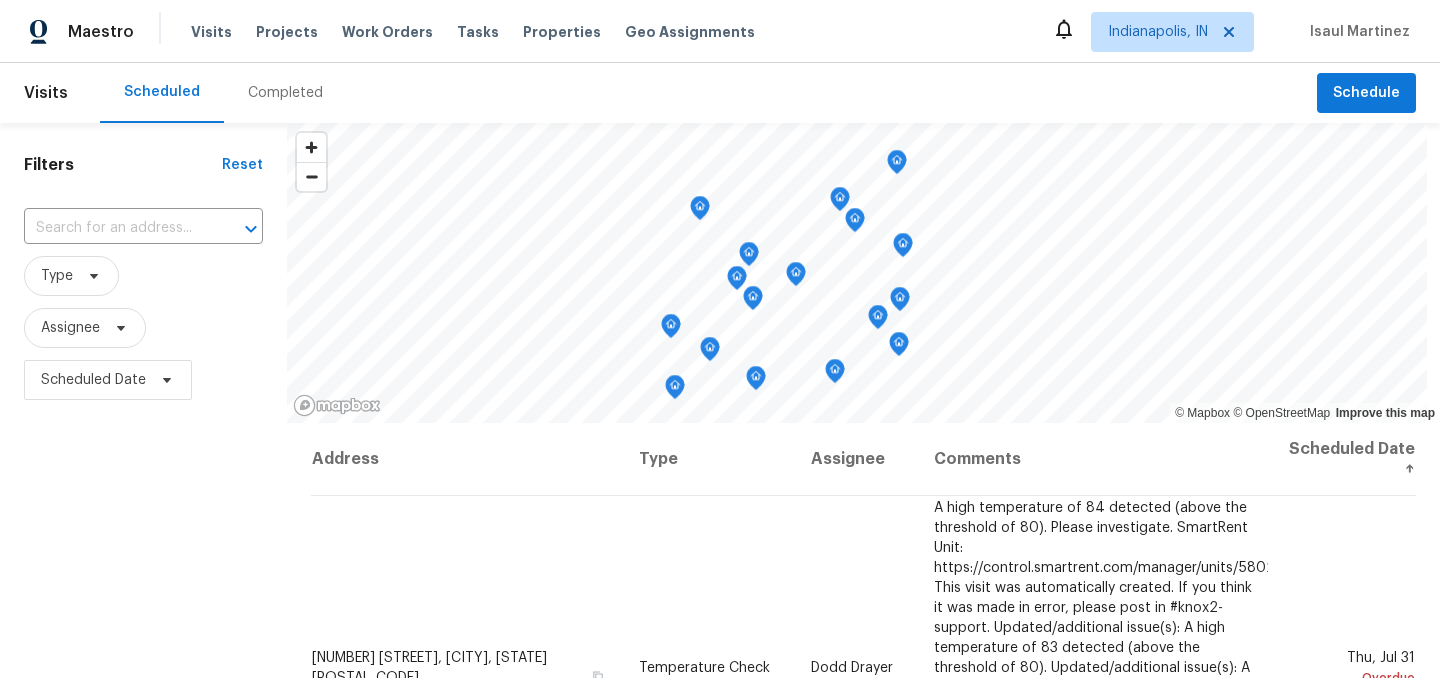 scroll, scrollTop: 0, scrollLeft: 0, axis: both 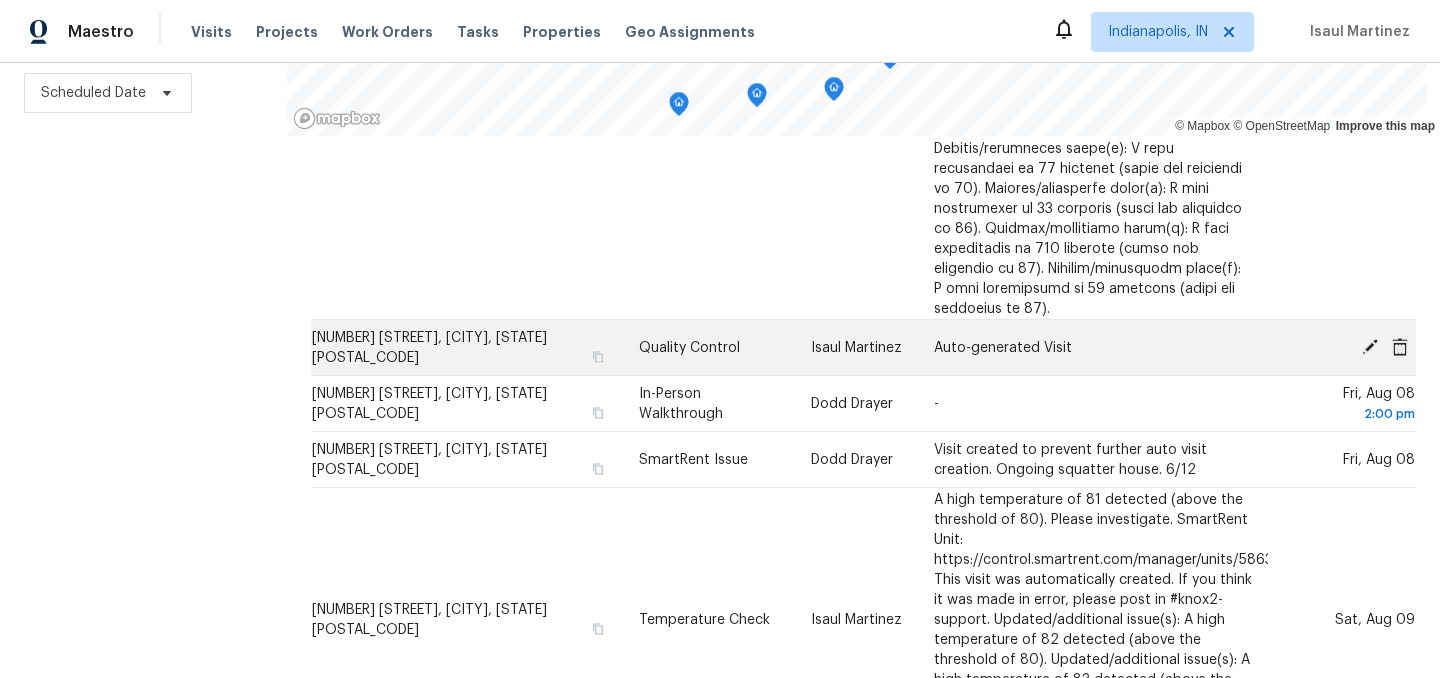 click 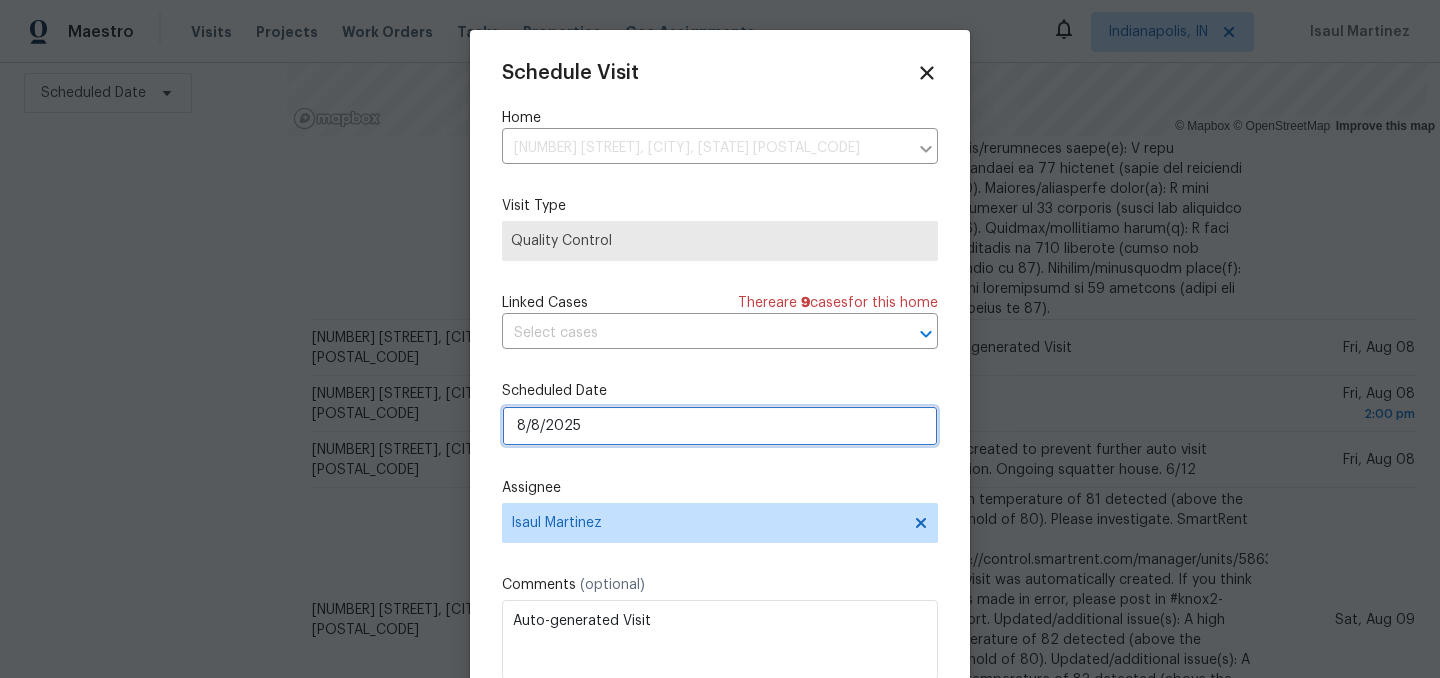 click on "8/8/2025" at bounding box center (720, 426) 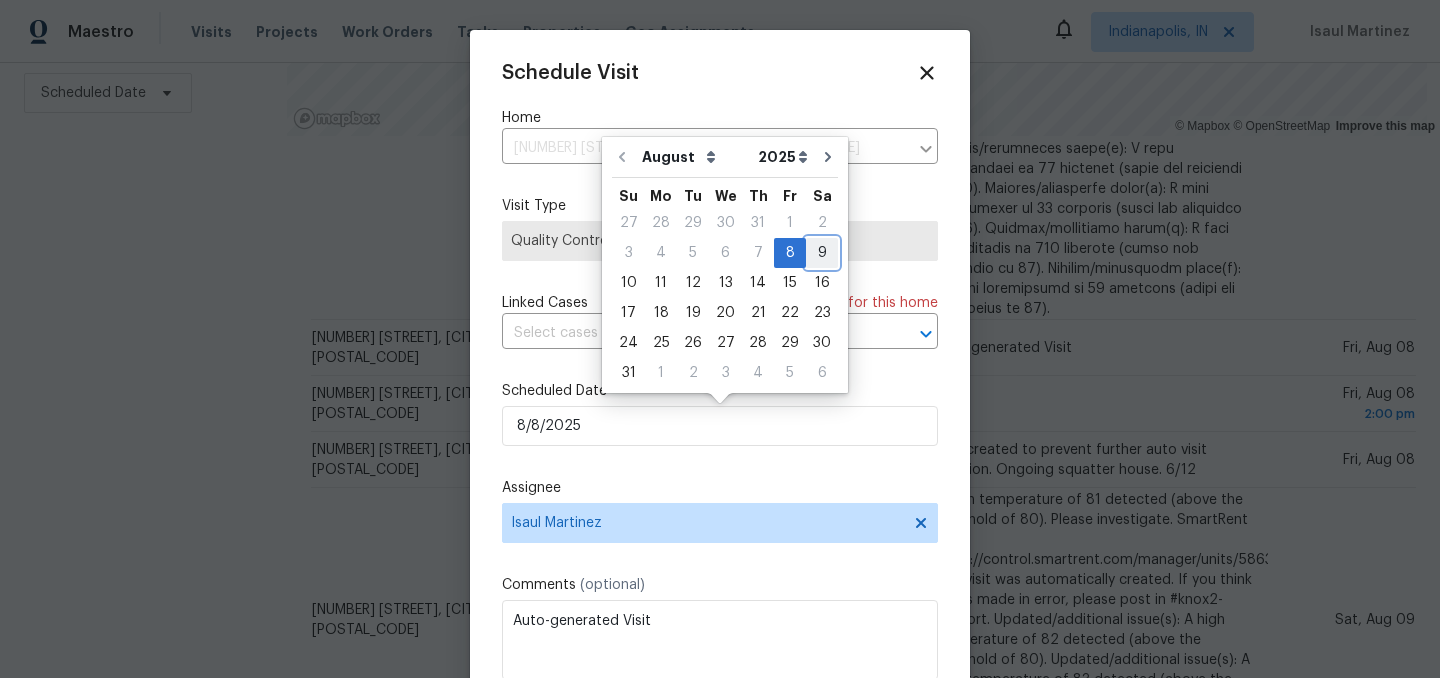click on "9" at bounding box center (822, 253) 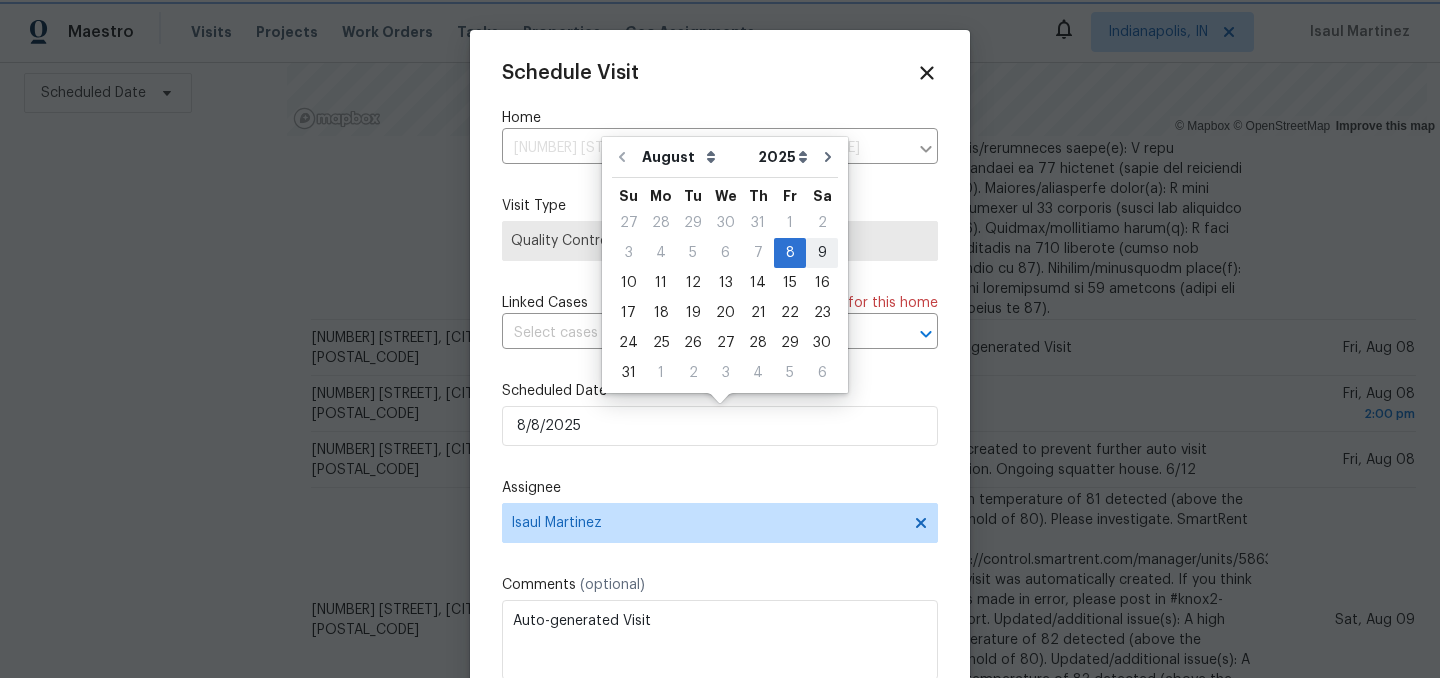 type on "8/9/2025" 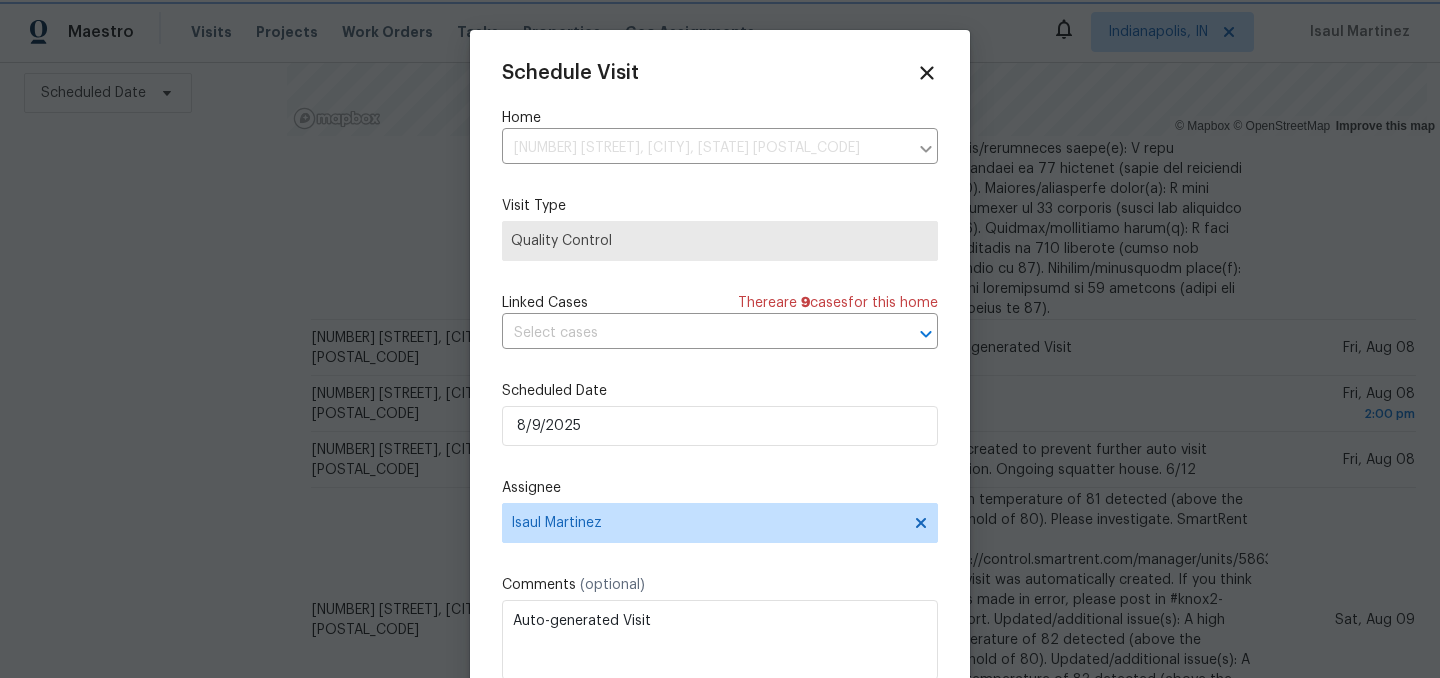 scroll, scrollTop: 36, scrollLeft: 0, axis: vertical 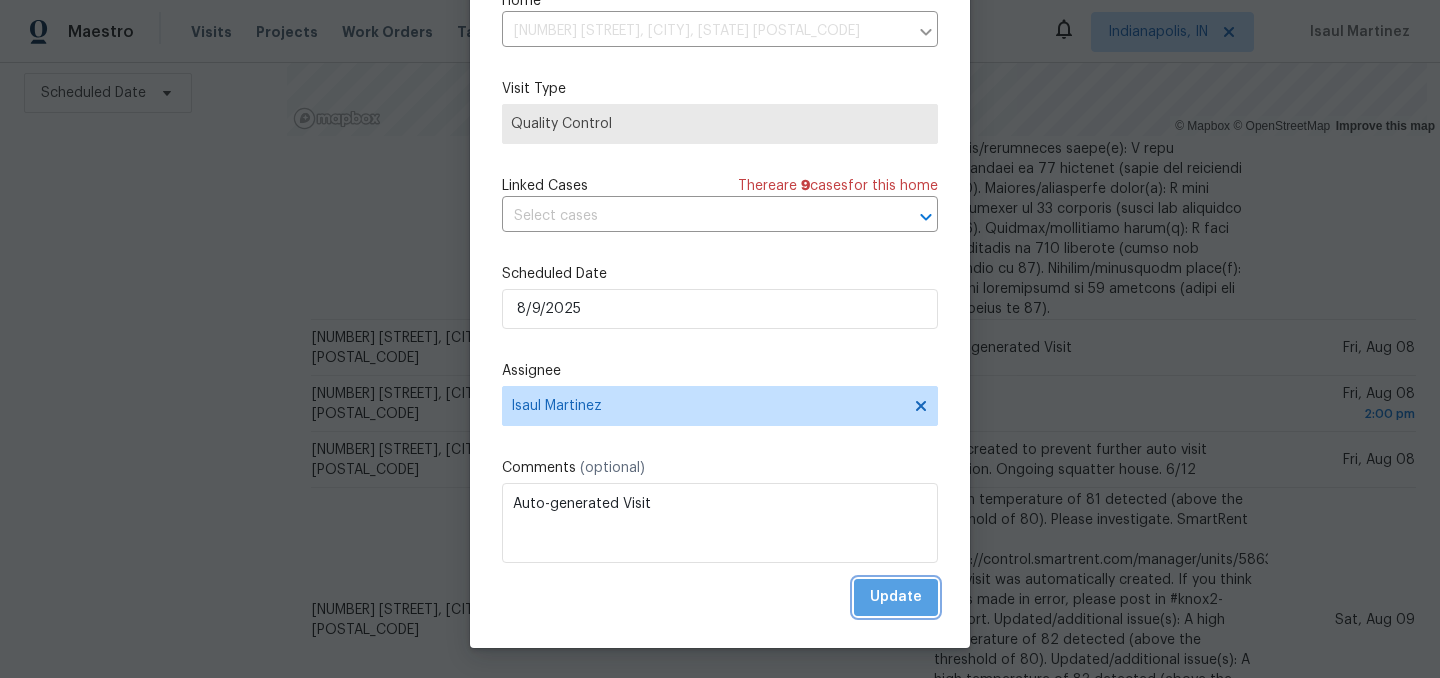 click on "Update" at bounding box center (896, 597) 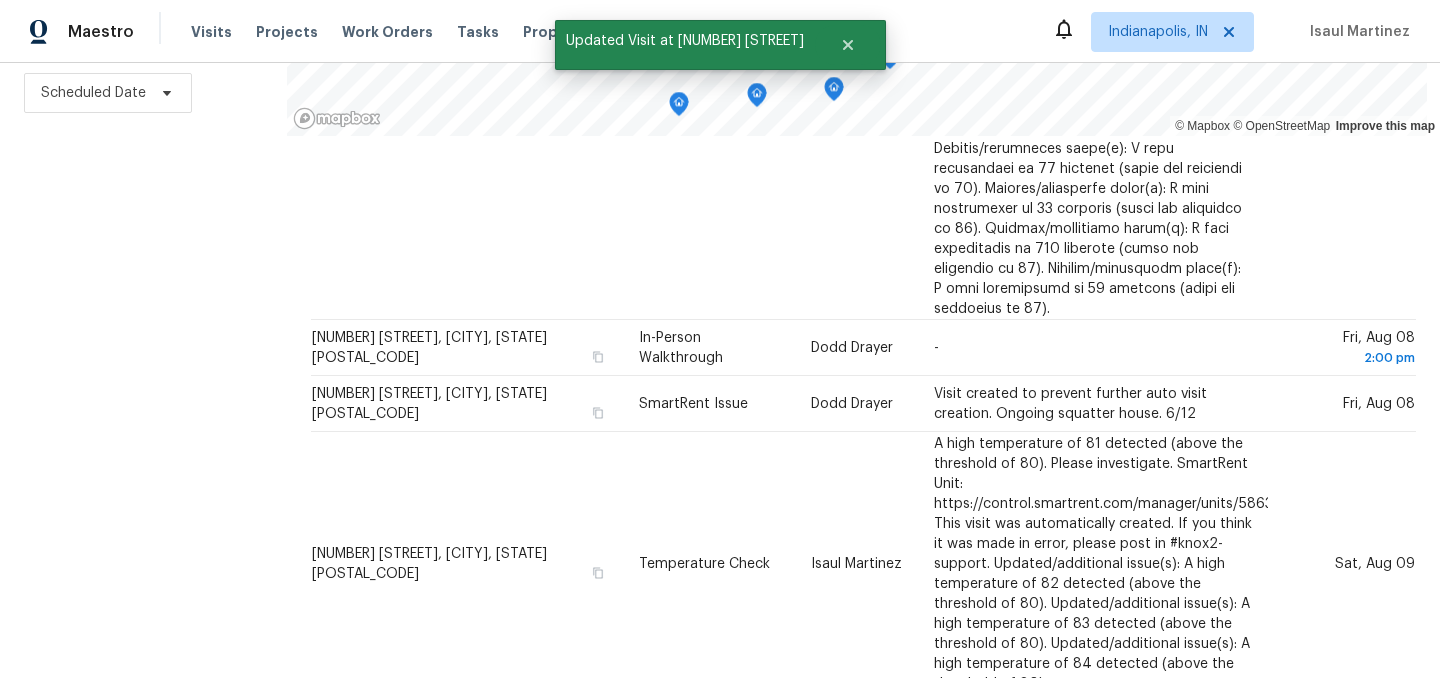 click on "Filters Reset ​ Type Assignee Scheduled Date" at bounding box center [143, 257] 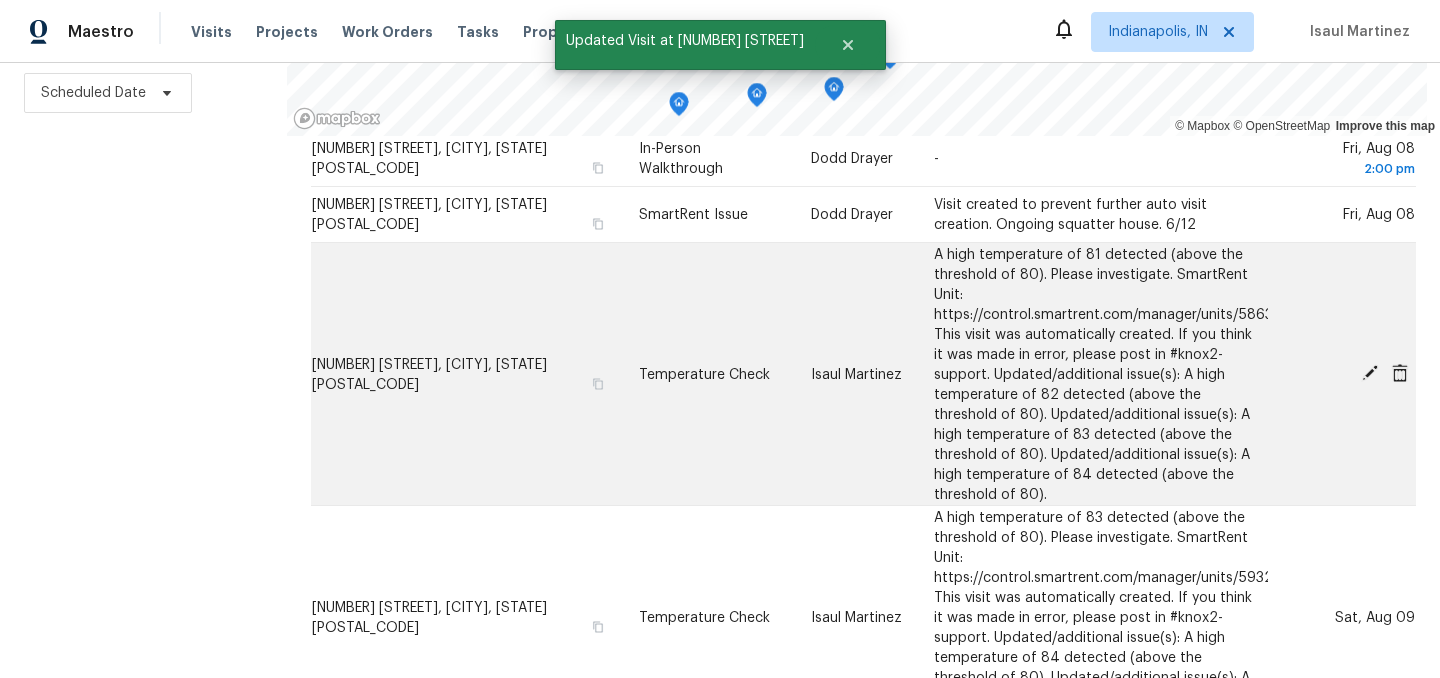 scroll, scrollTop: 1764, scrollLeft: 0, axis: vertical 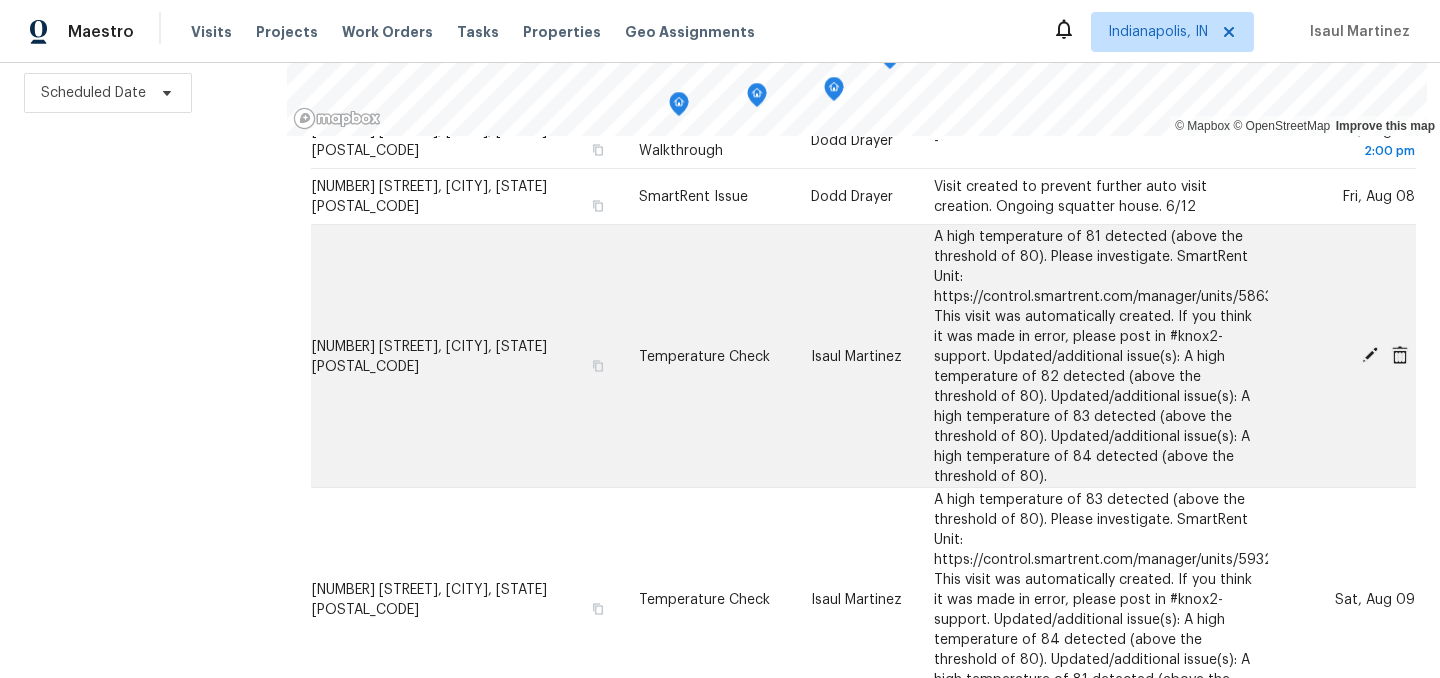 click 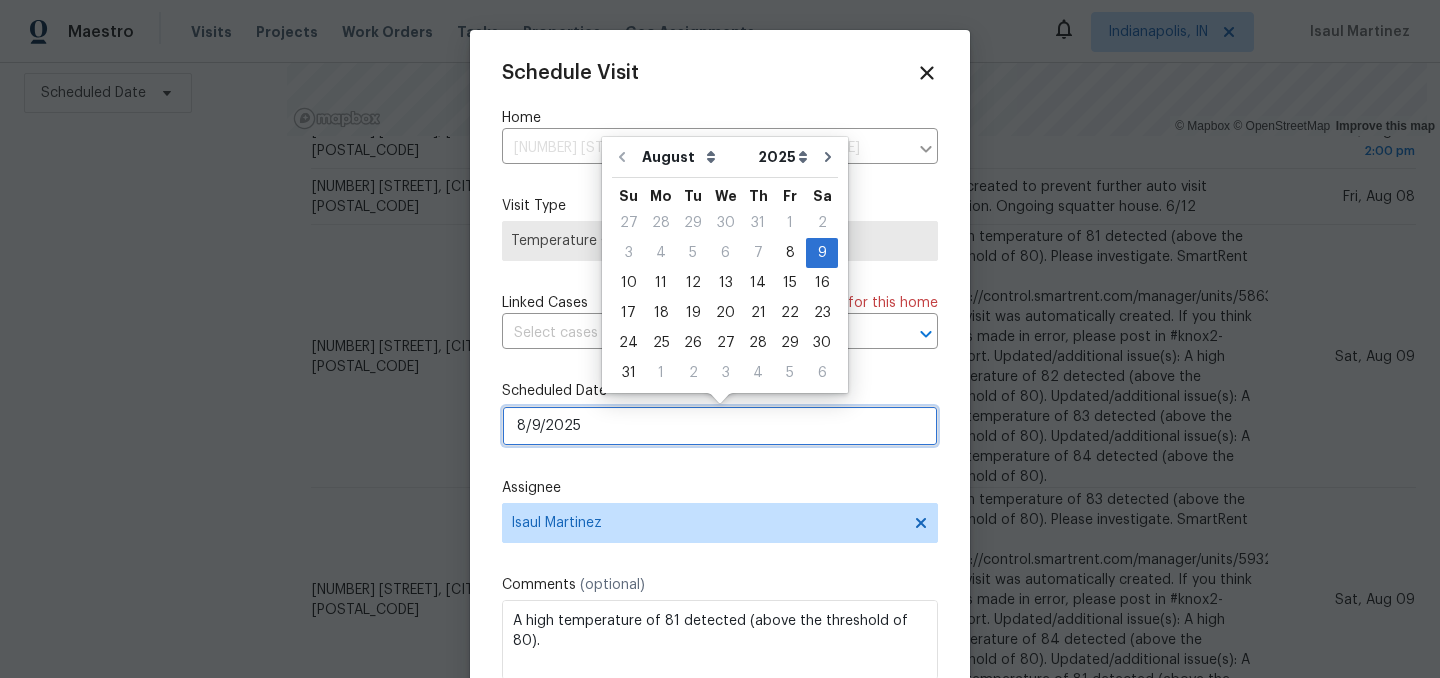 click on "8/9/2025" at bounding box center (720, 426) 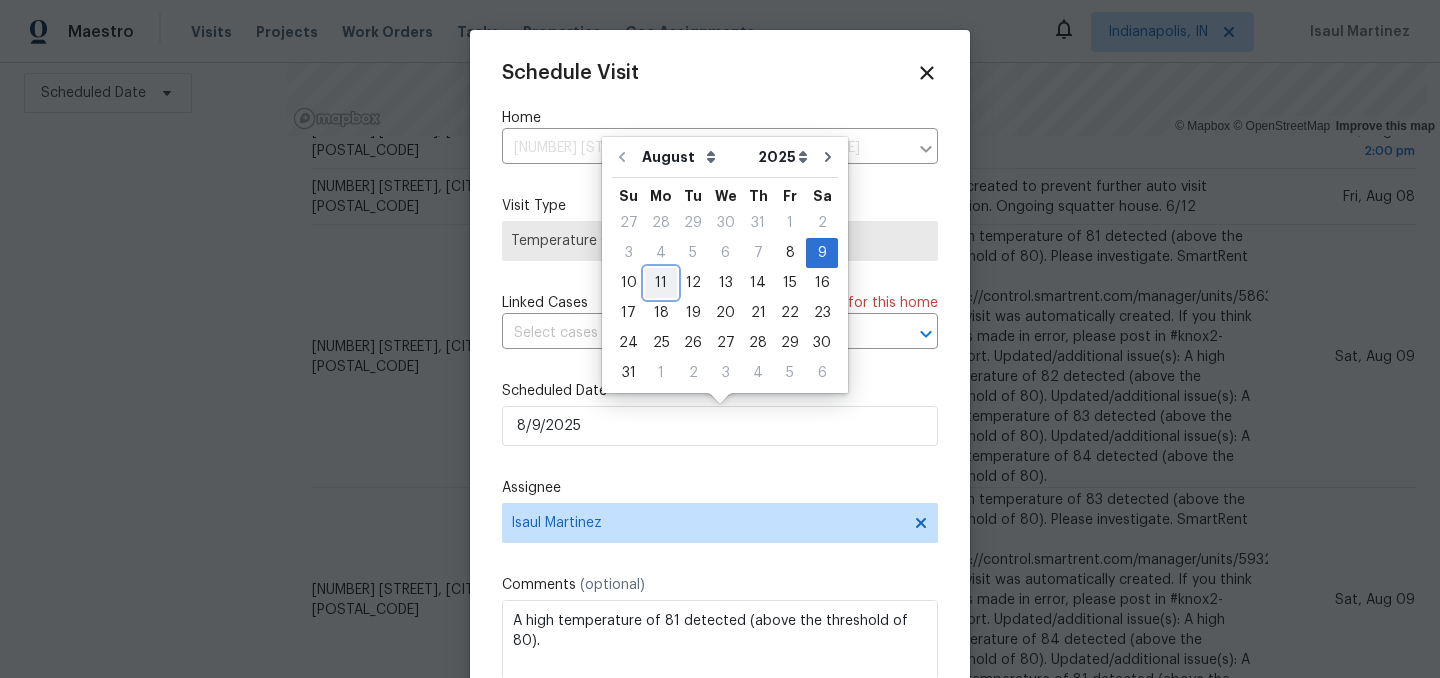 click on "11" at bounding box center [661, 283] 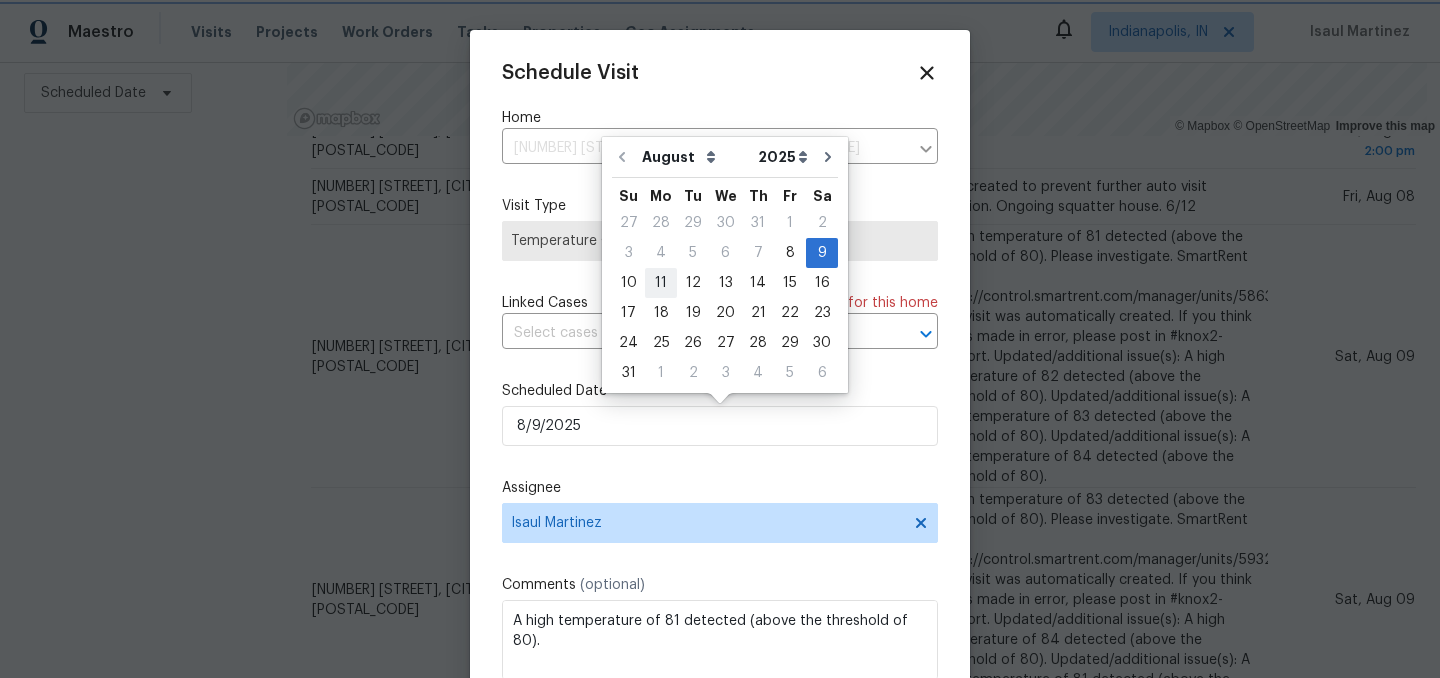 type on "8/11/2025" 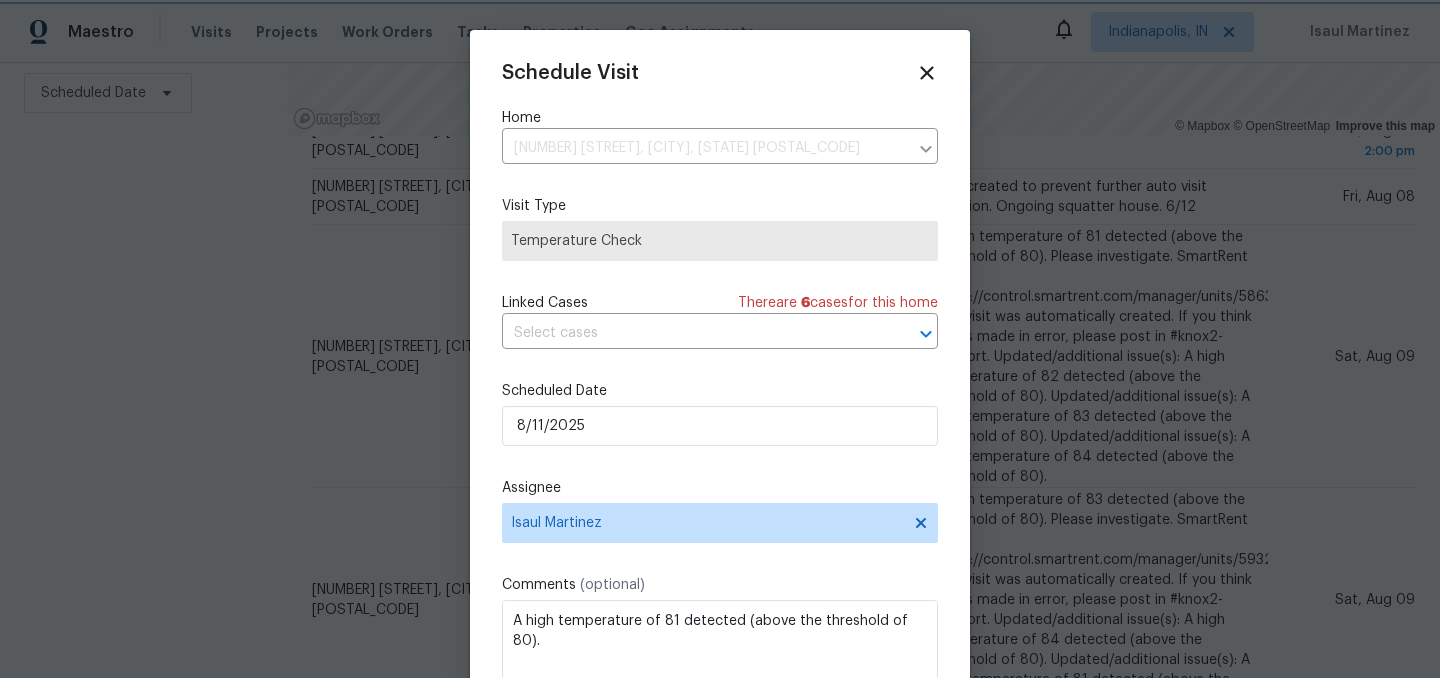 scroll, scrollTop: 36, scrollLeft: 0, axis: vertical 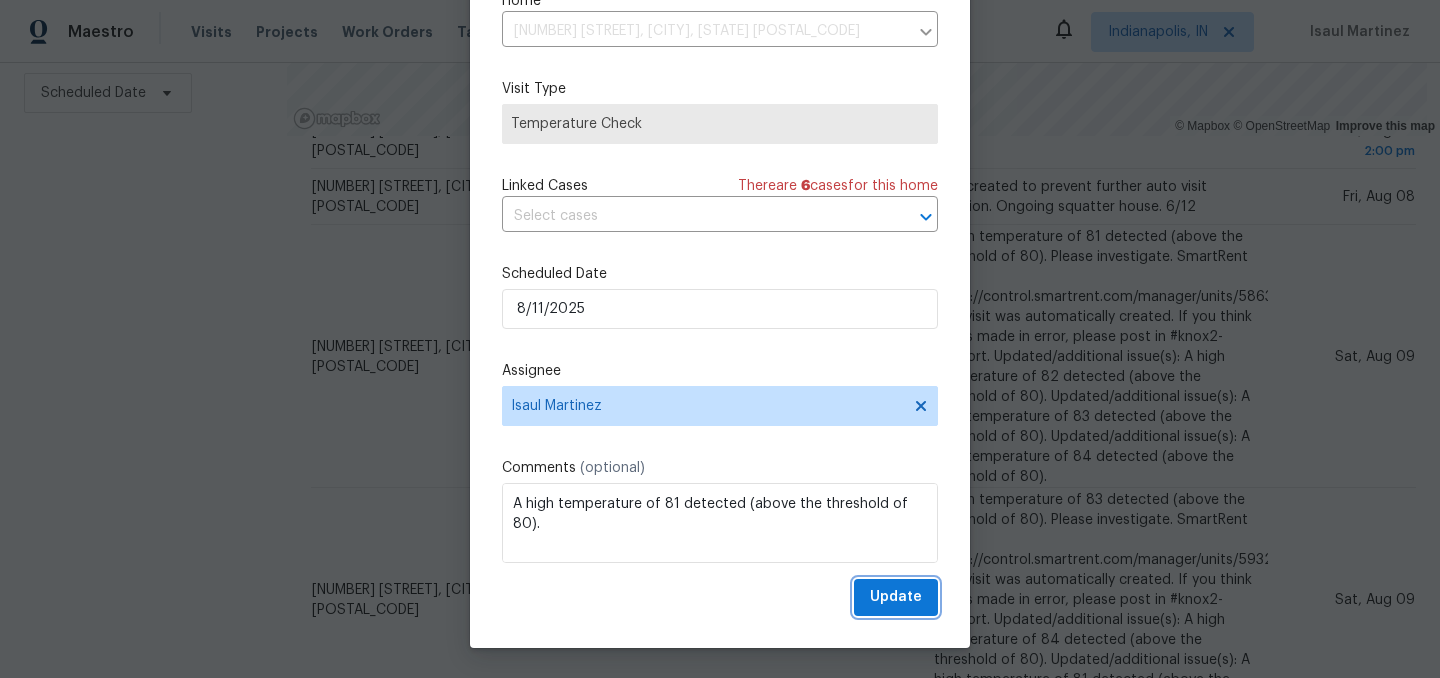 click on "Update" at bounding box center (896, 597) 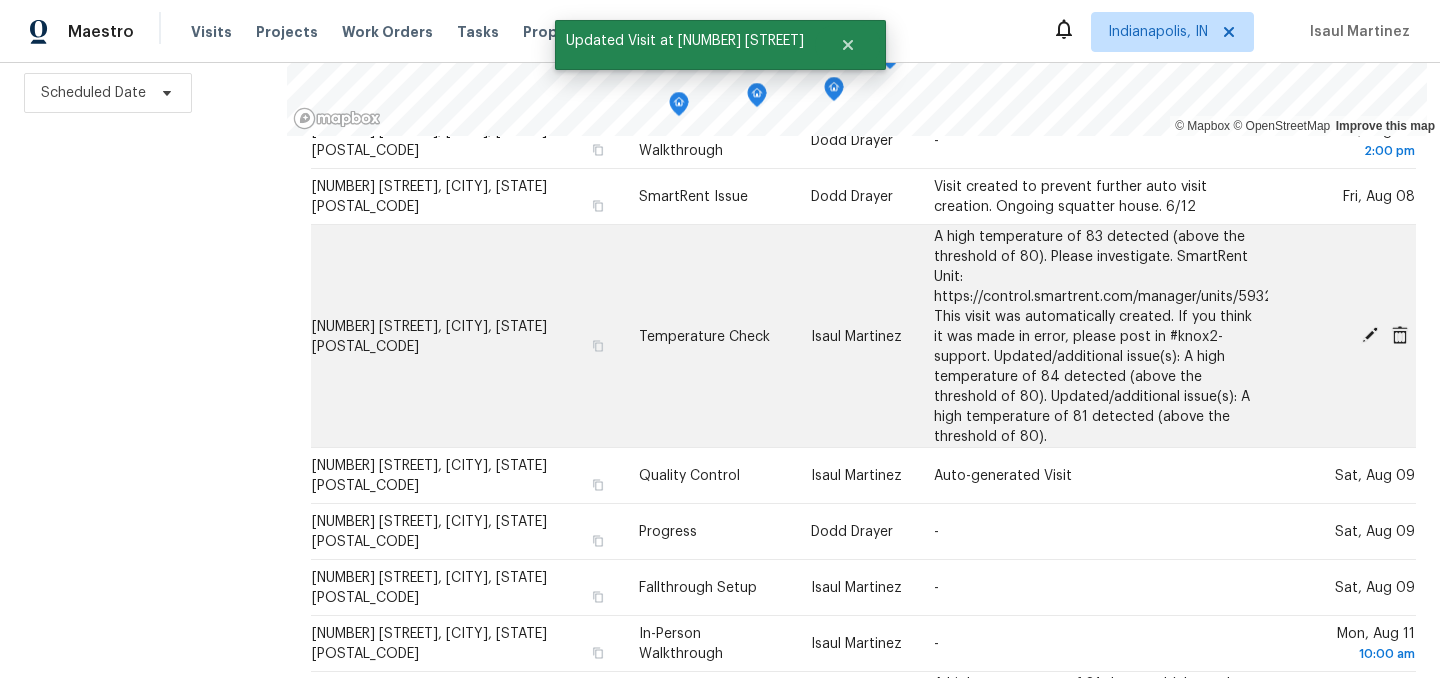 click 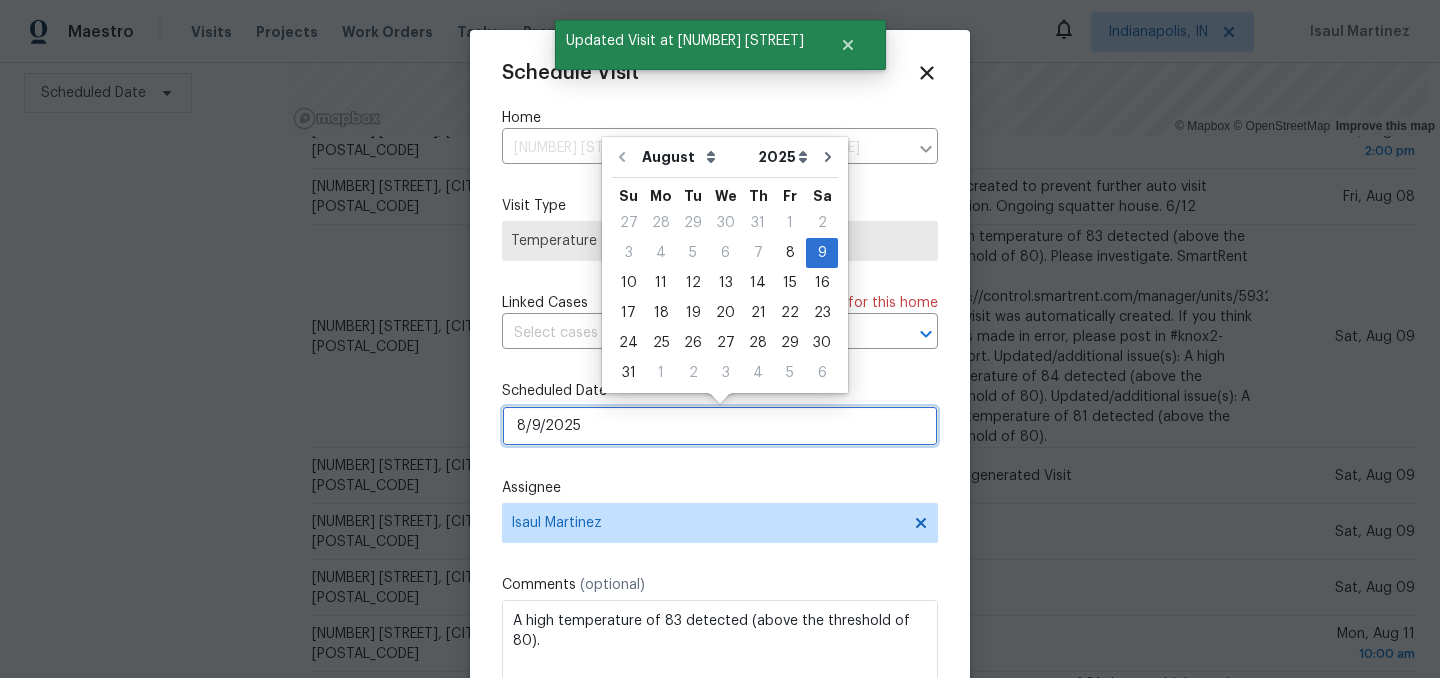 click on "8/9/2025" at bounding box center [720, 426] 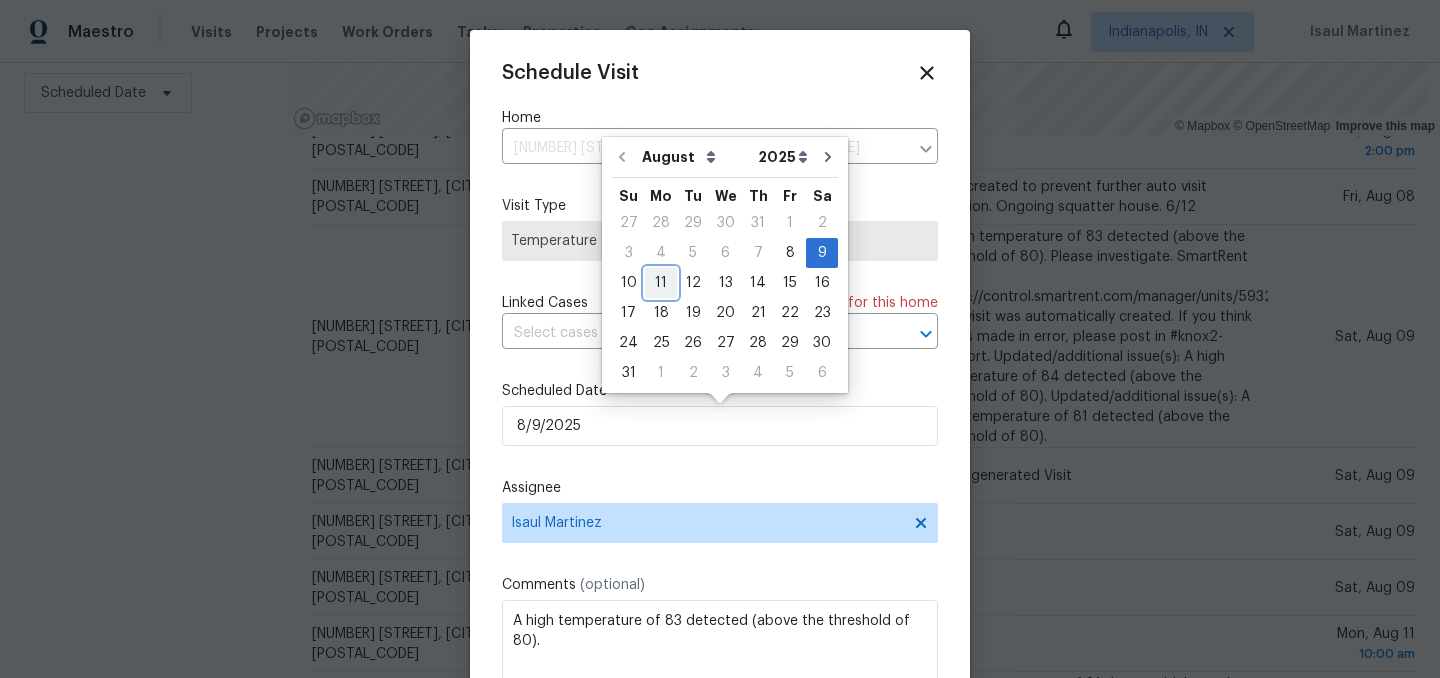 click on "11" at bounding box center (661, 283) 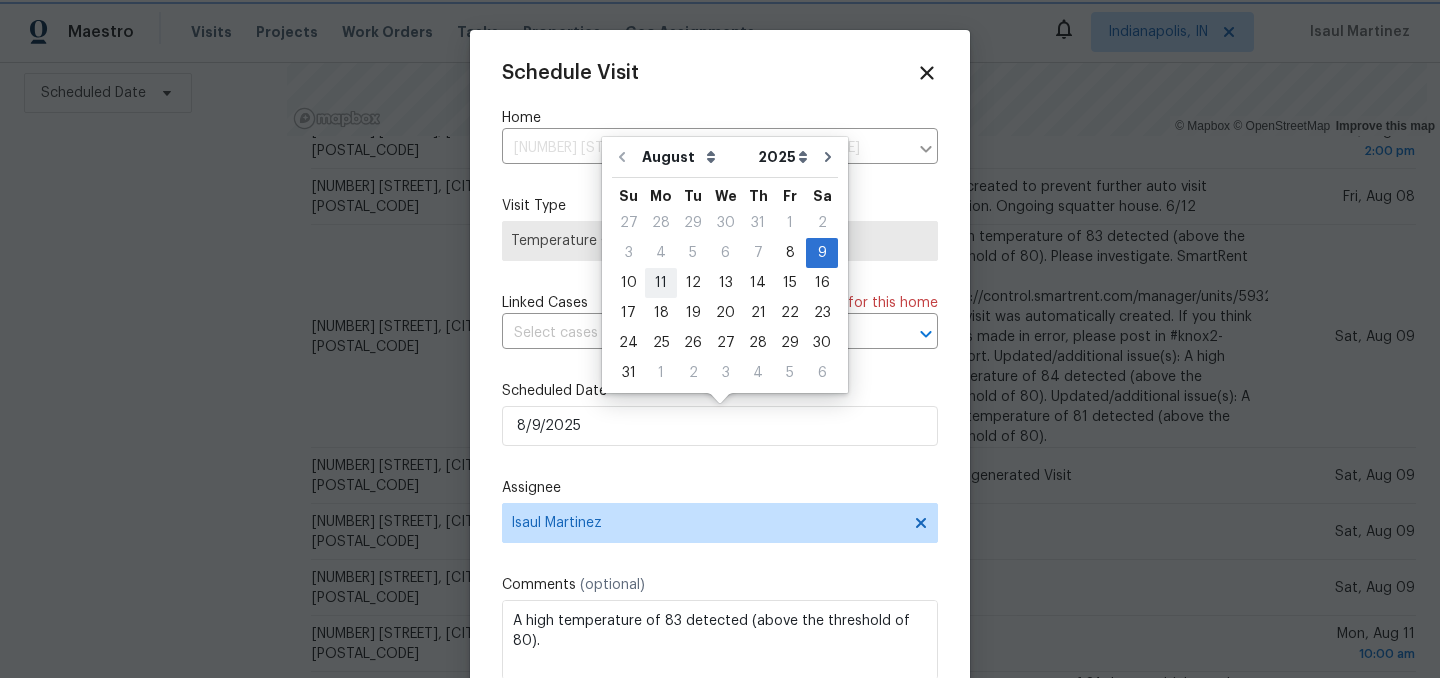 type on "8/11/2025" 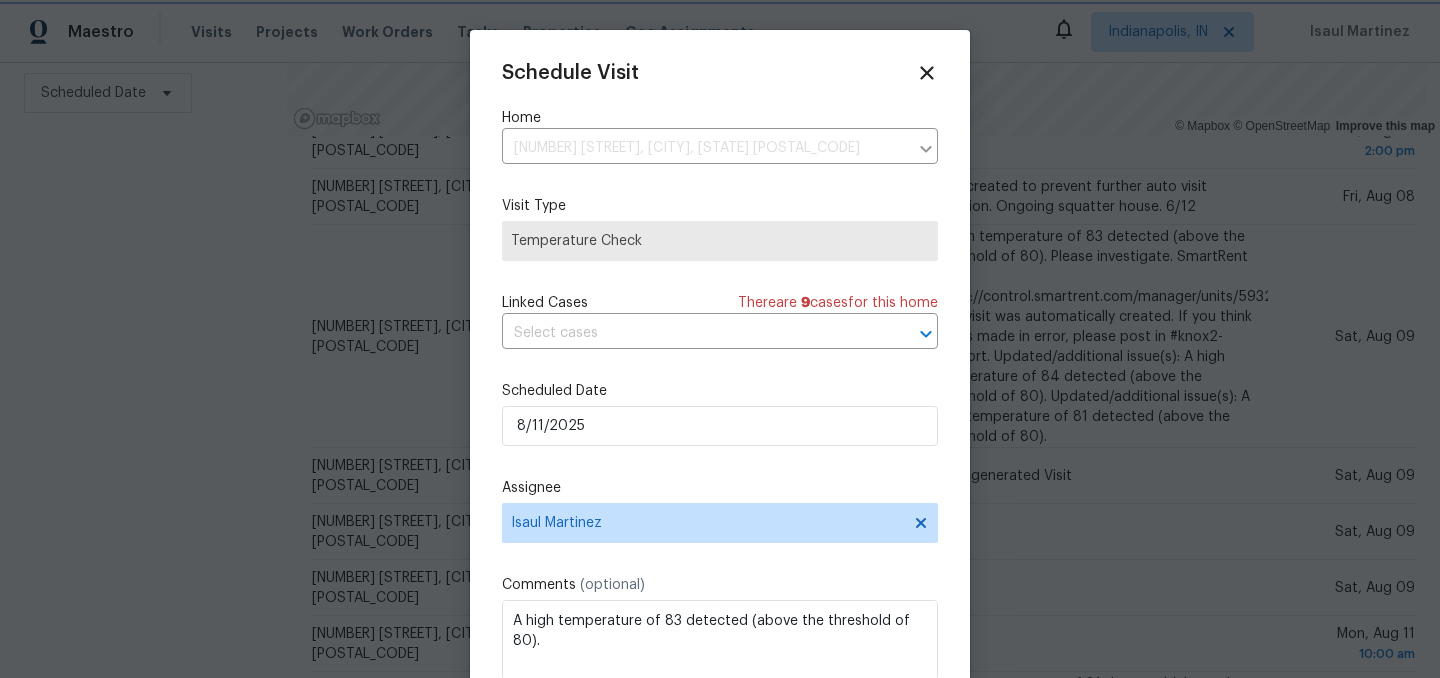 scroll, scrollTop: 36, scrollLeft: 0, axis: vertical 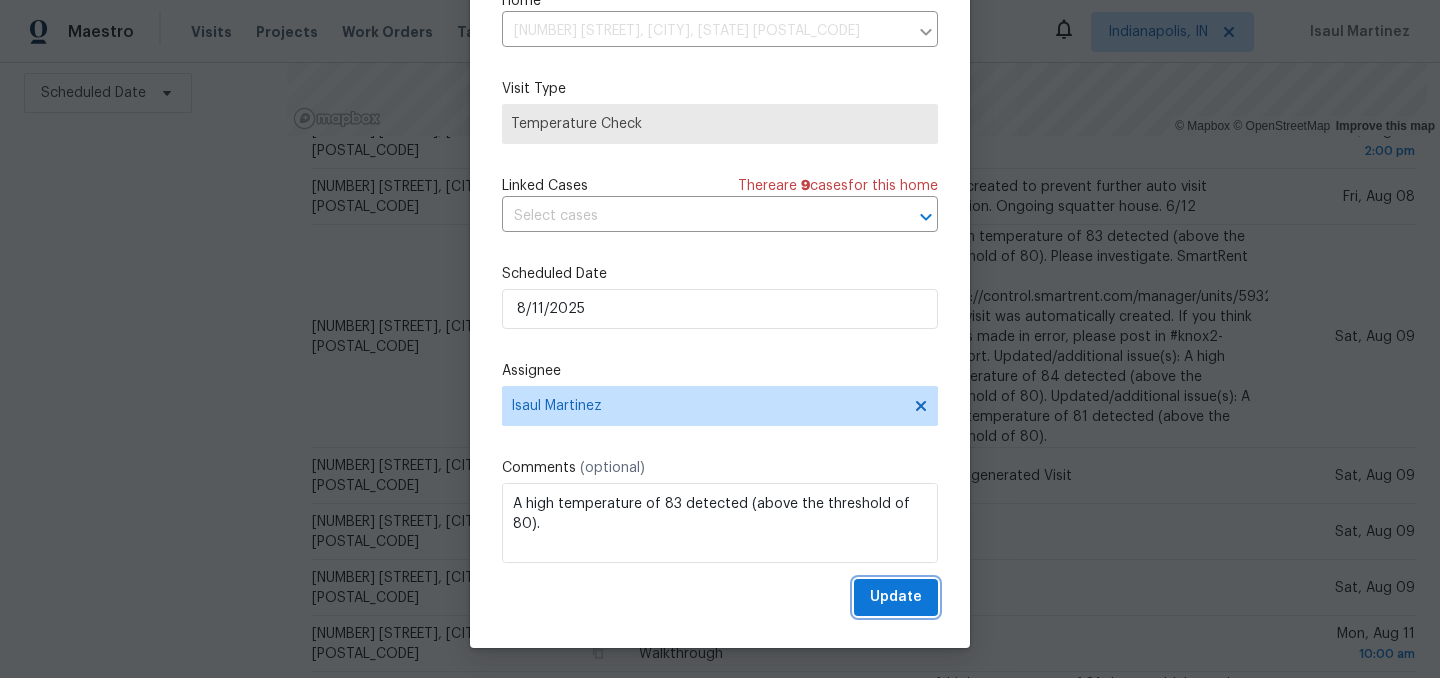 click on "Update" at bounding box center (896, 597) 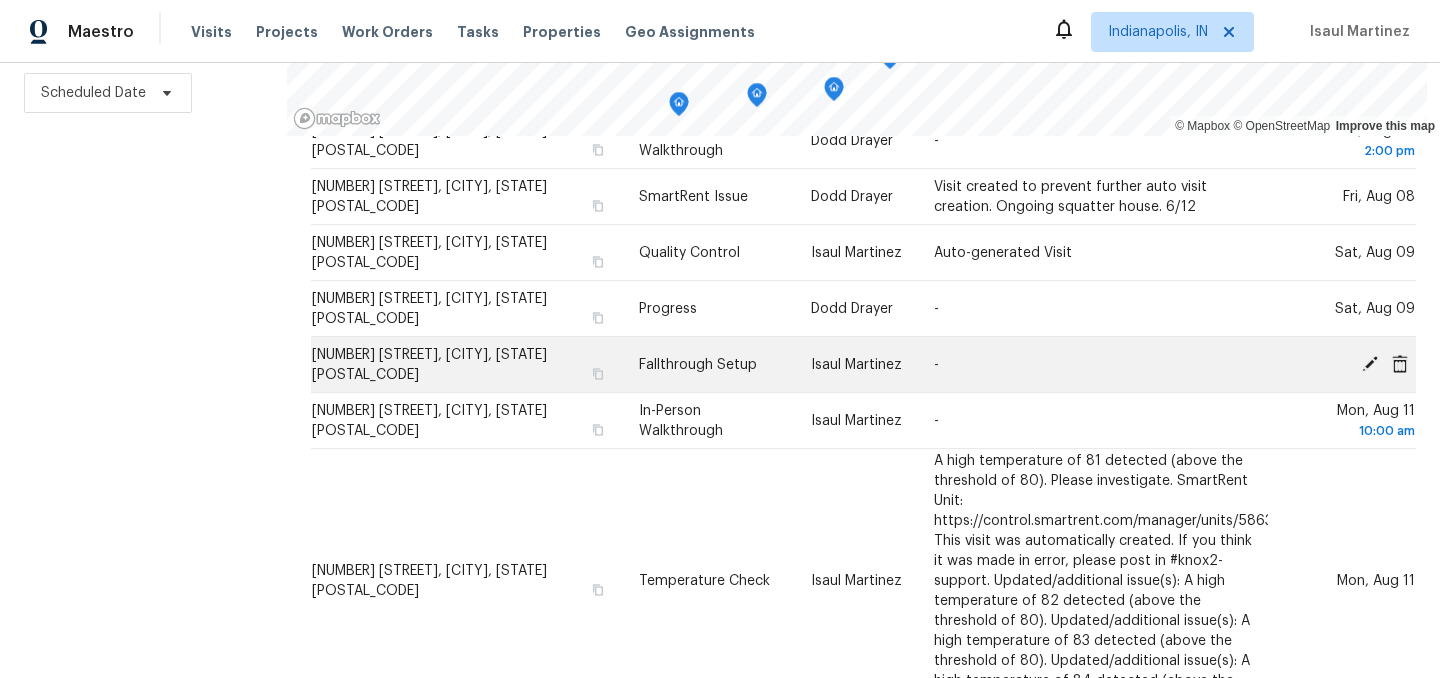click 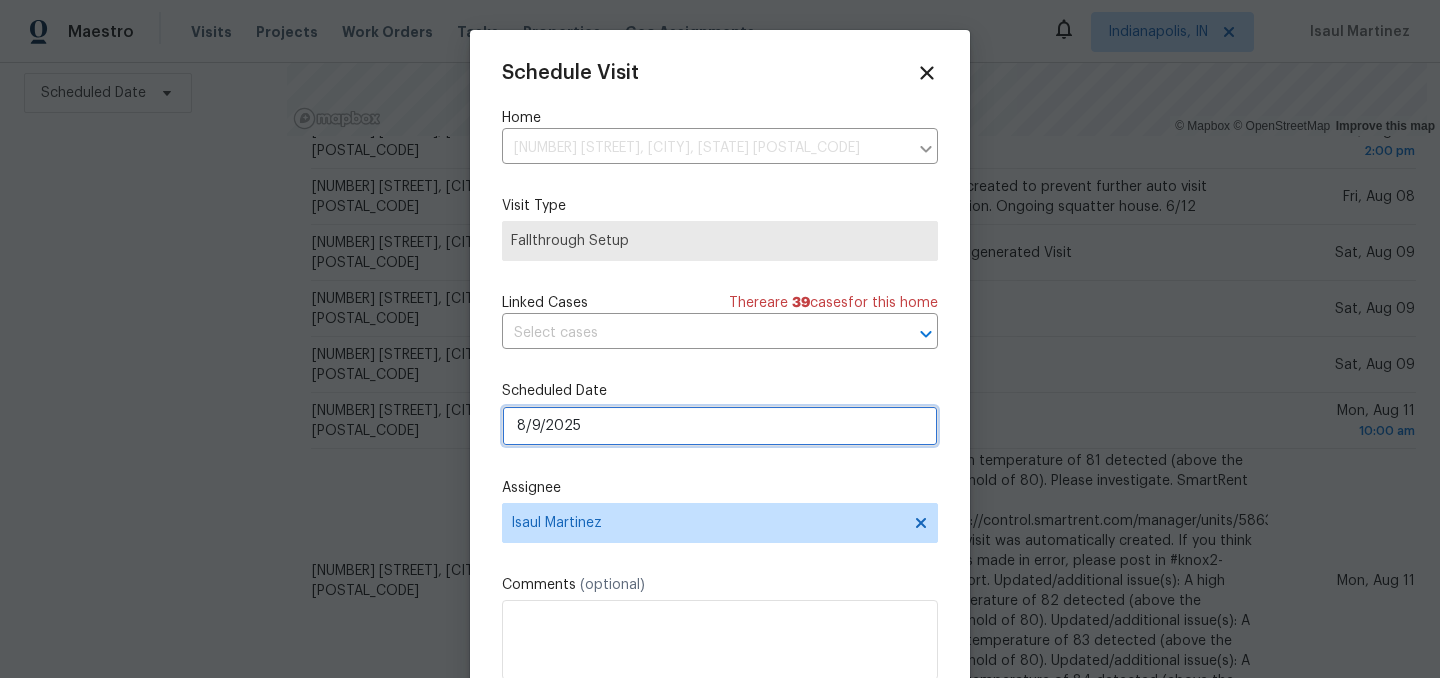 click on "8/9/2025" at bounding box center [720, 426] 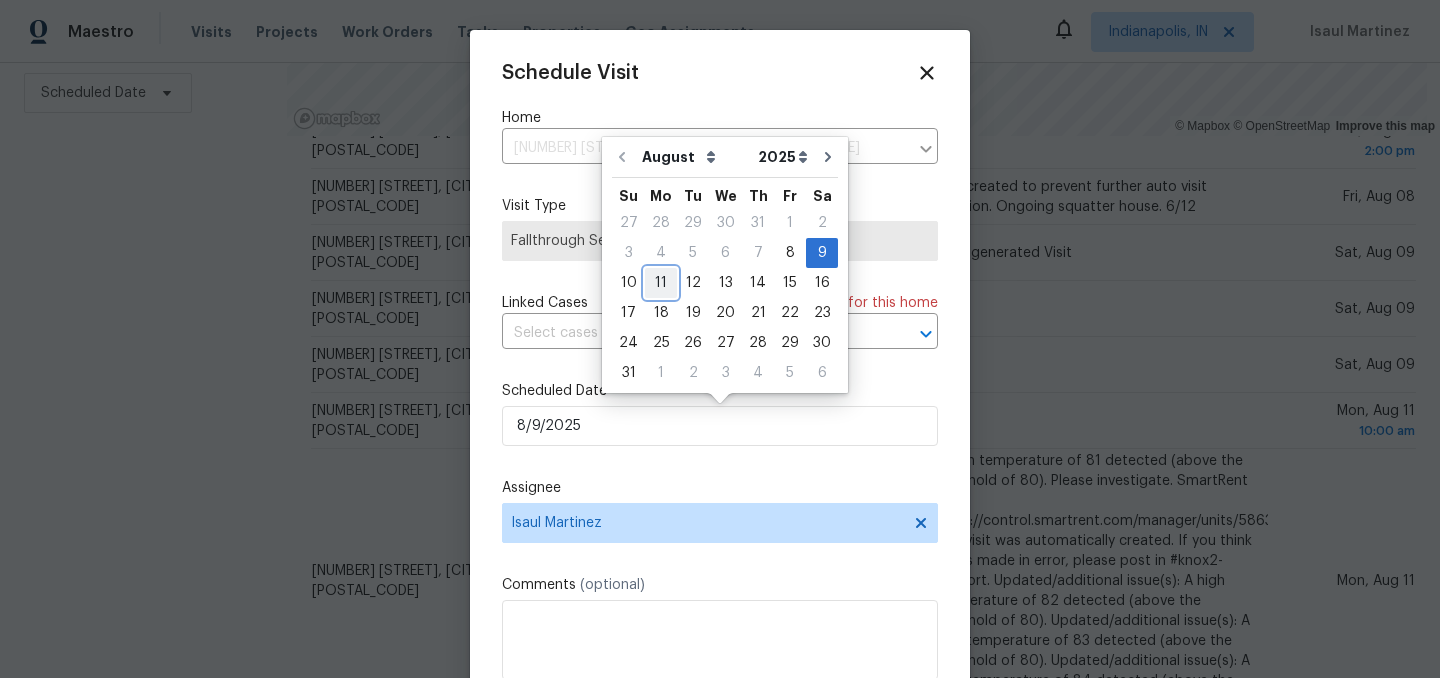 click on "11" at bounding box center [661, 283] 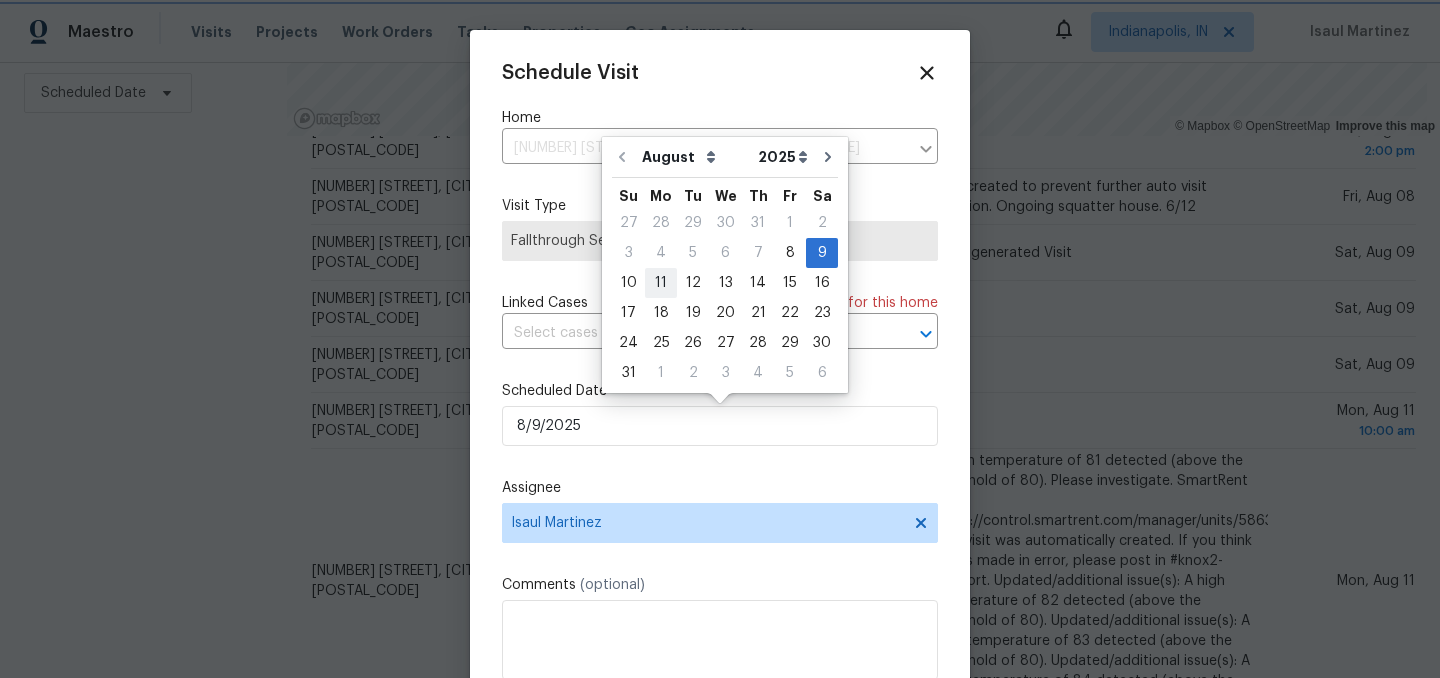 type on "8/11/2025" 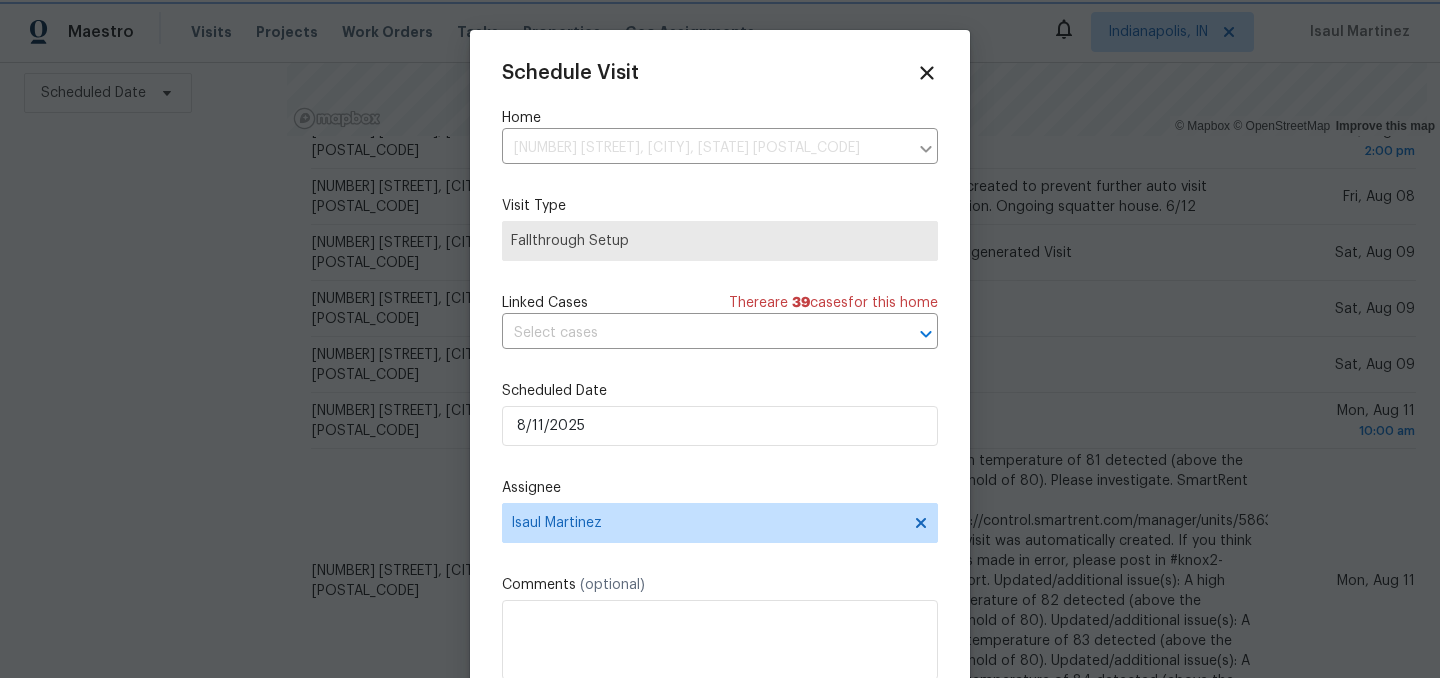 scroll, scrollTop: 36, scrollLeft: 0, axis: vertical 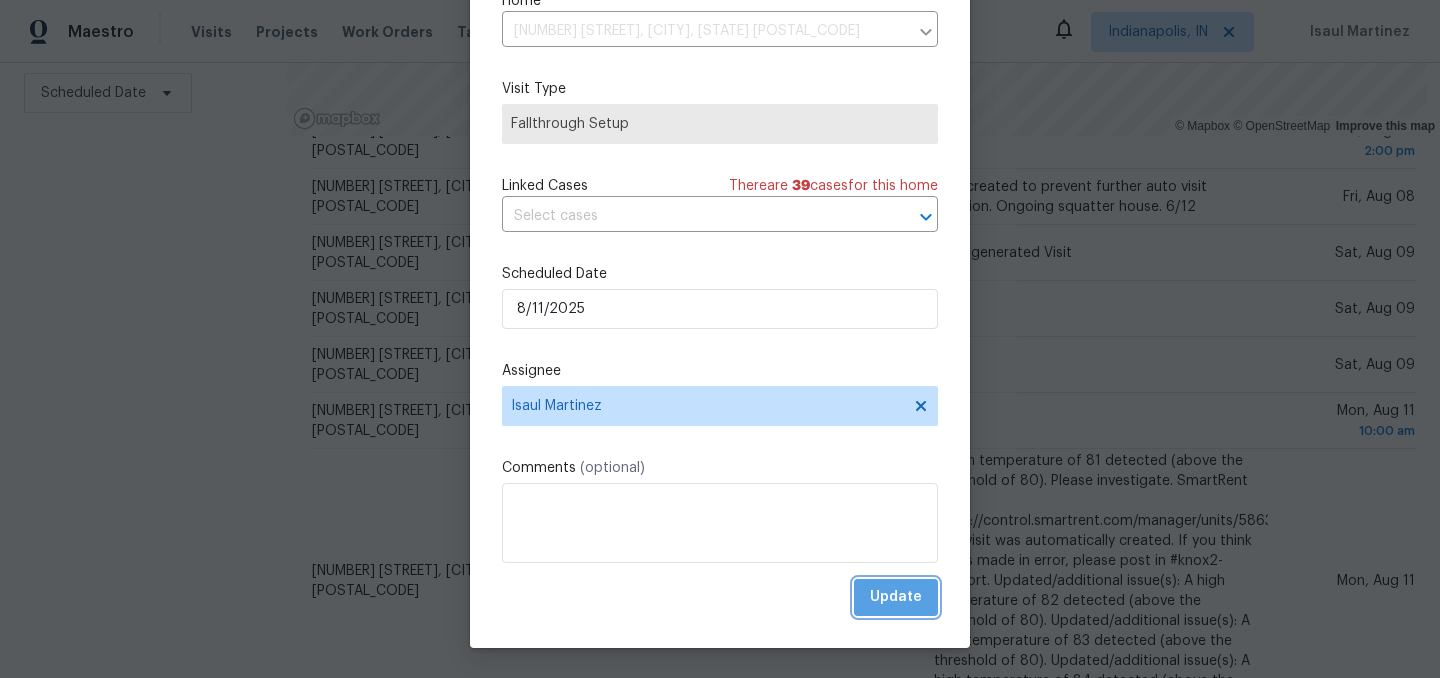 click on "Update" at bounding box center (896, 597) 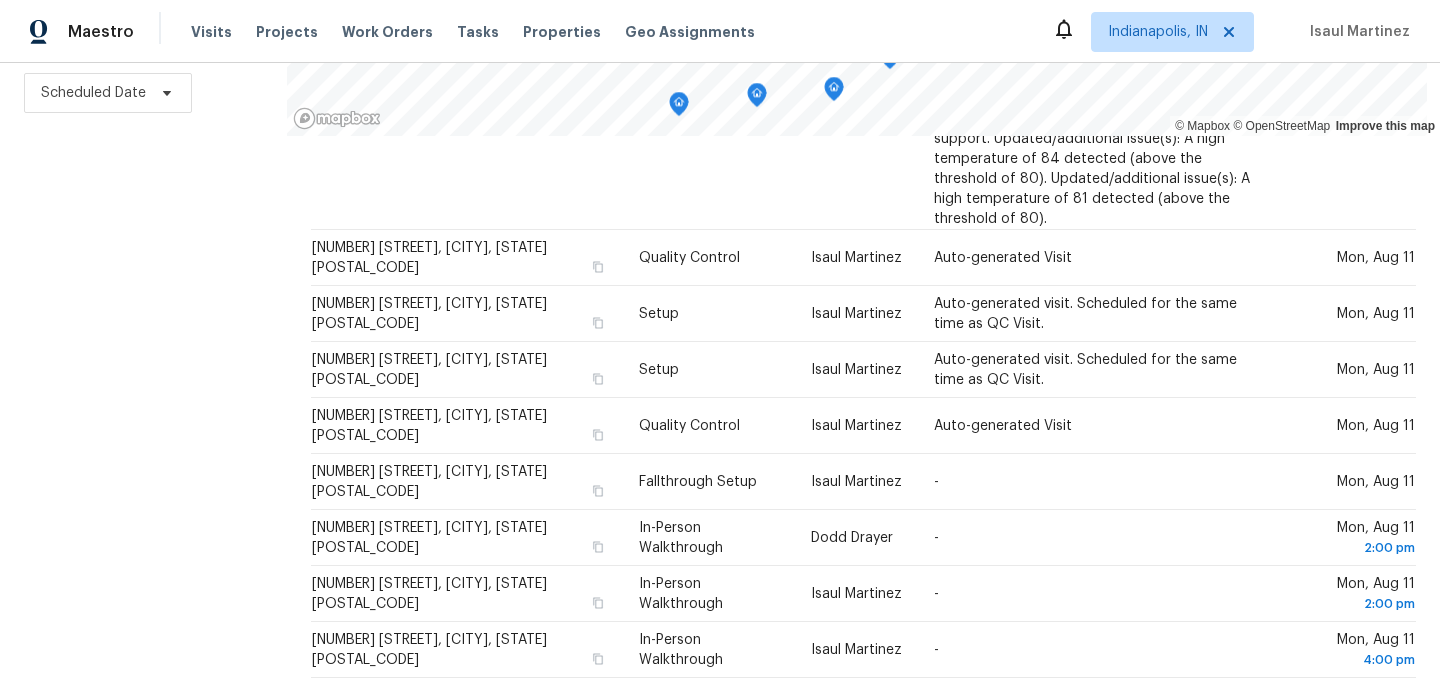 scroll, scrollTop: 2422, scrollLeft: 0, axis: vertical 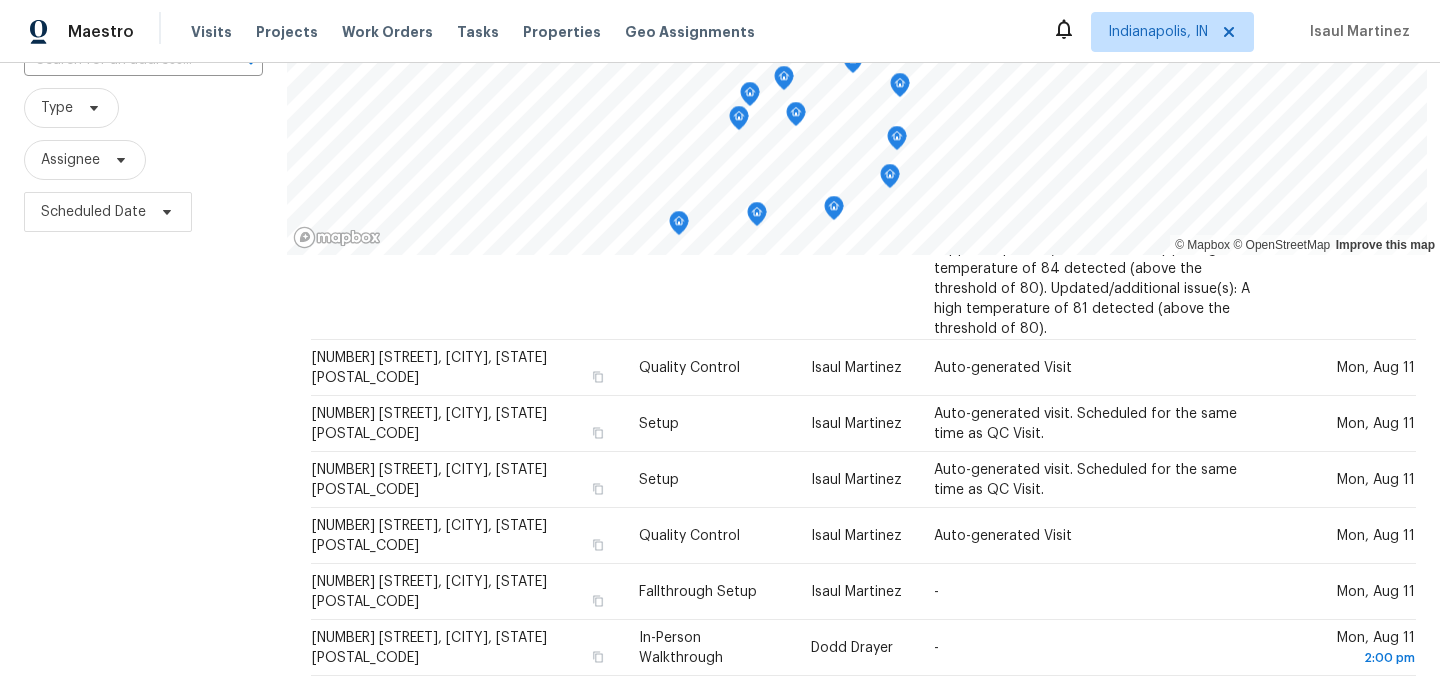 click on "Filters Reset ​ Type Assignee Scheduled Date" at bounding box center [143, 376] 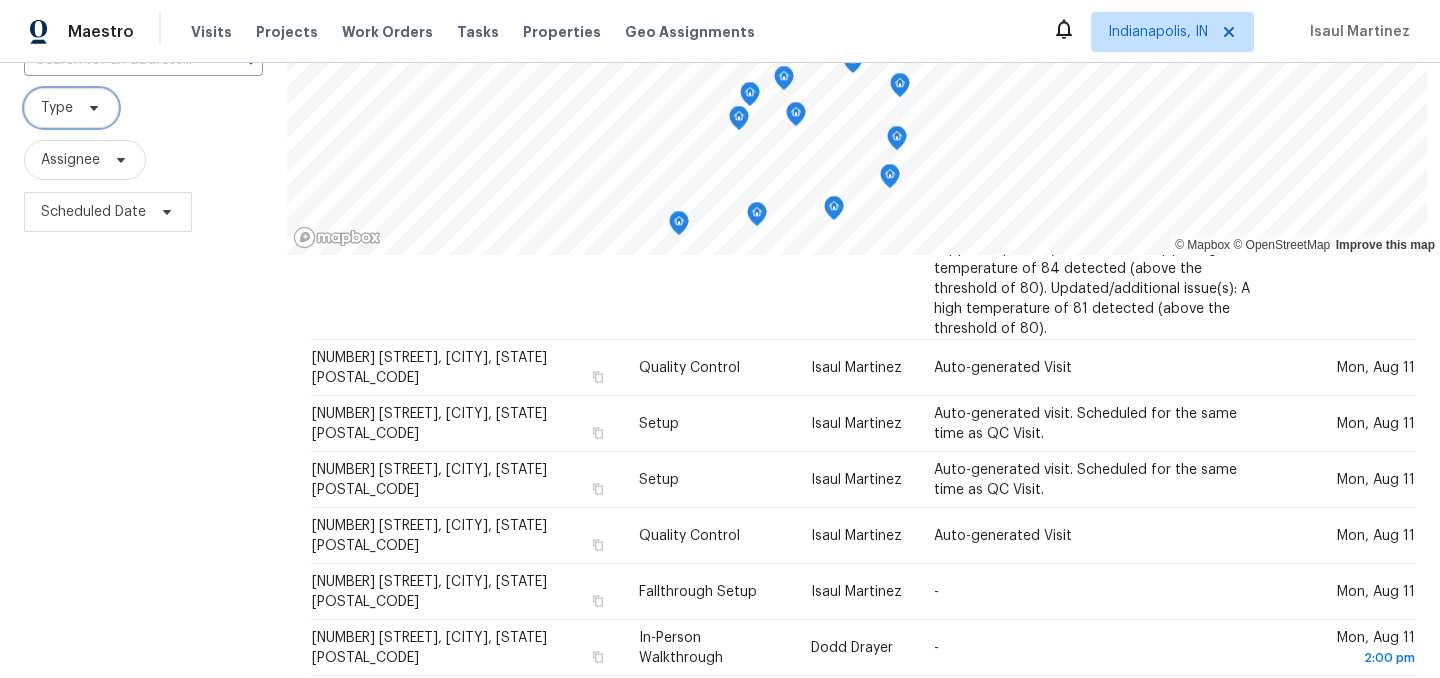click 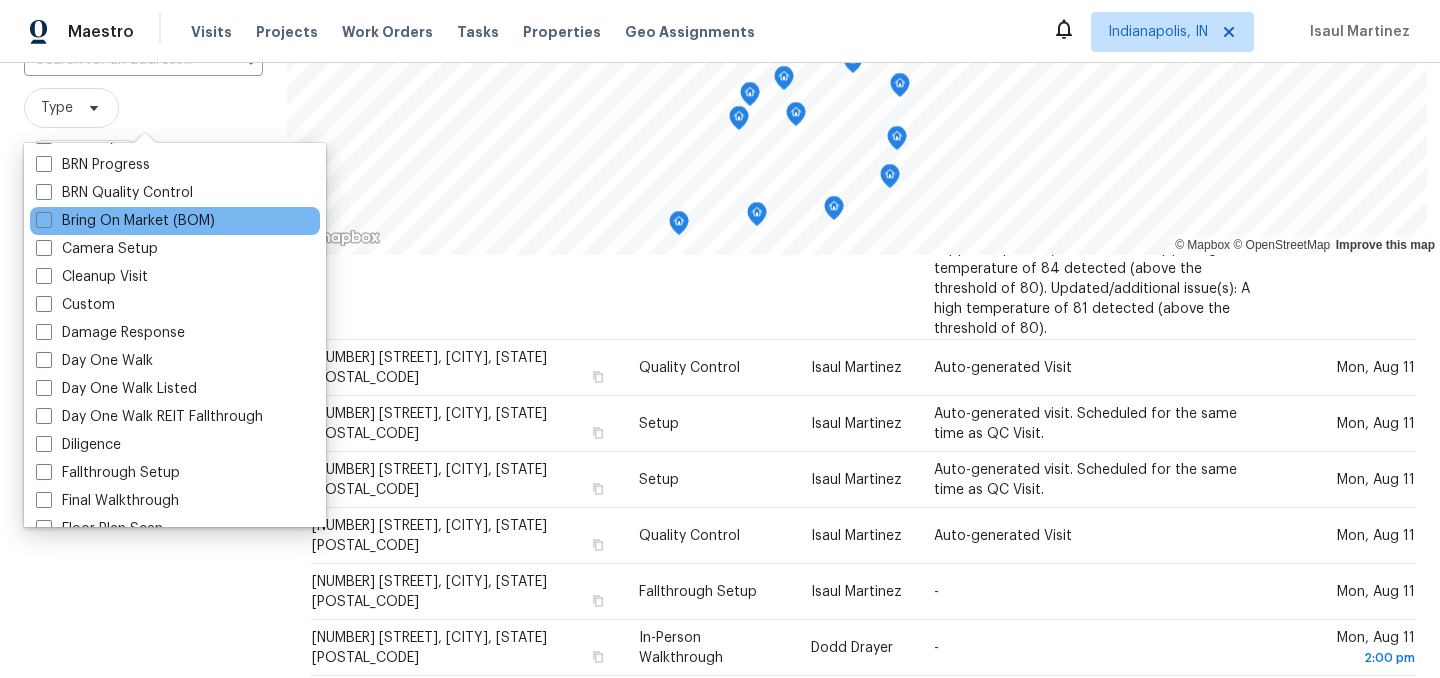 scroll, scrollTop: 182, scrollLeft: 0, axis: vertical 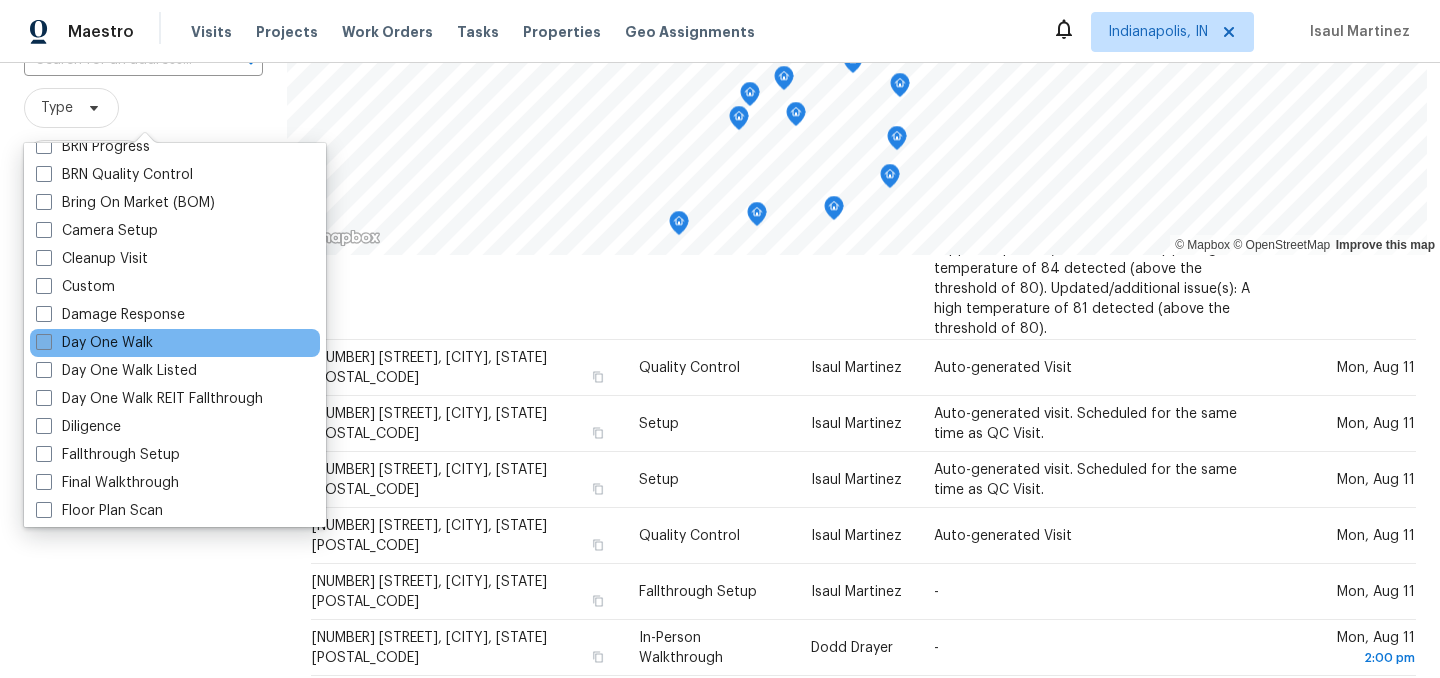 click on "Day One Walk" at bounding box center [94, 343] 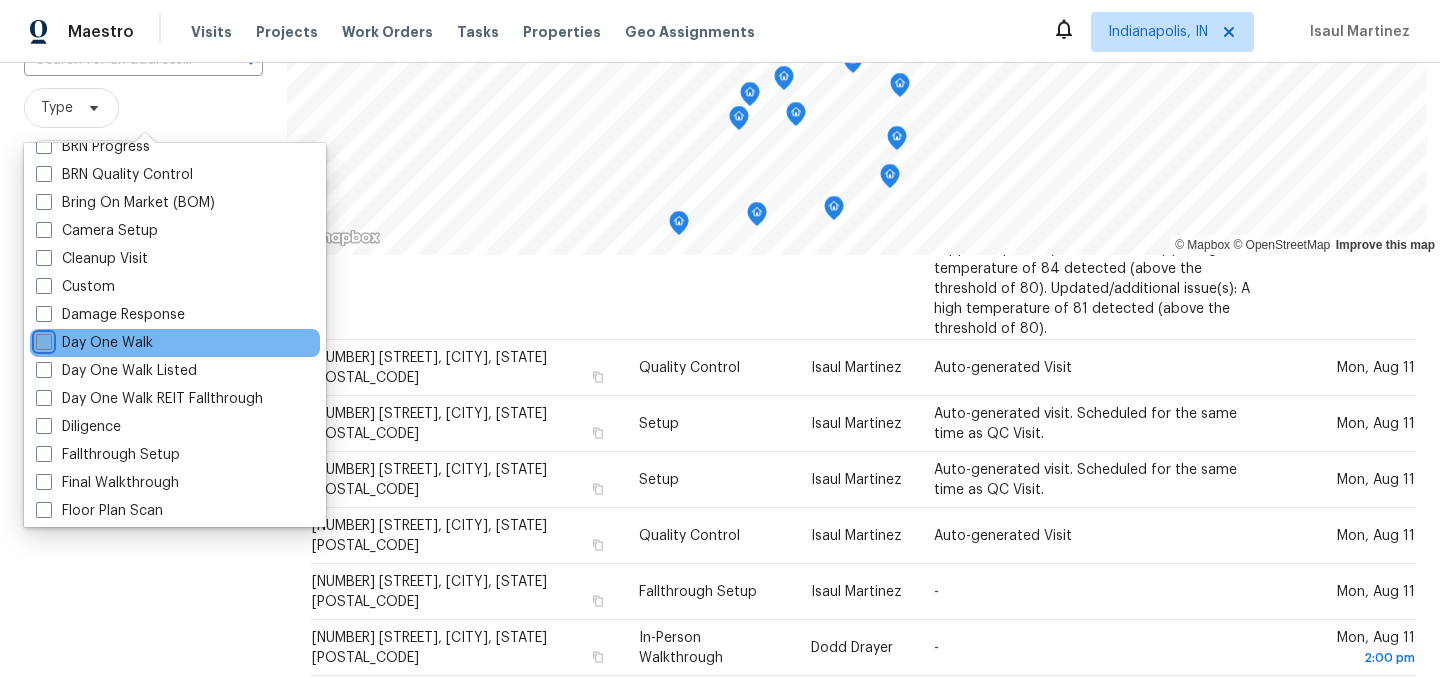 click on "Day One Walk" at bounding box center (42, 339) 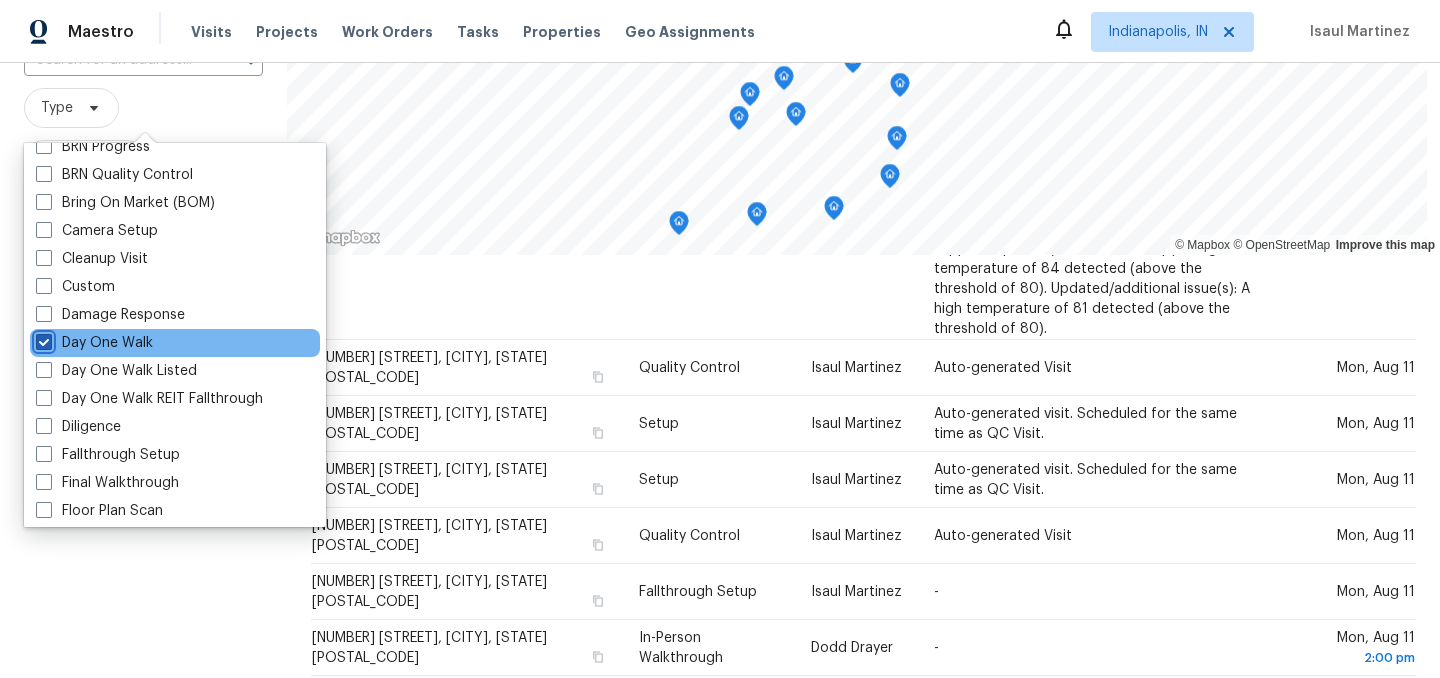 checkbox on "true" 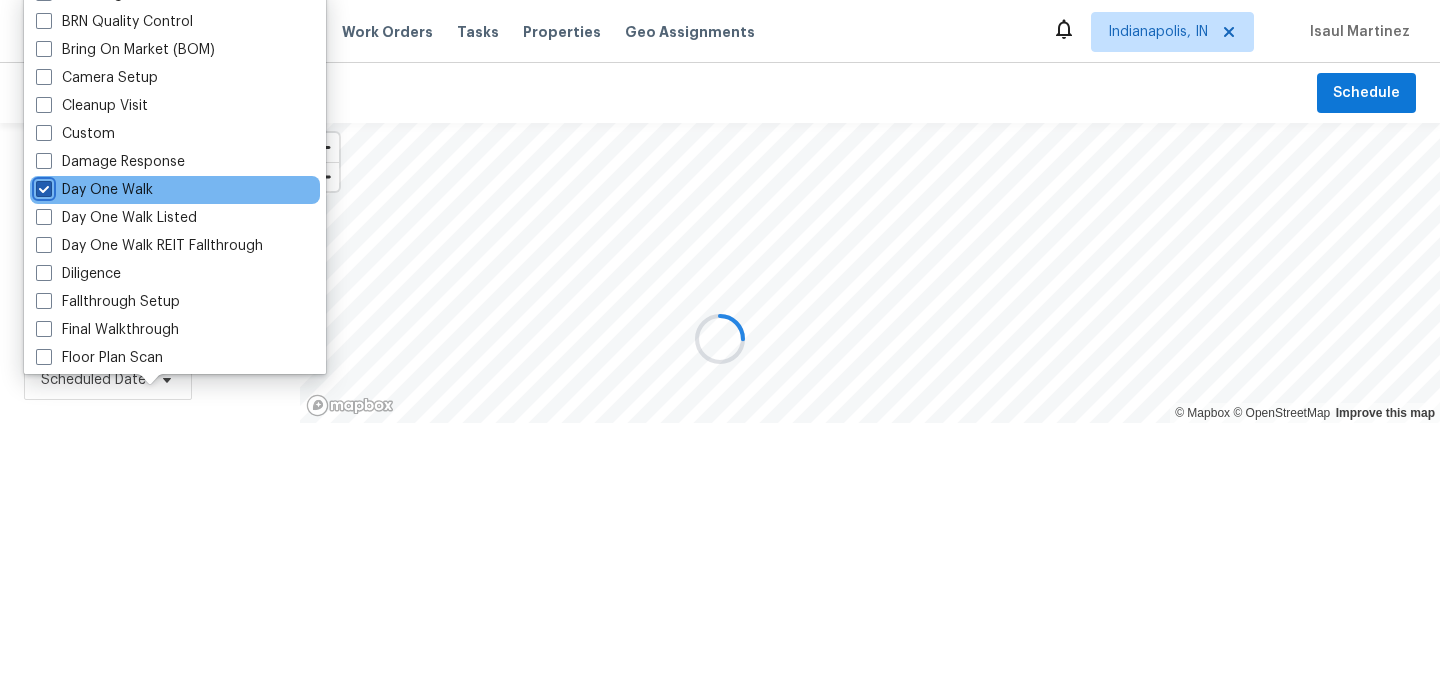 scroll, scrollTop: 0, scrollLeft: 0, axis: both 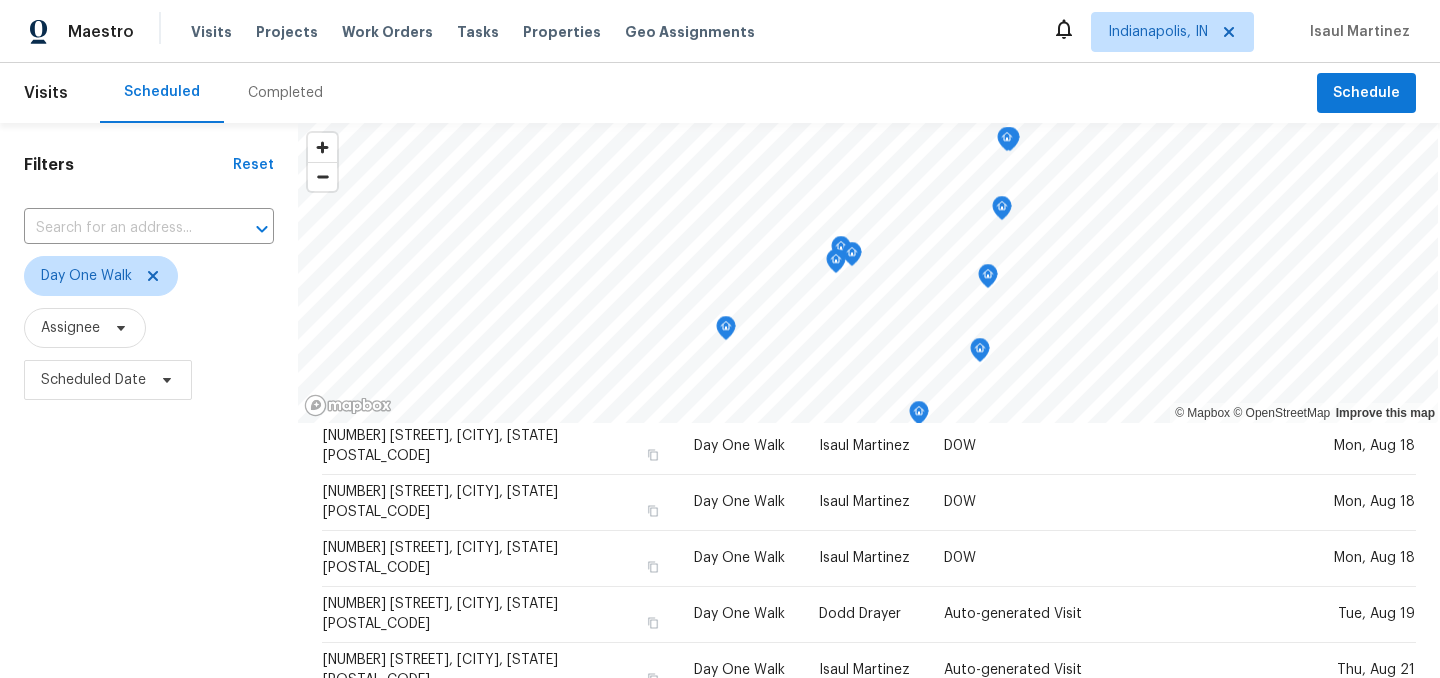 click on "Filters Reset ​ Day One Walk Assignee Scheduled Date" at bounding box center [149, 544] 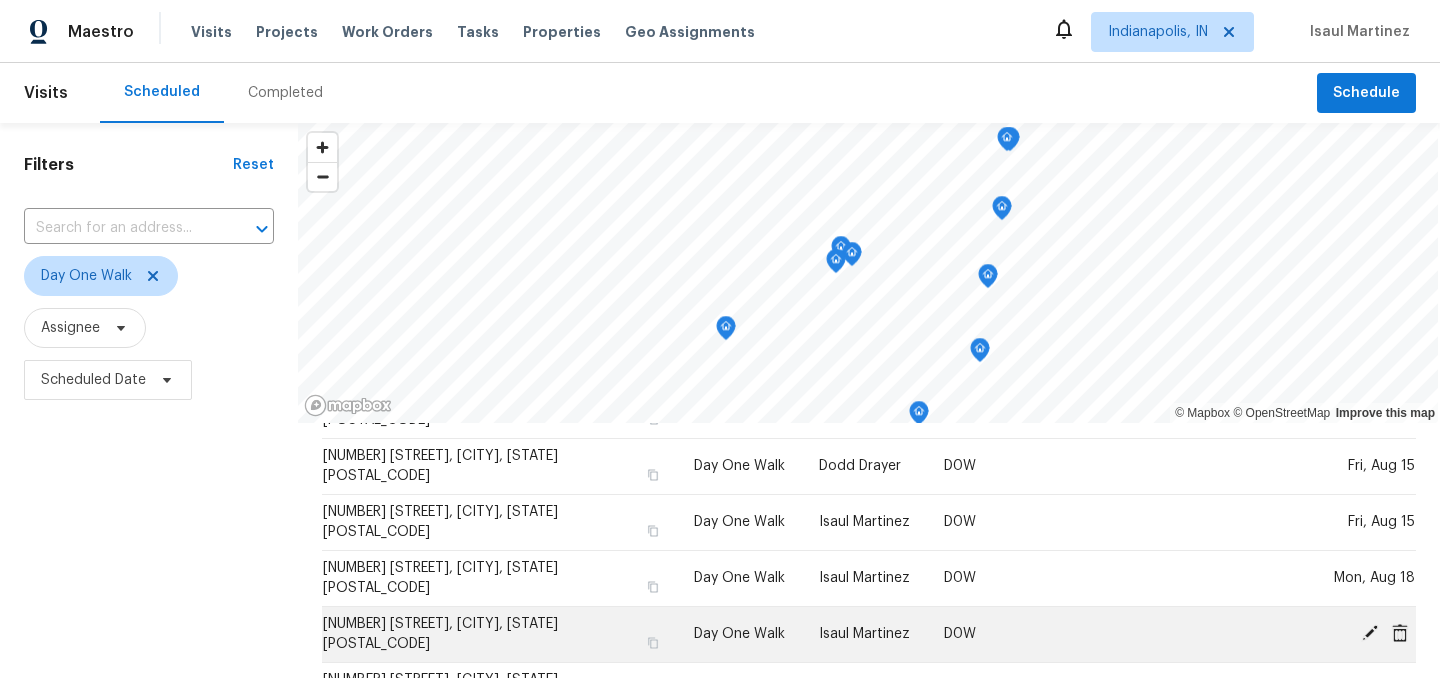 scroll, scrollTop: 0, scrollLeft: 0, axis: both 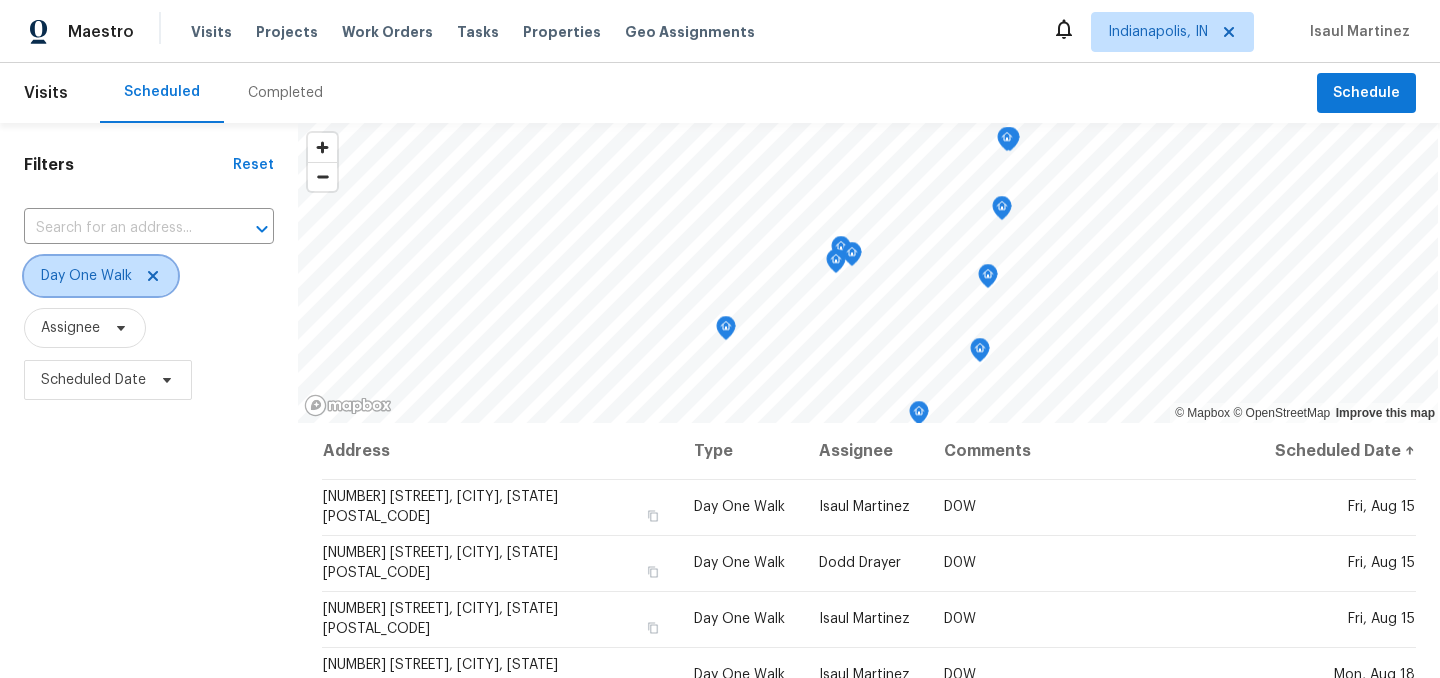 click 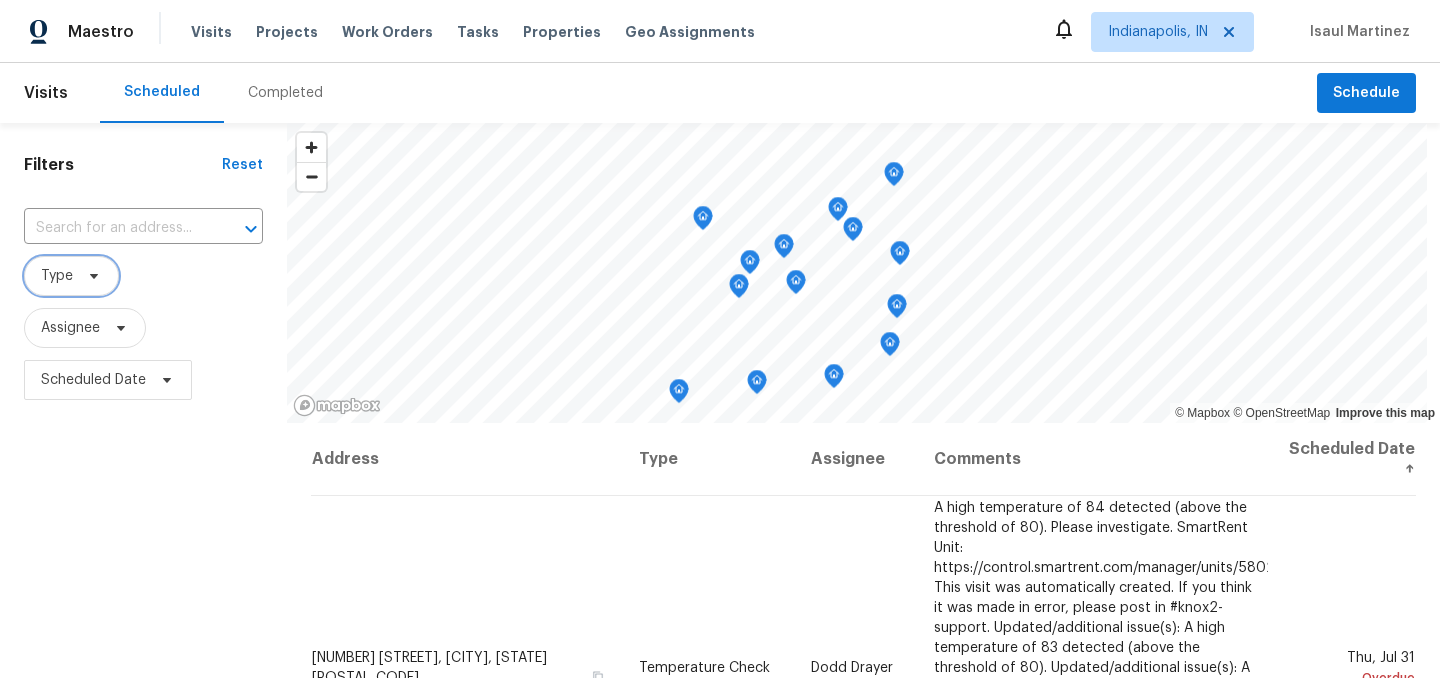 click on "Type" at bounding box center [71, 276] 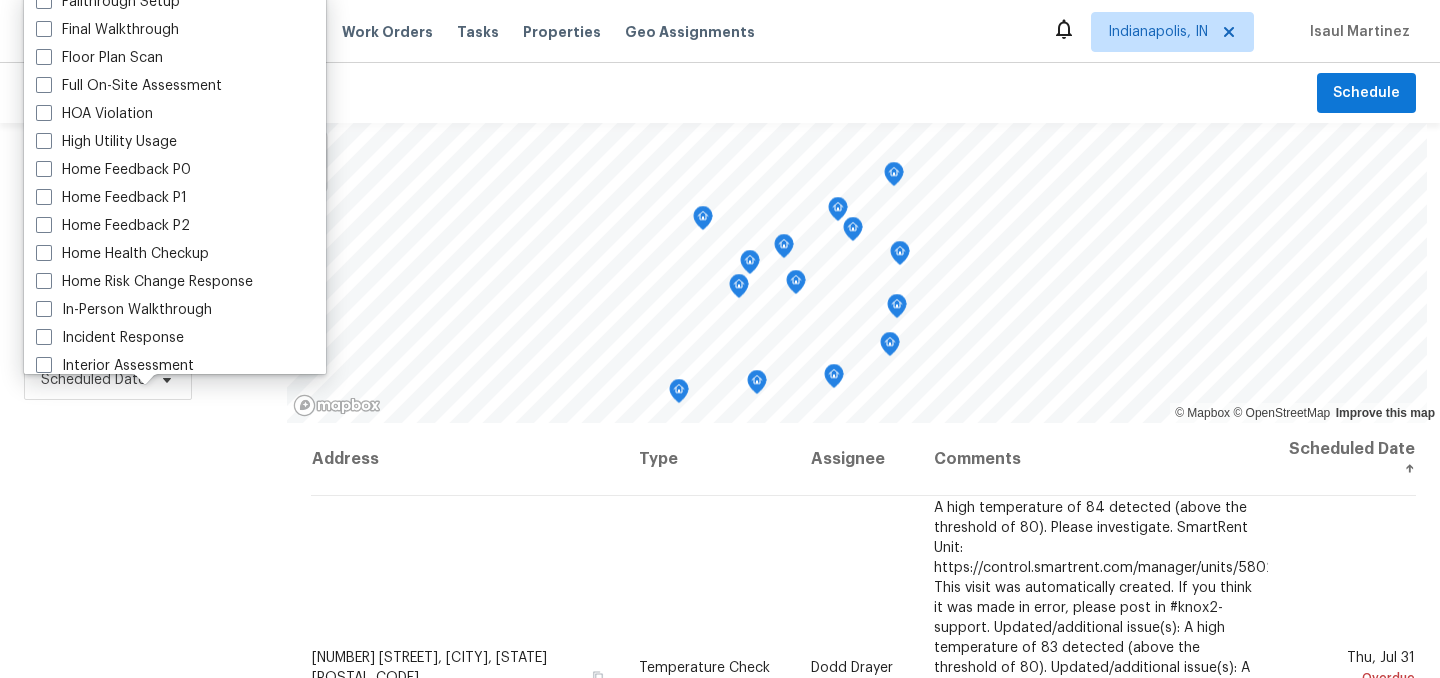 scroll, scrollTop: 510, scrollLeft: 0, axis: vertical 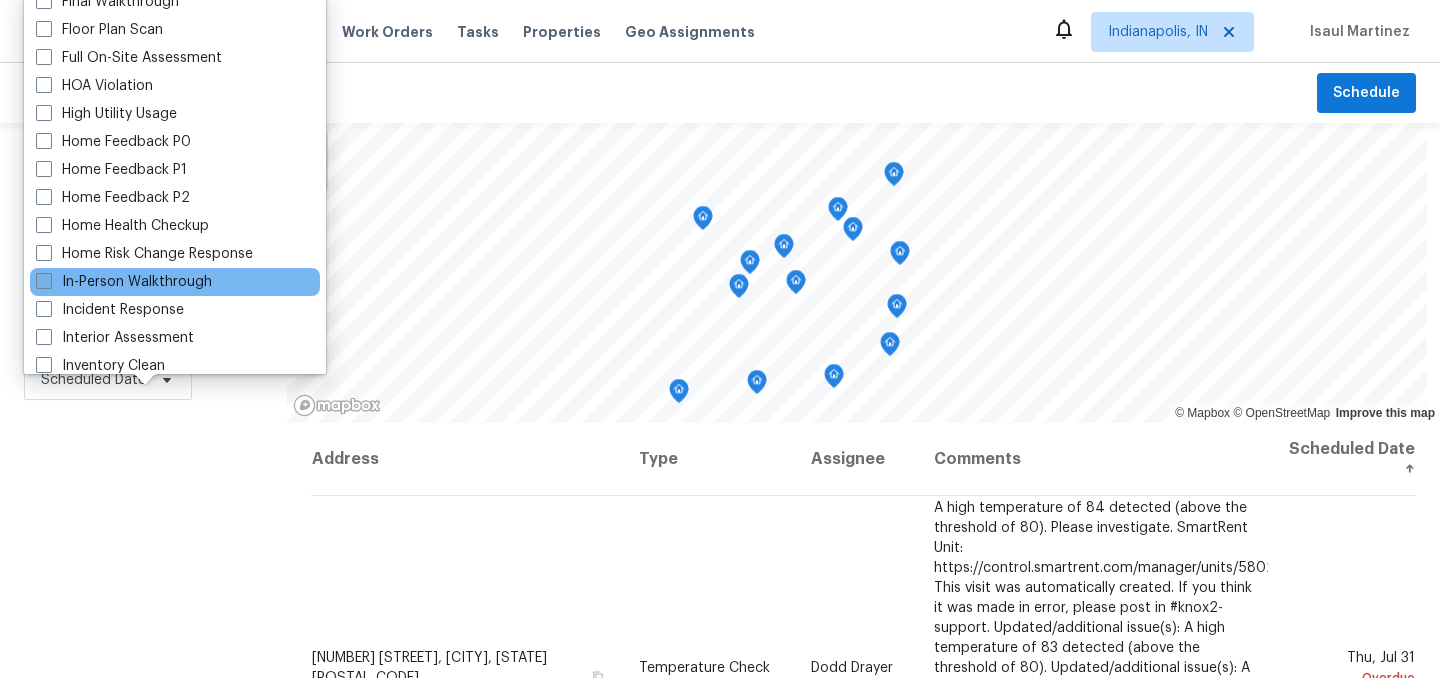 click on "In-Person Walkthrough" at bounding box center [124, 282] 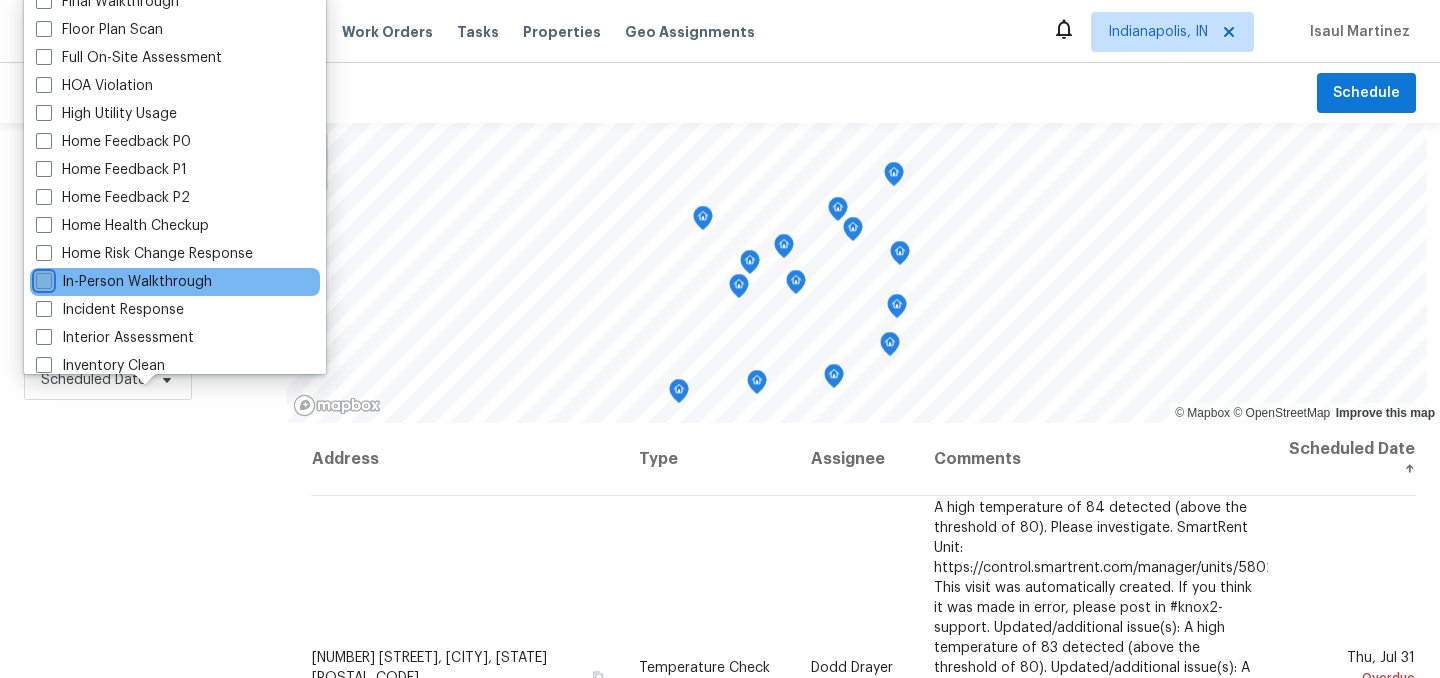 click on "In-Person Walkthrough" at bounding box center [42, 278] 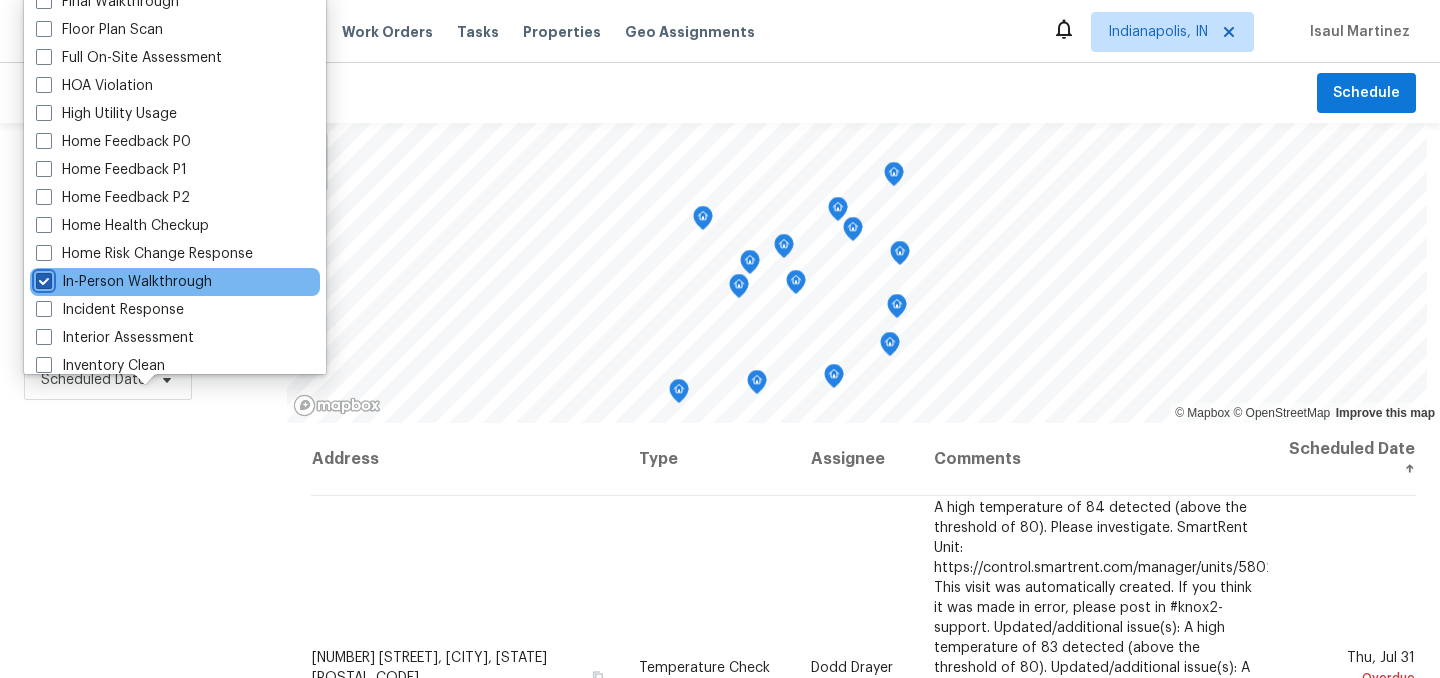 checkbox on "true" 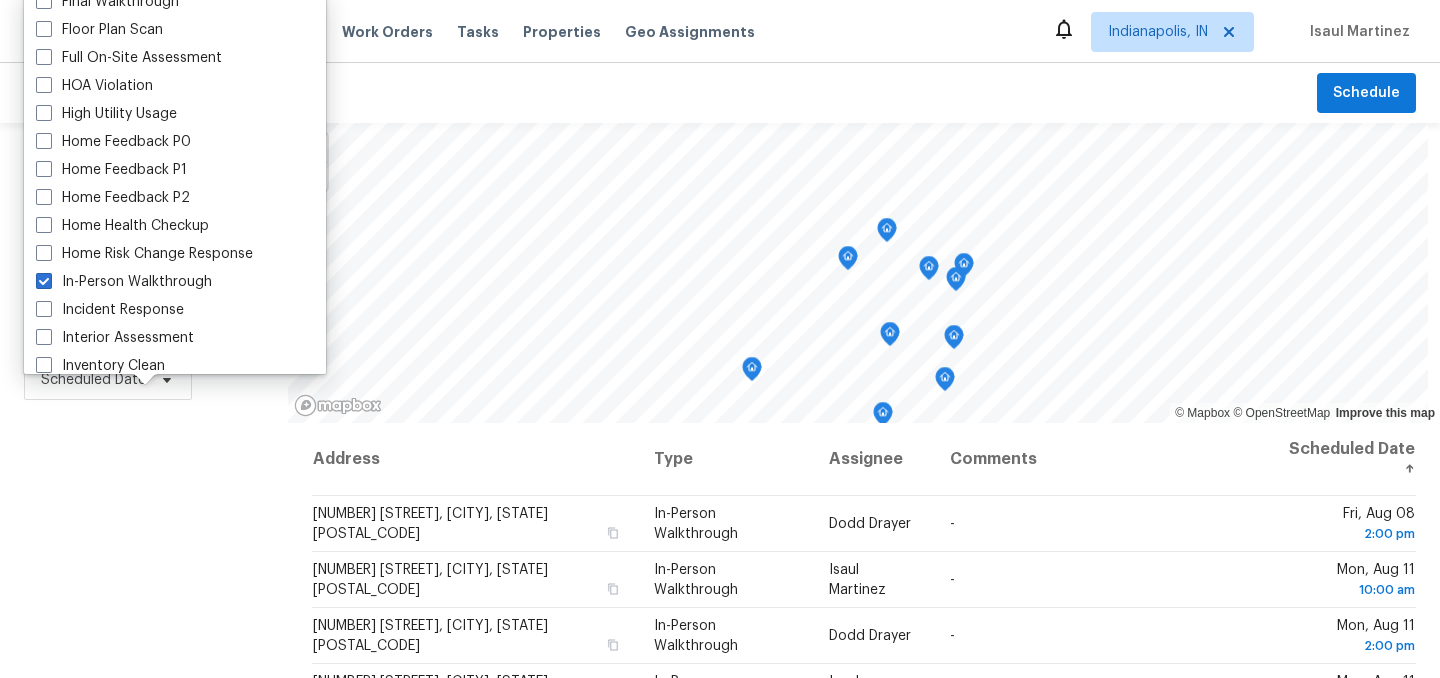 click on "Filters Reset ​ In-Person Walkthrough Assignee Scheduled Date" at bounding box center [144, 544] 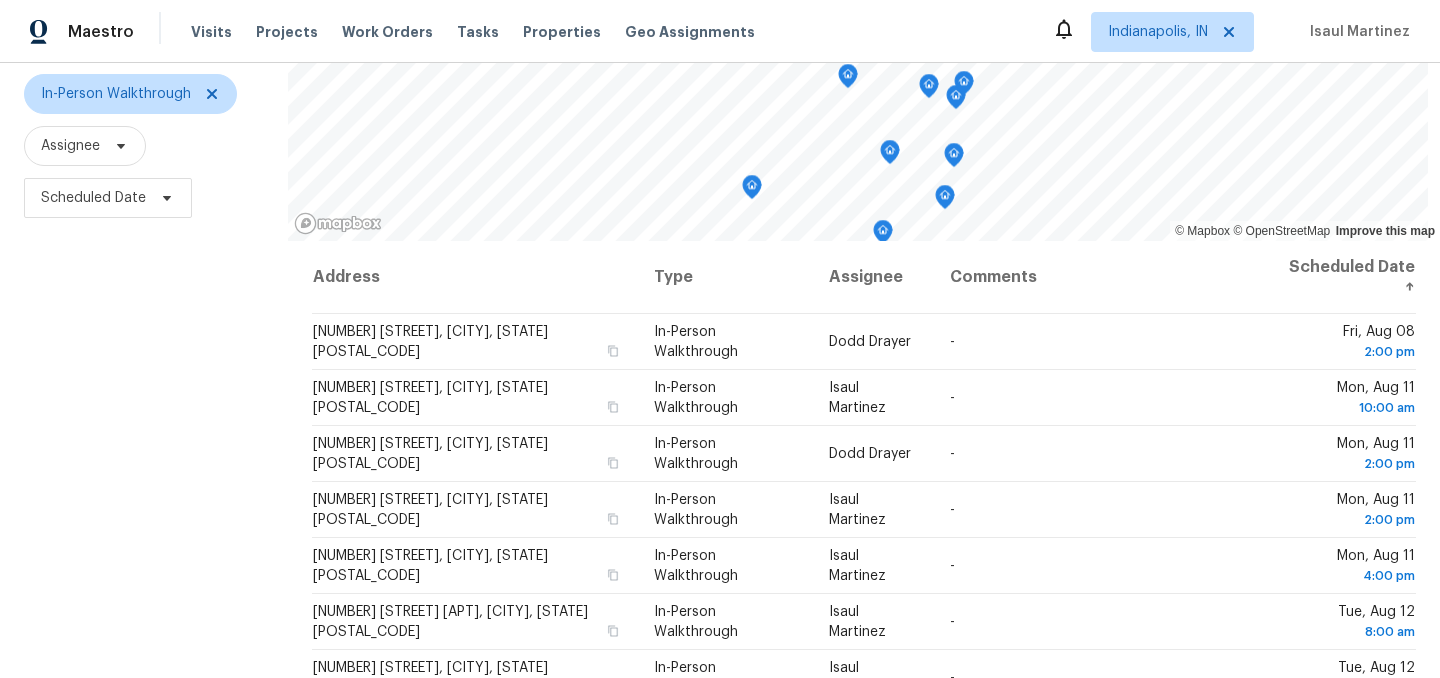 scroll, scrollTop: 178, scrollLeft: 0, axis: vertical 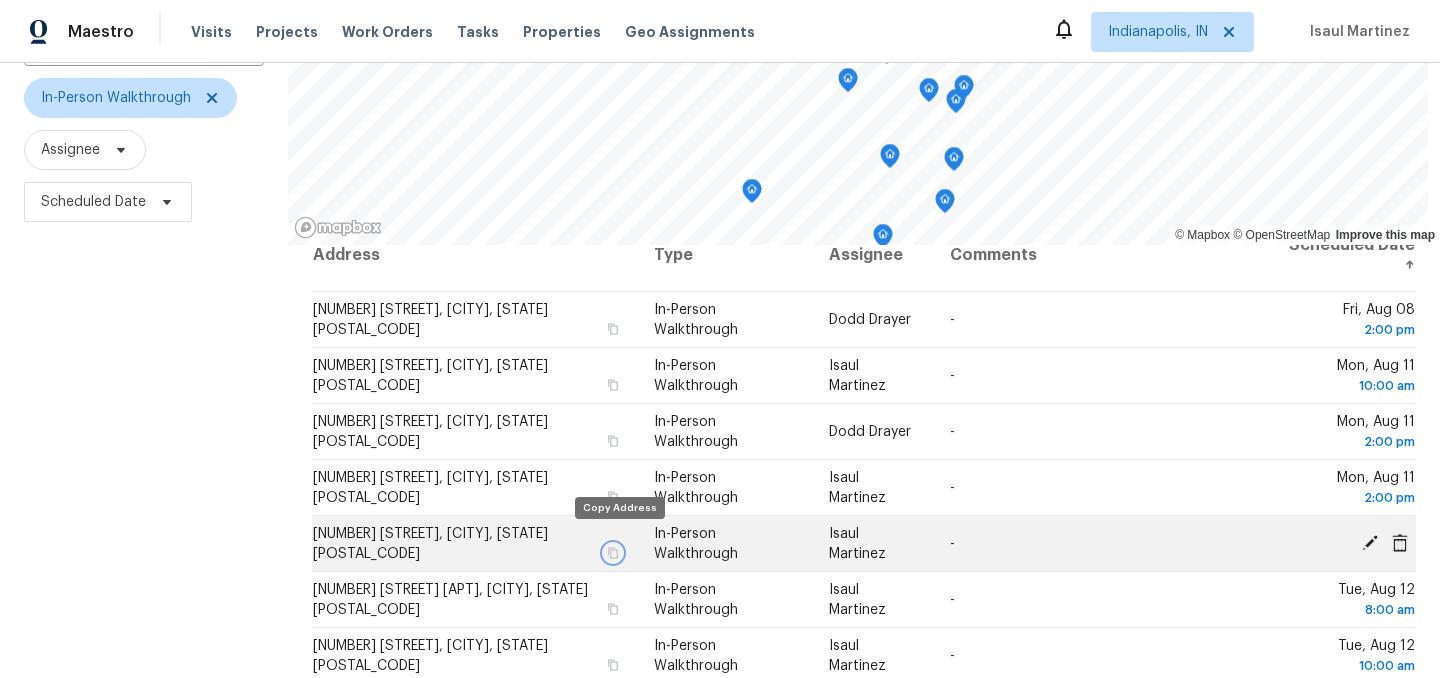 click 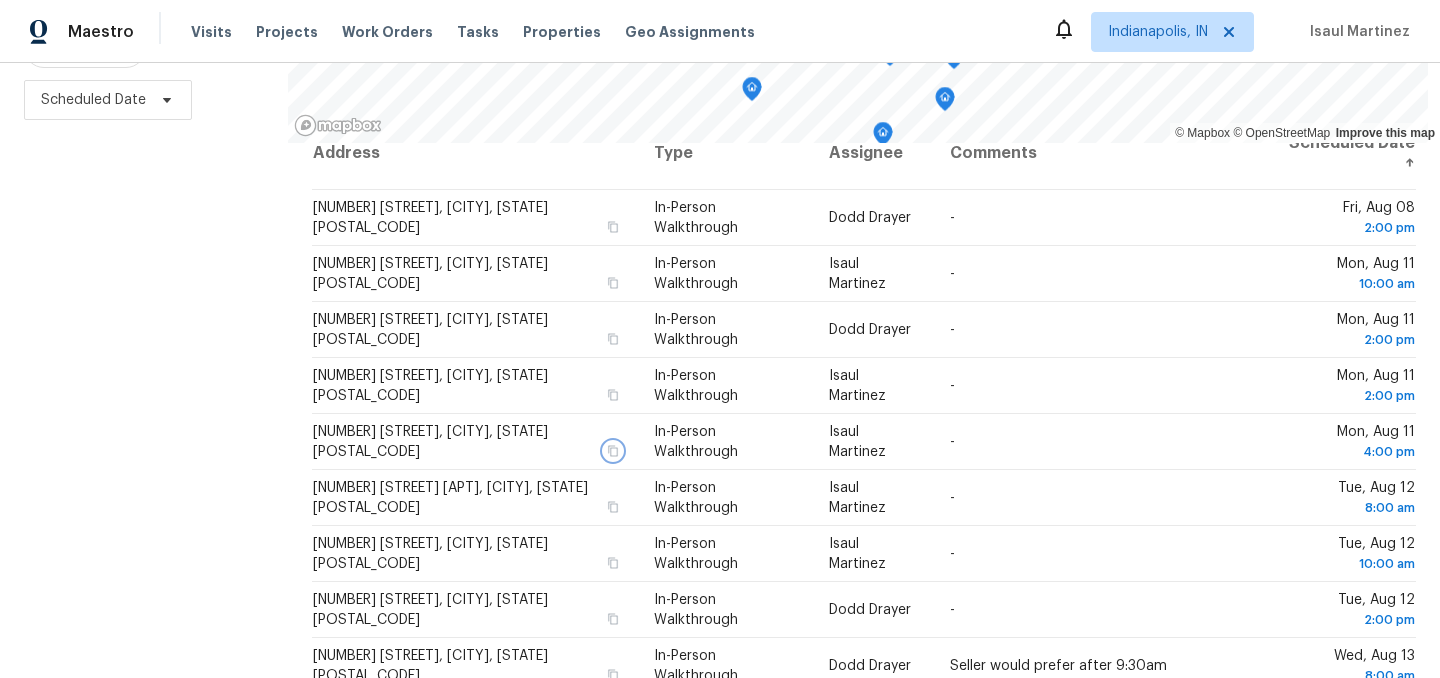 scroll, scrollTop: 287, scrollLeft: 0, axis: vertical 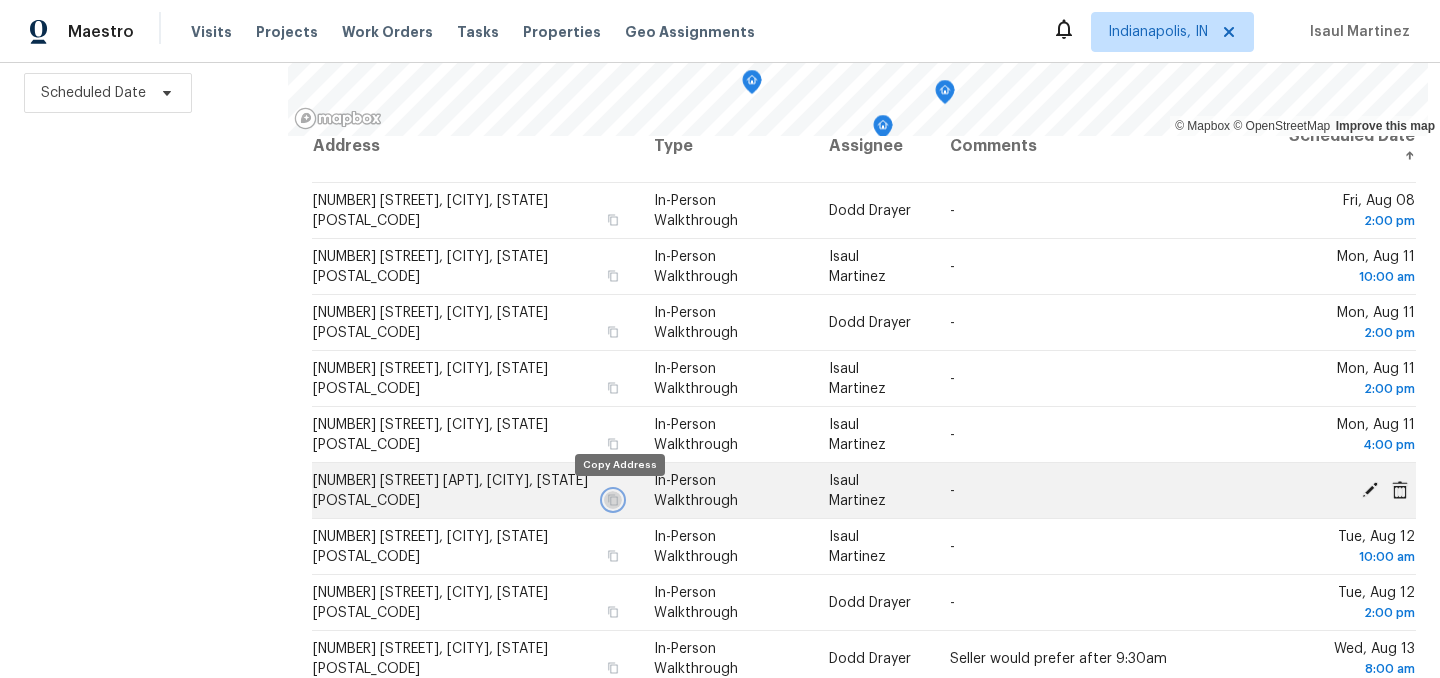 click 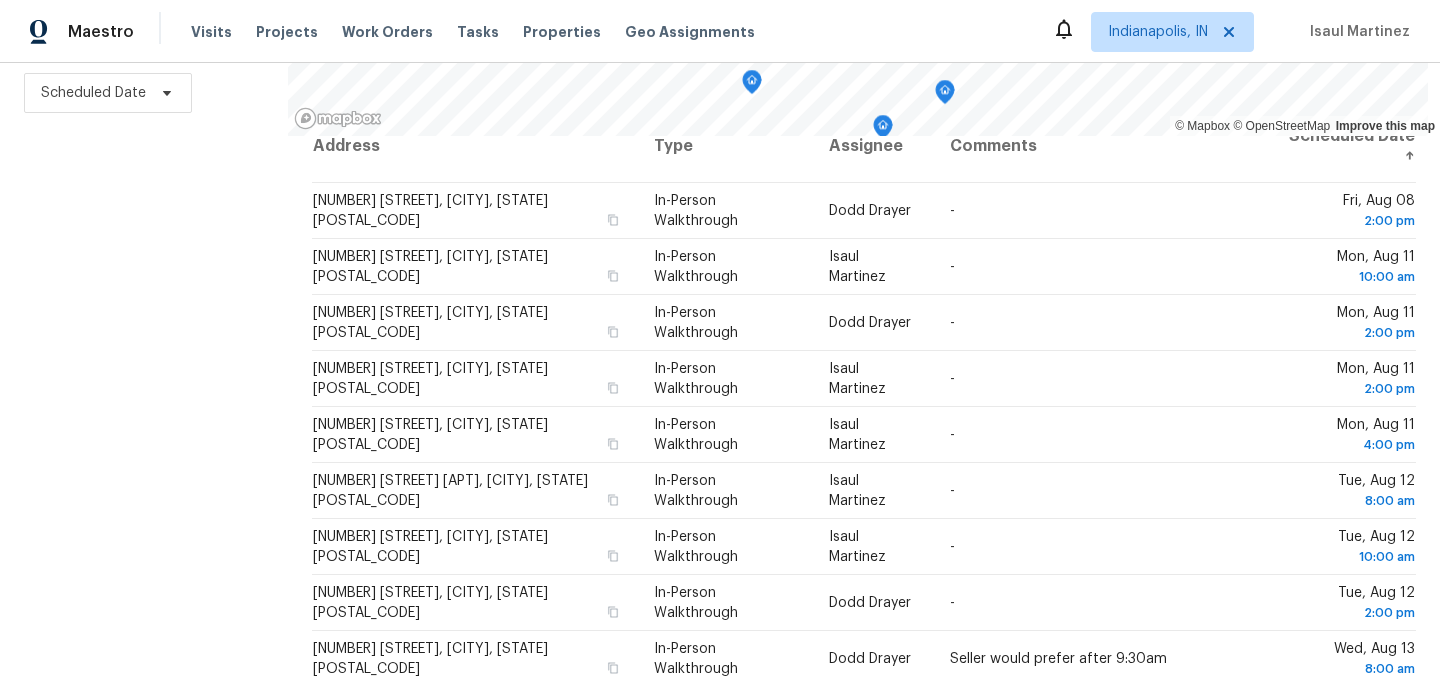 click on "Filters Reset ​ In-Person Walkthrough Assignee Scheduled Date" at bounding box center (144, 257) 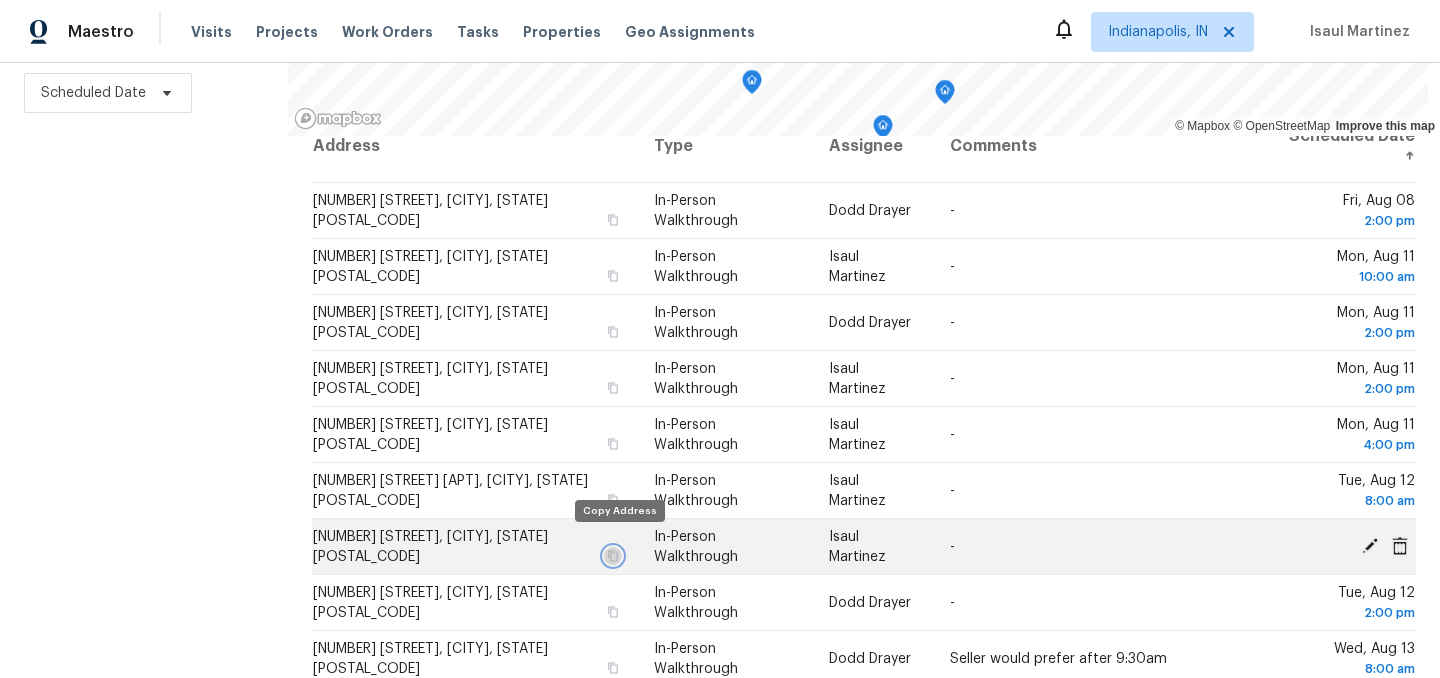 click 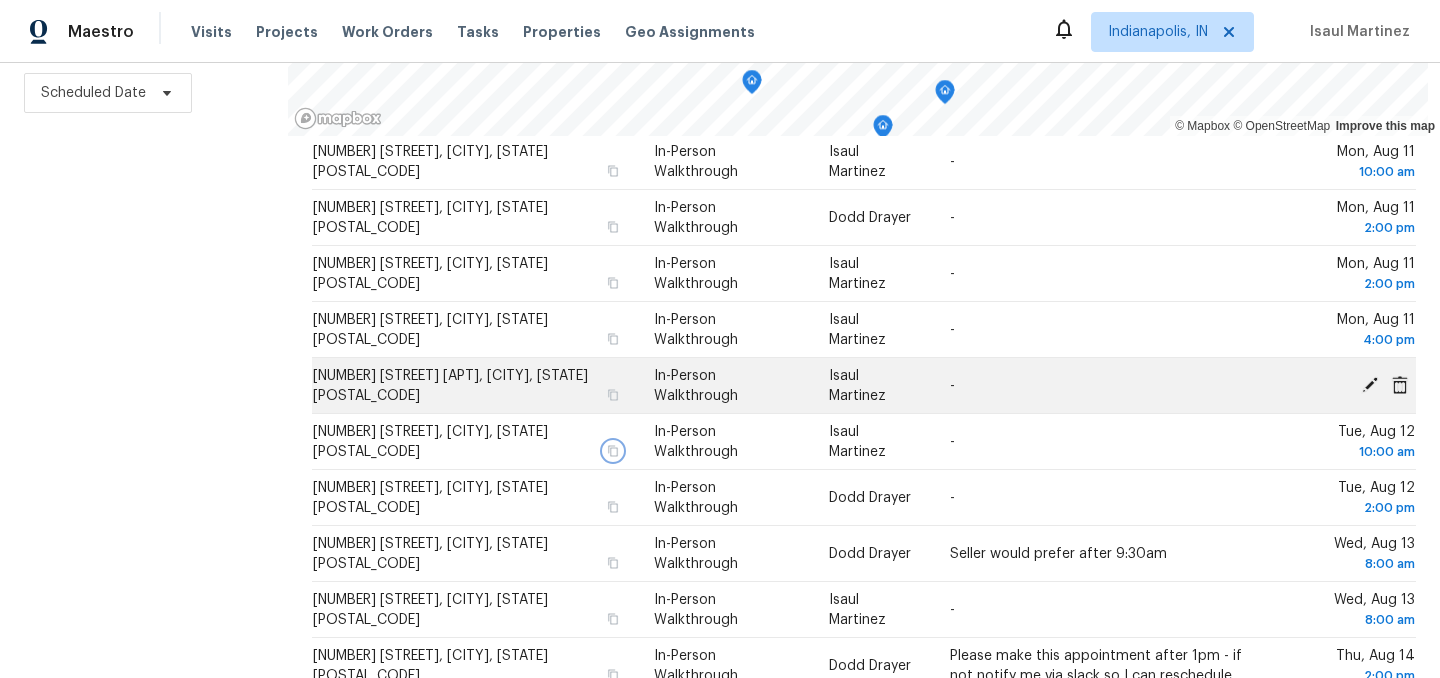 scroll, scrollTop: 218, scrollLeft: 0, axis: vertical 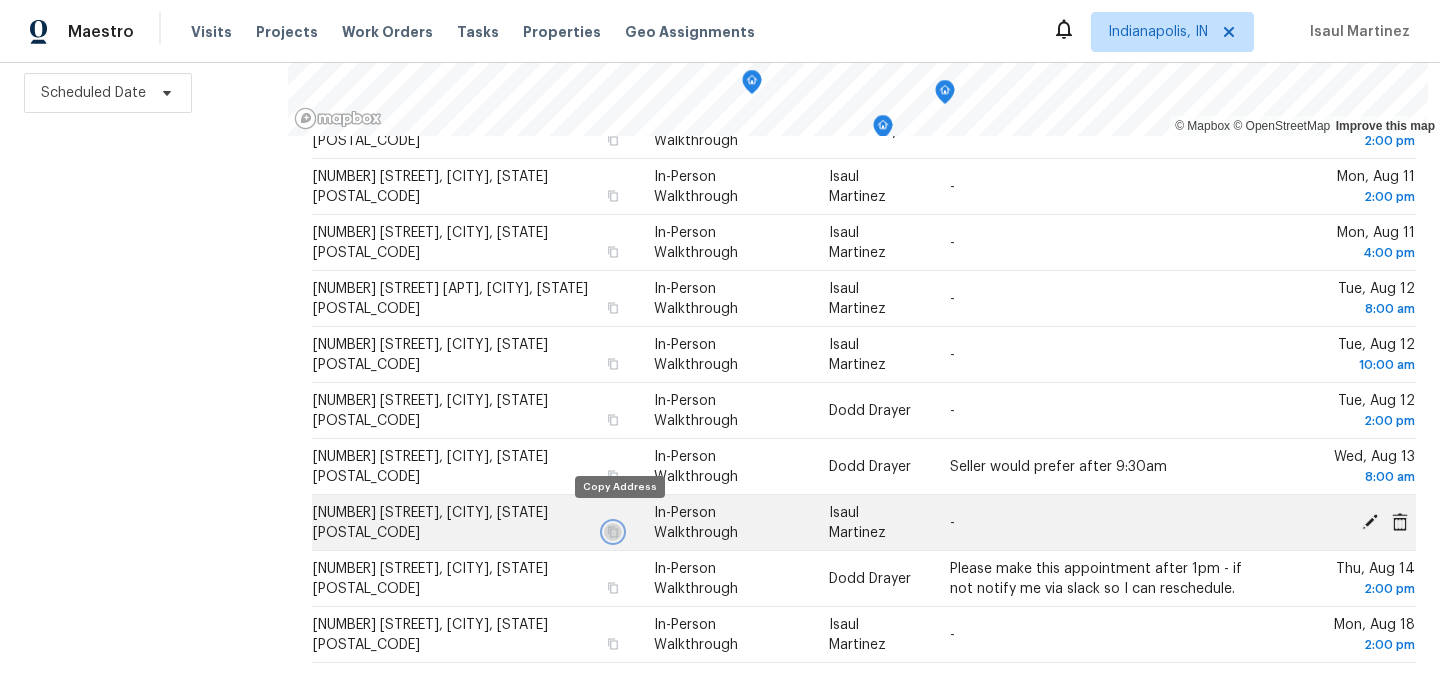 click 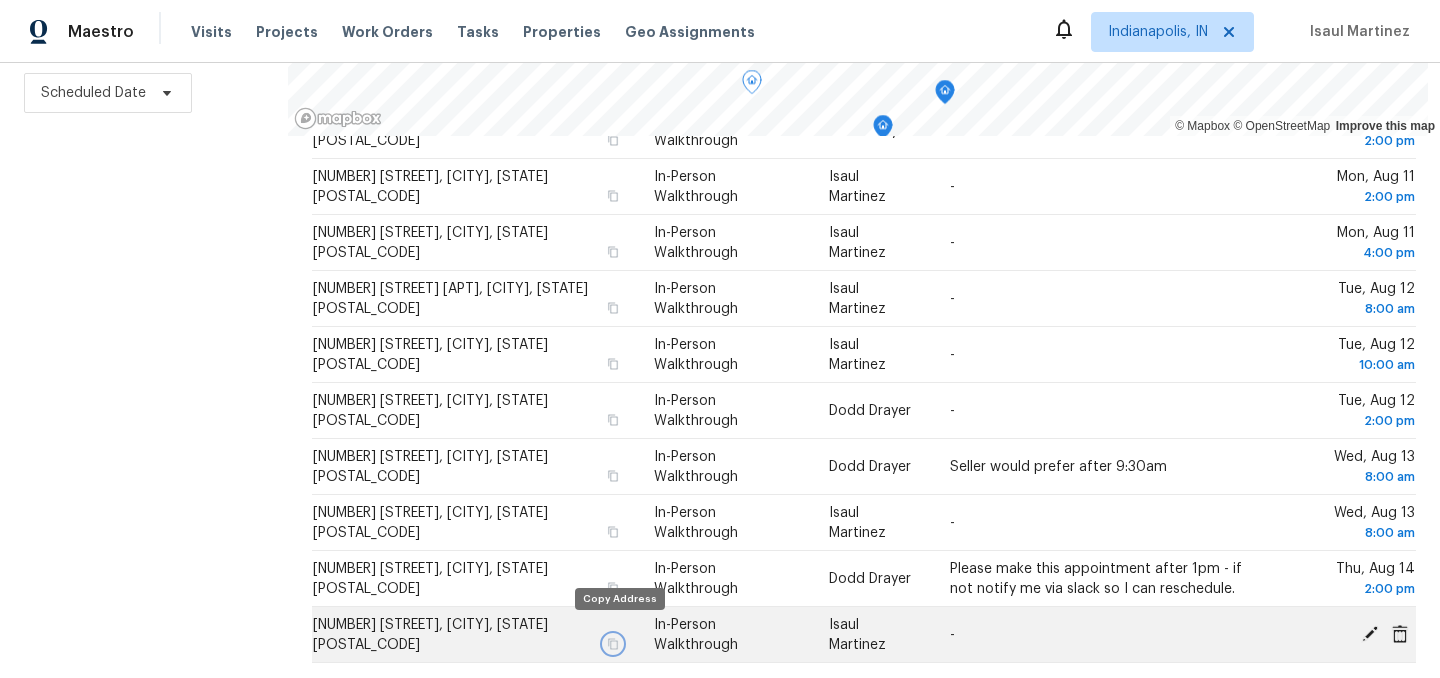 click 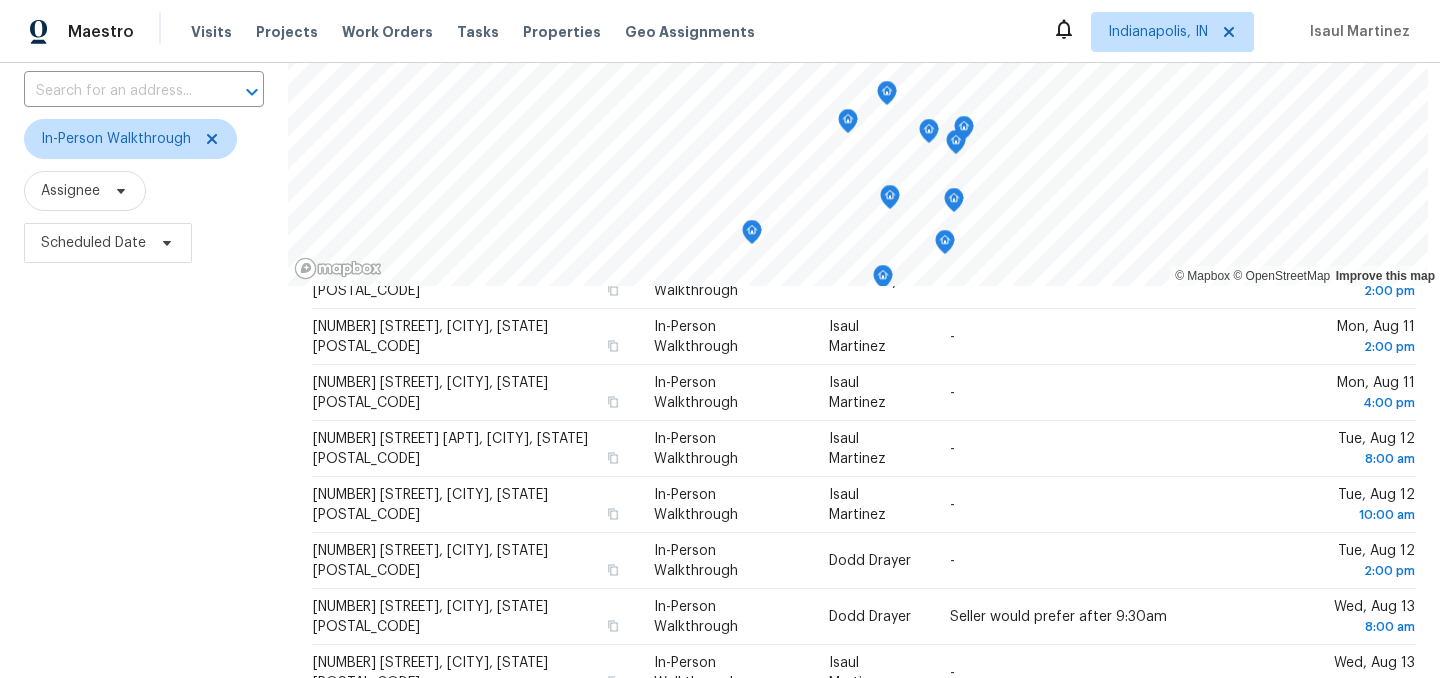 scroll, scrollTop: 0, scrollLeft: 0, axis: both 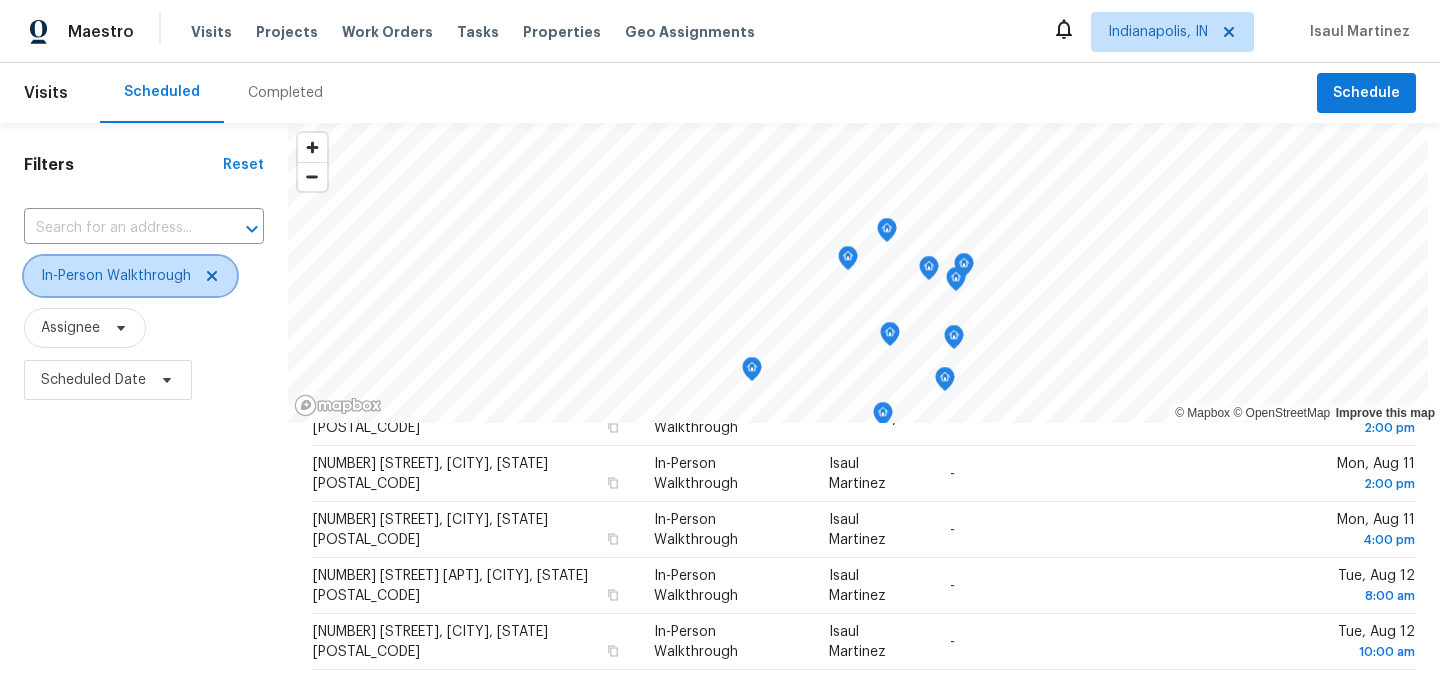 click 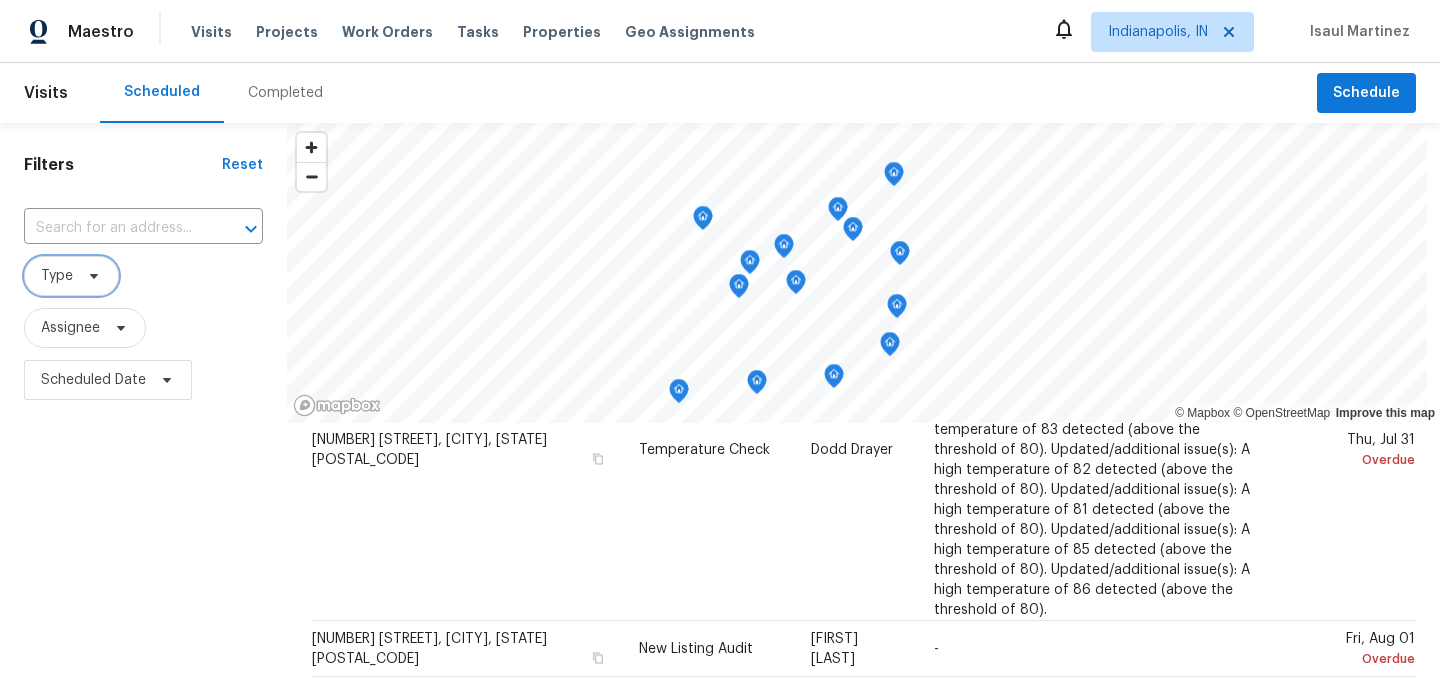 click 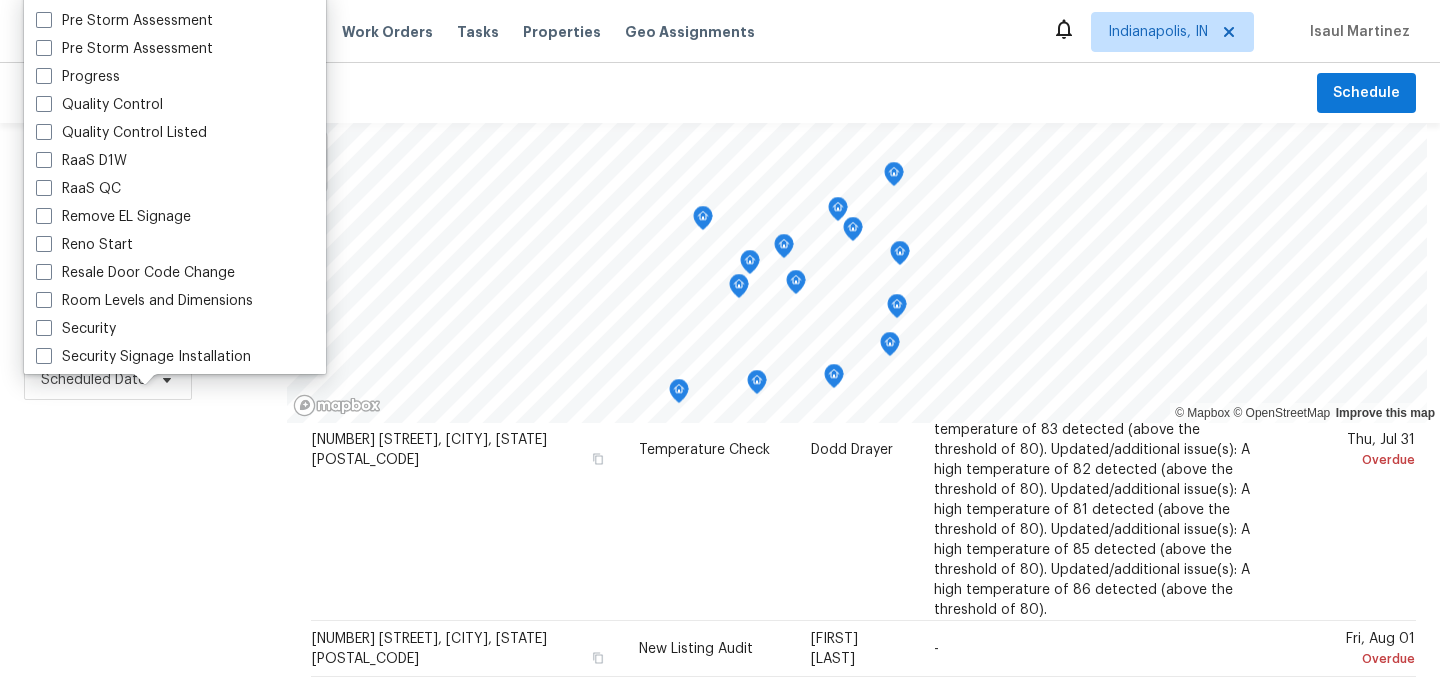 scroll, scrollTop: 1700, scrollLeft: 0, axis: vertical 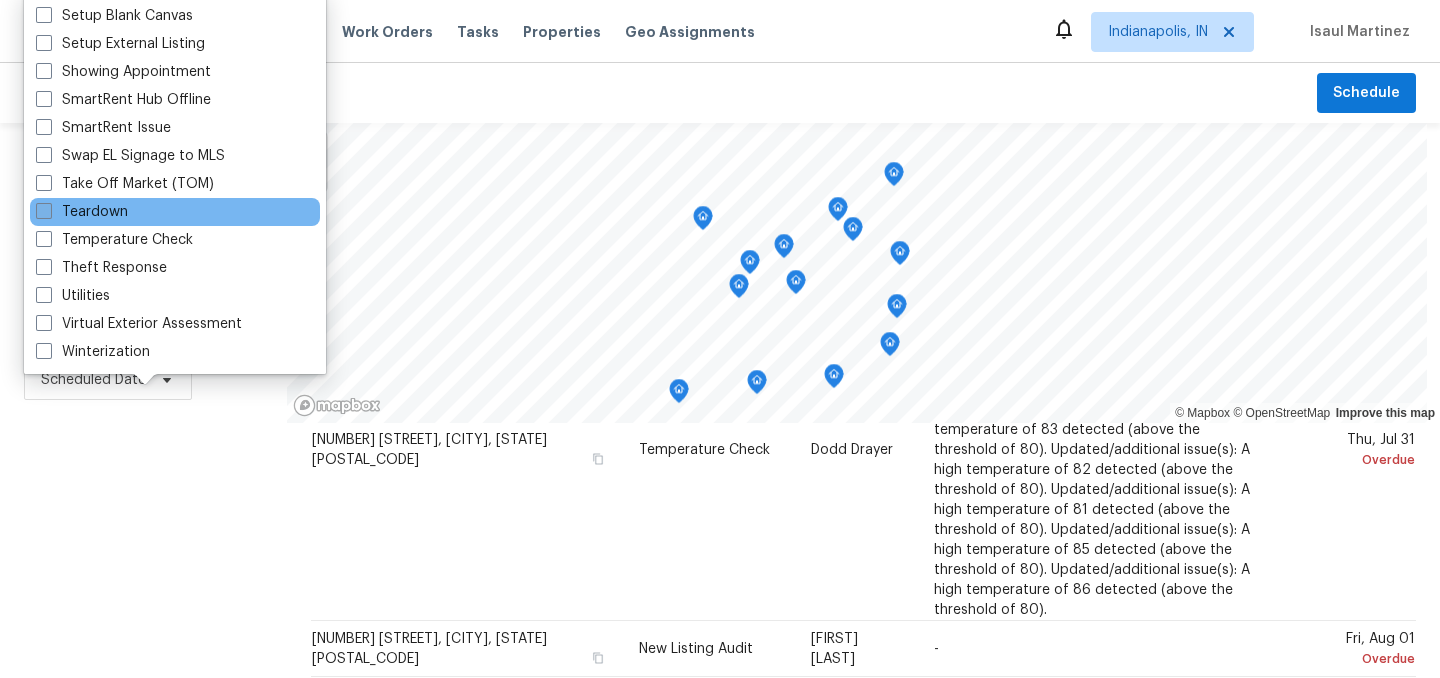 click on "Teardown" at bounding box center (82, 212) 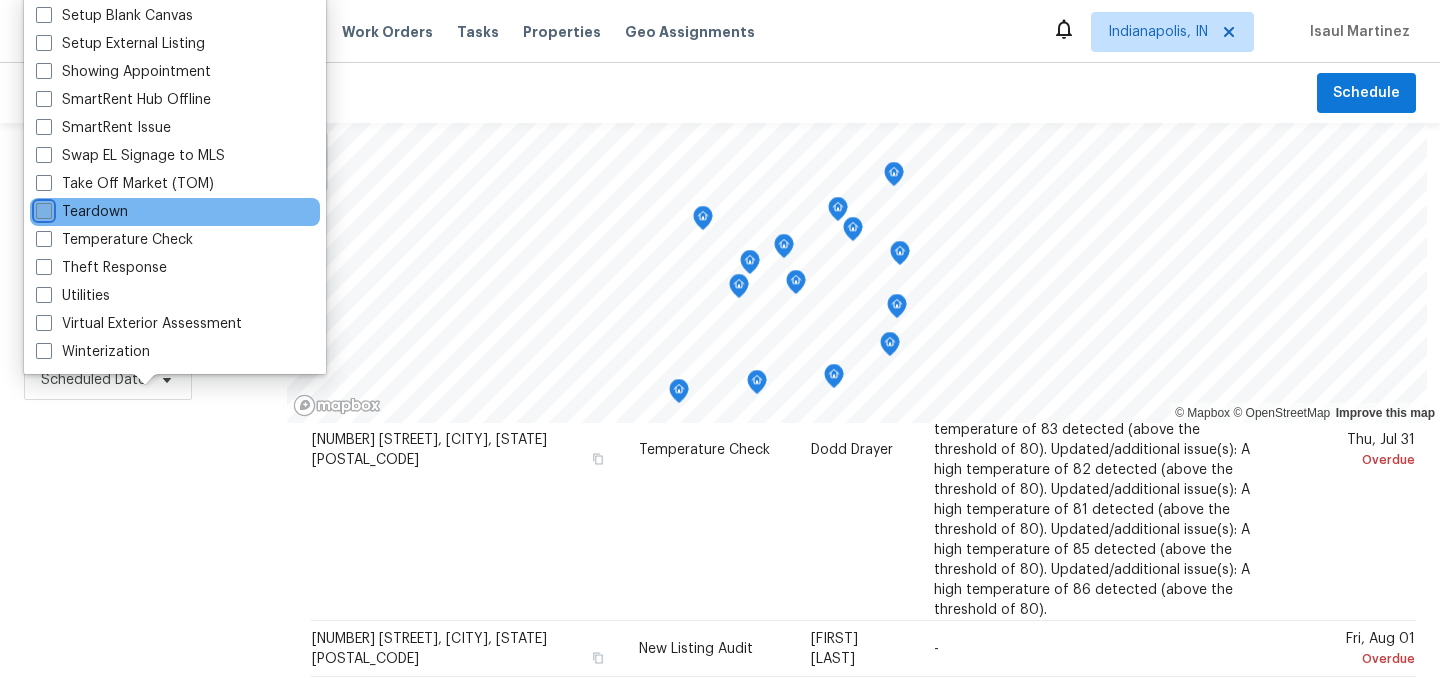 click on "Teardown" at bounding box center (42, 208) 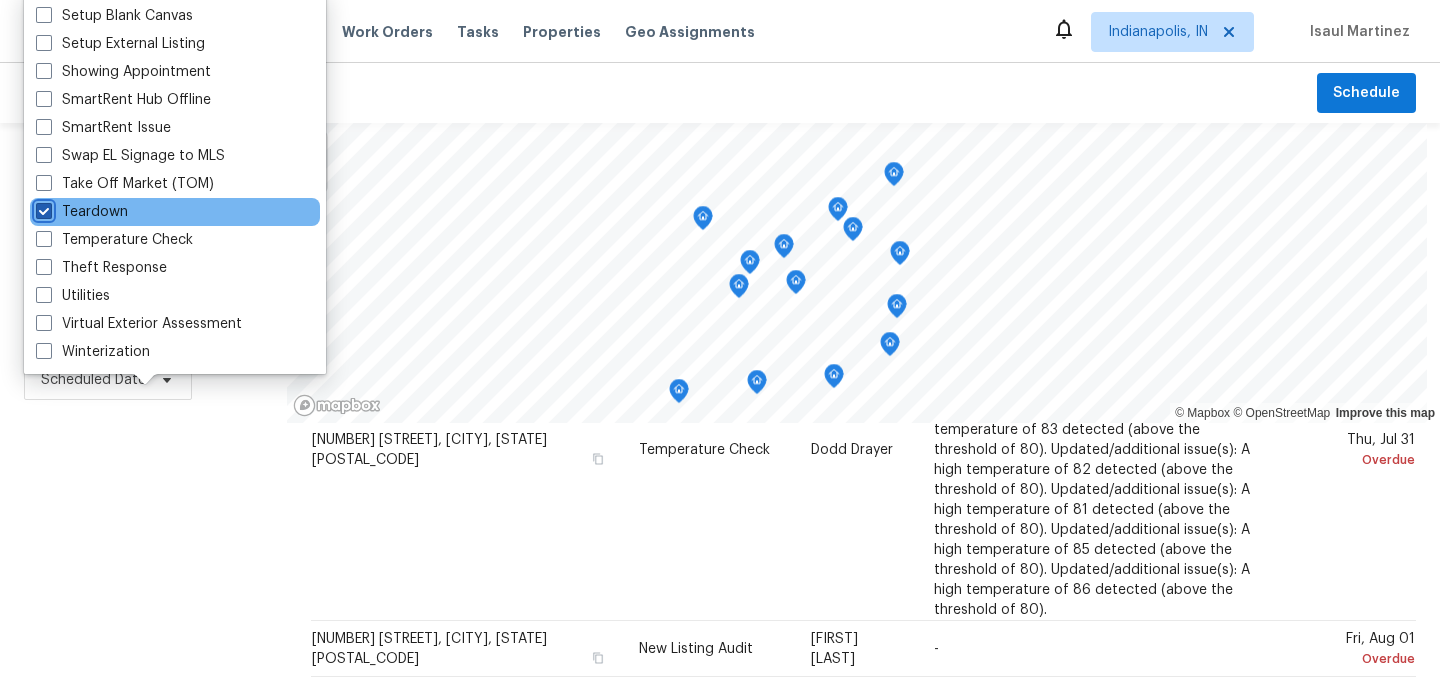 checkbox on "true" 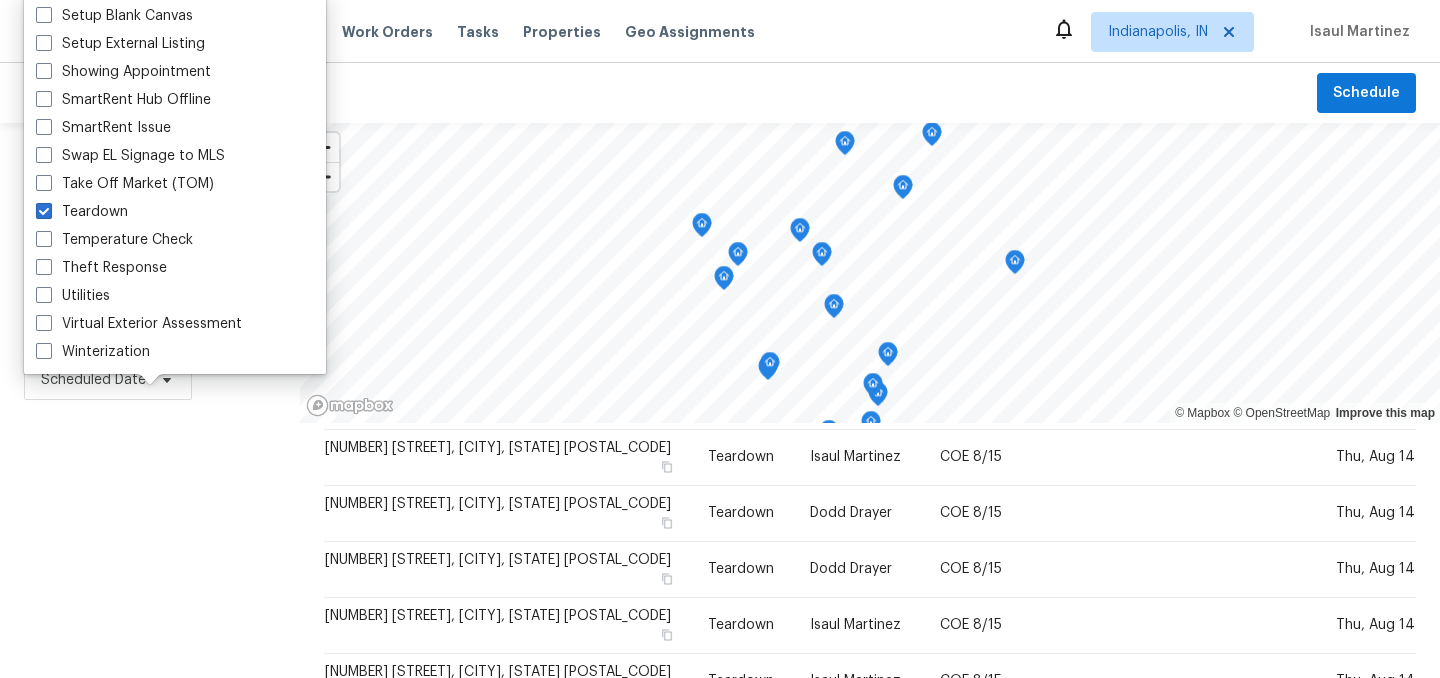 click on "Filters Reset ​ Teardown Assignee Scheduled Date" at bounding box center [150, 544] 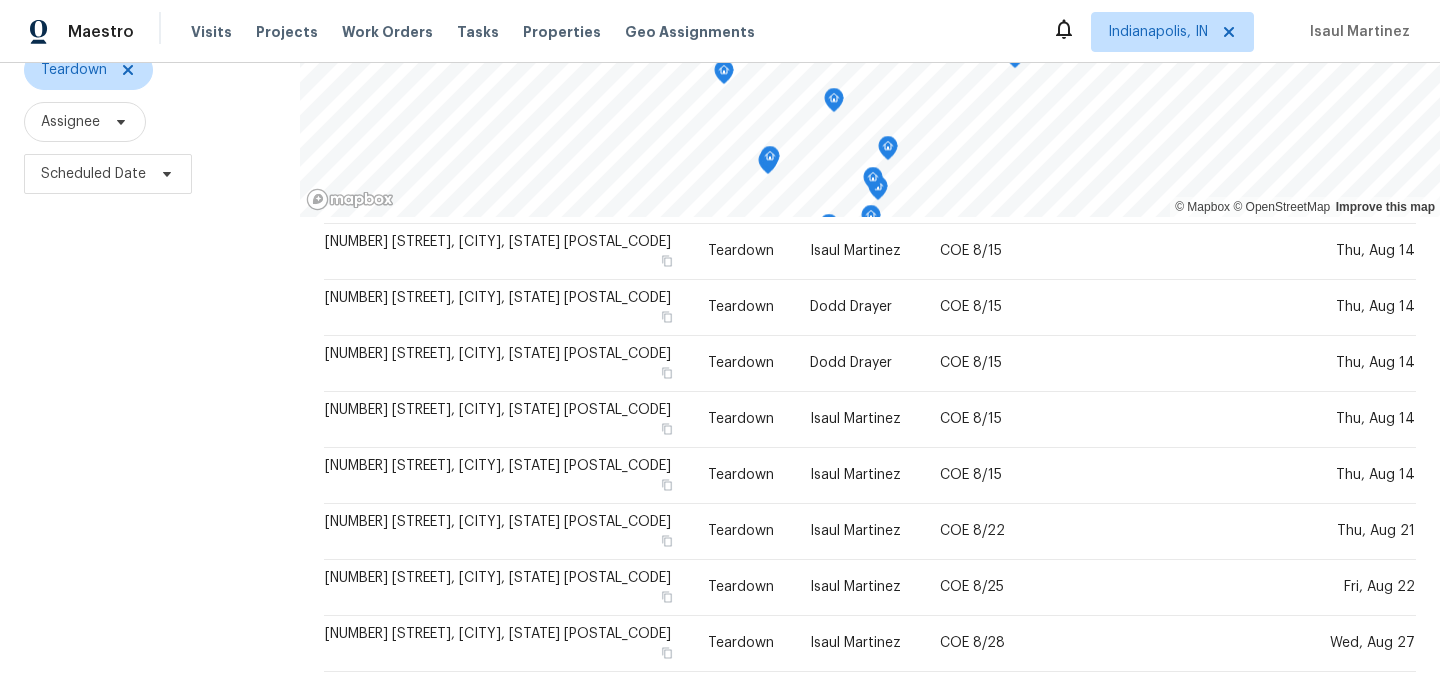 scroll, scrollTop: 287, scrollLeft: 0, axis: vertical 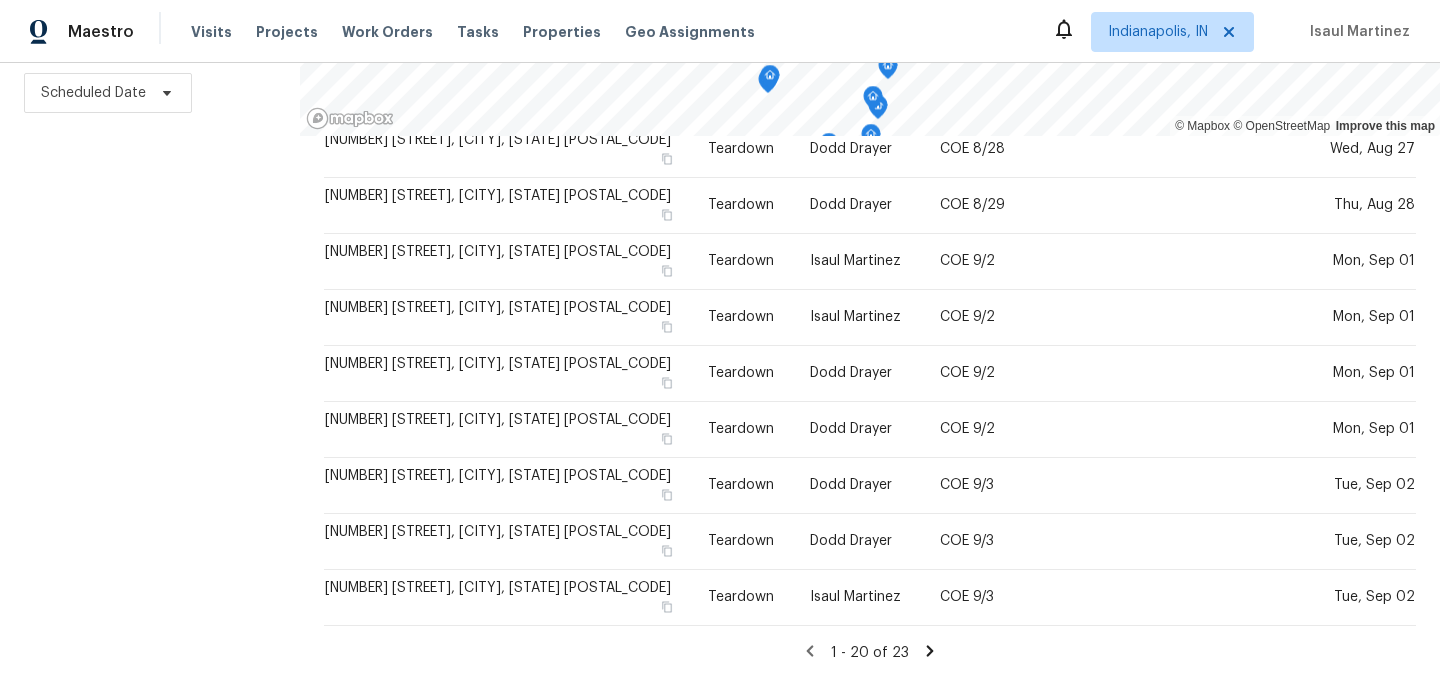 click 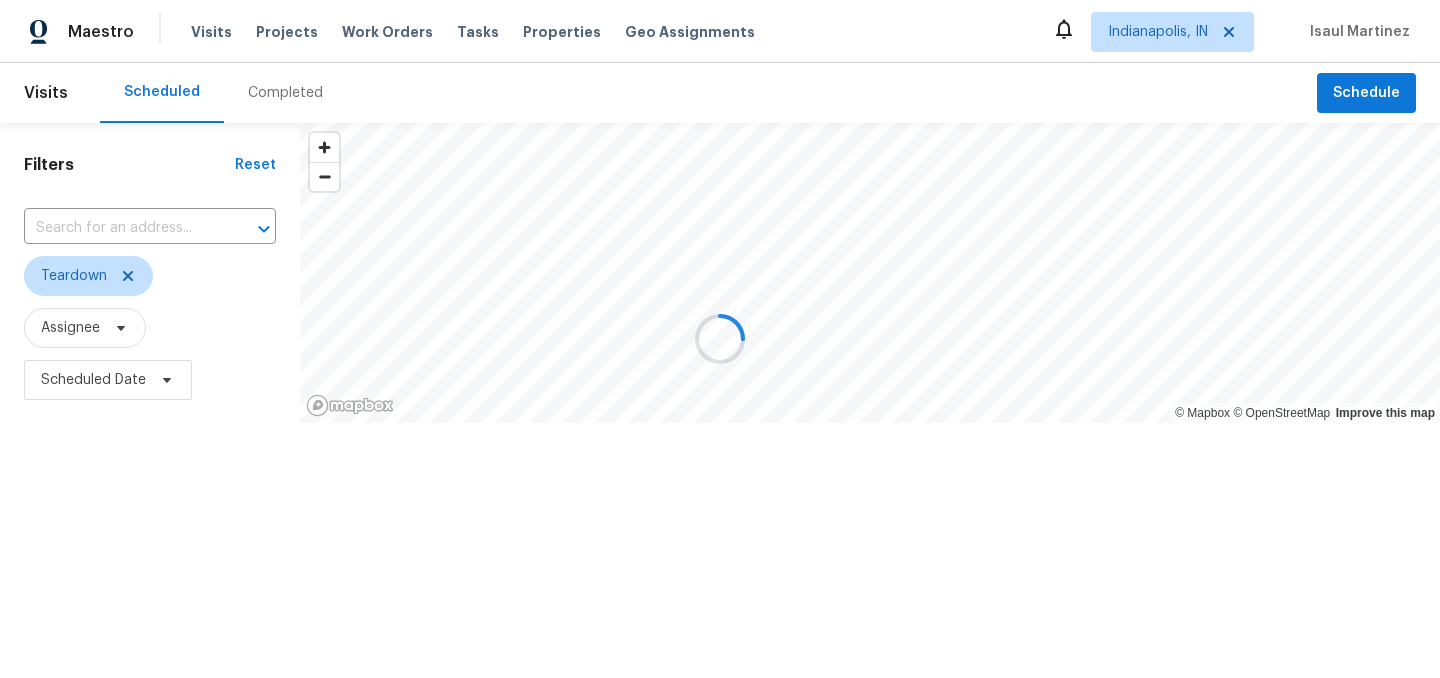 scroll, scrollTop: 0, scrollLeft: 0, axis: both 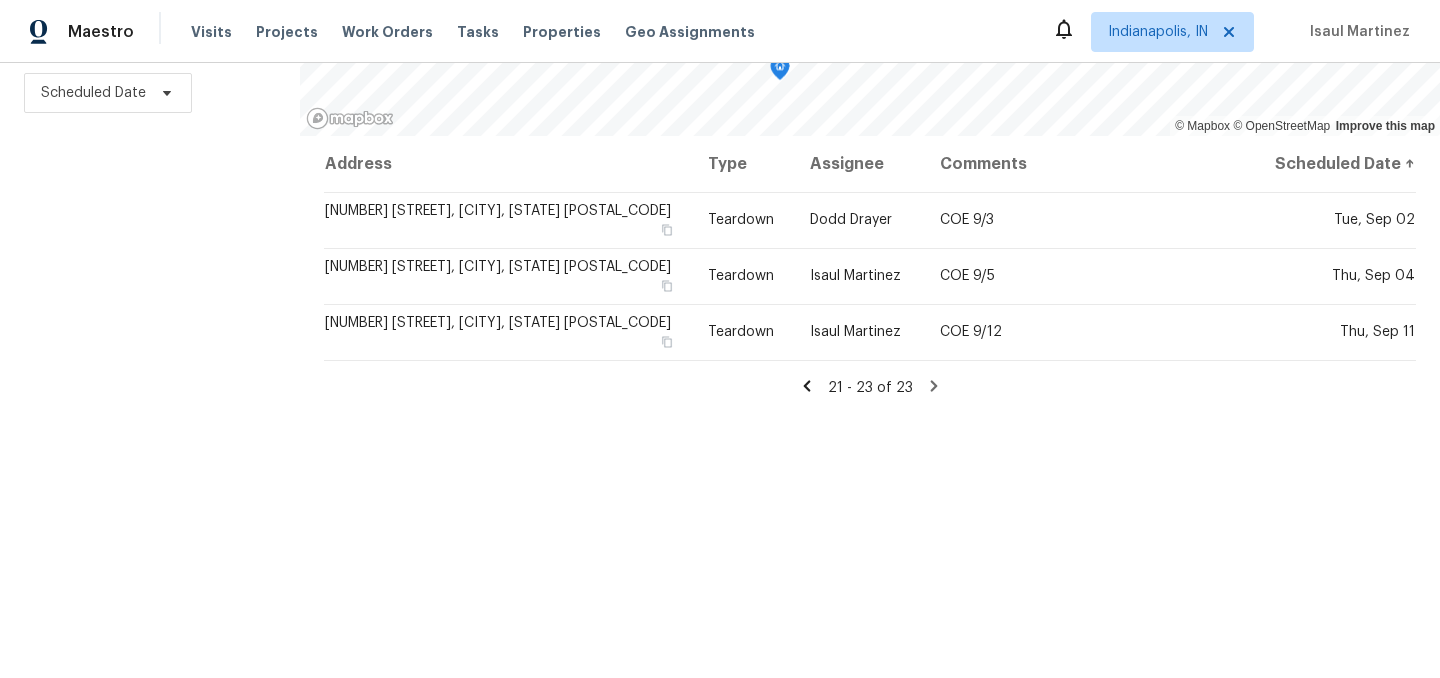 click 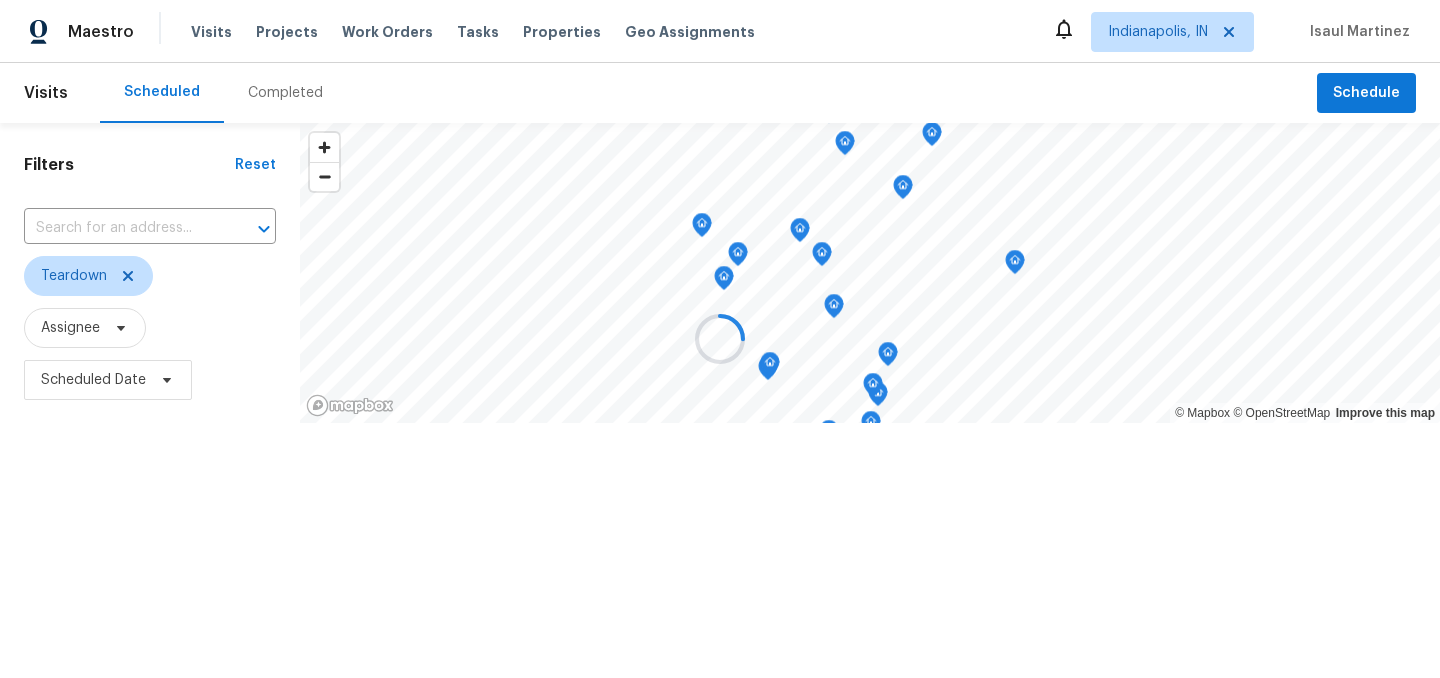 scroll, scrollTop: 0, scrollLeft: 0, axis: both 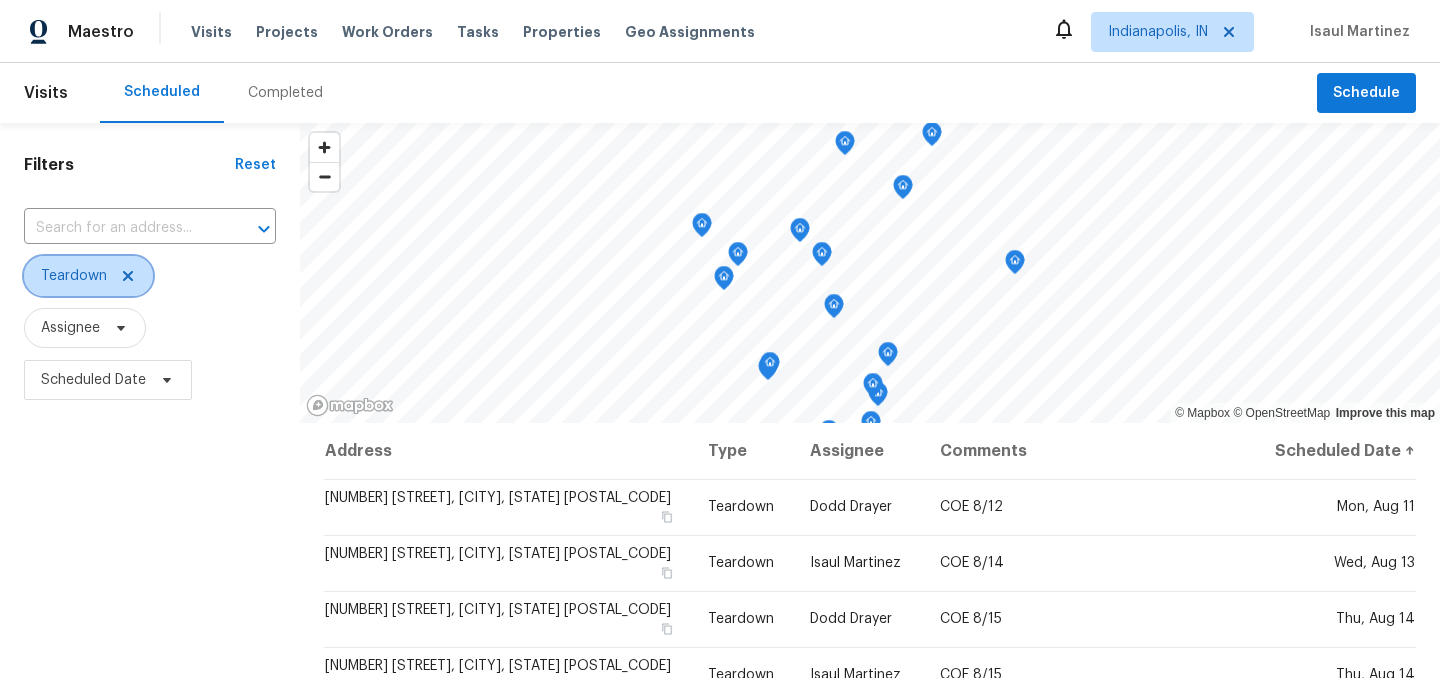 click 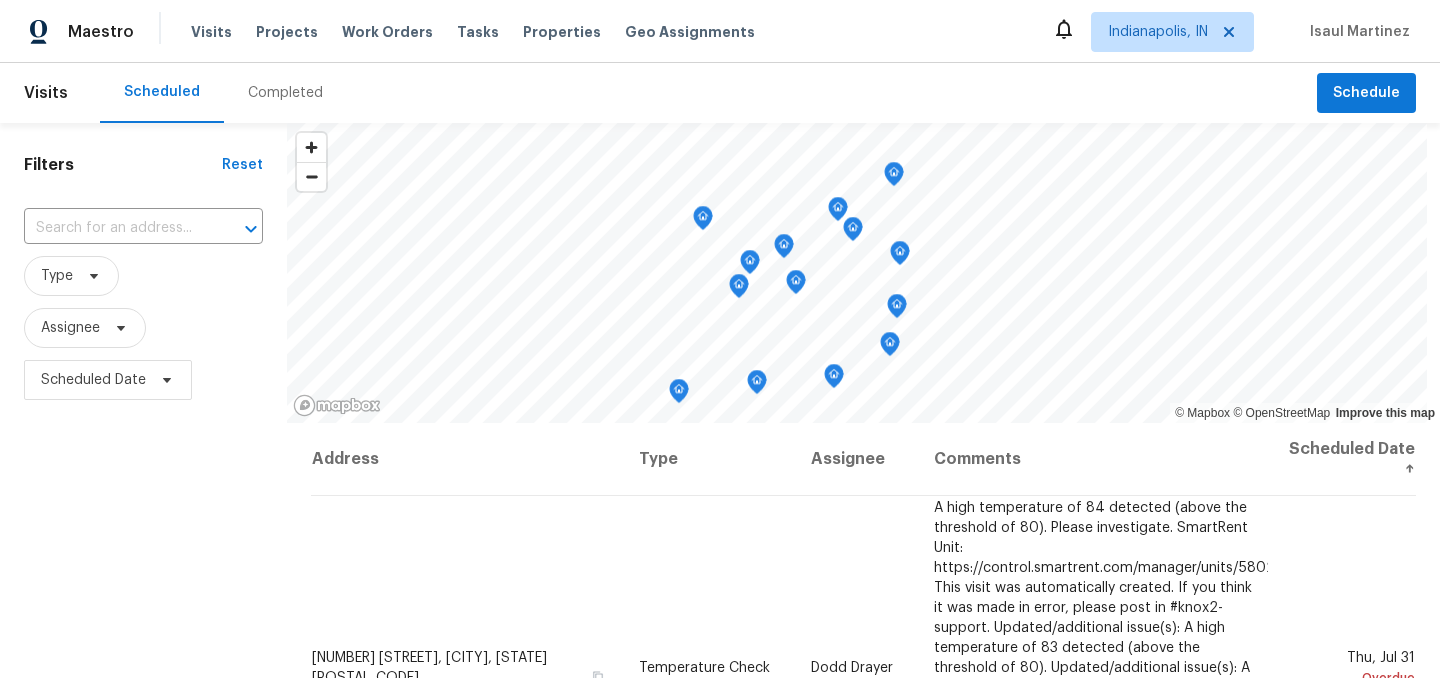 click on "Filters Reset ​ Type Assignee Scheduled Date" at bounding box center (143, 544) 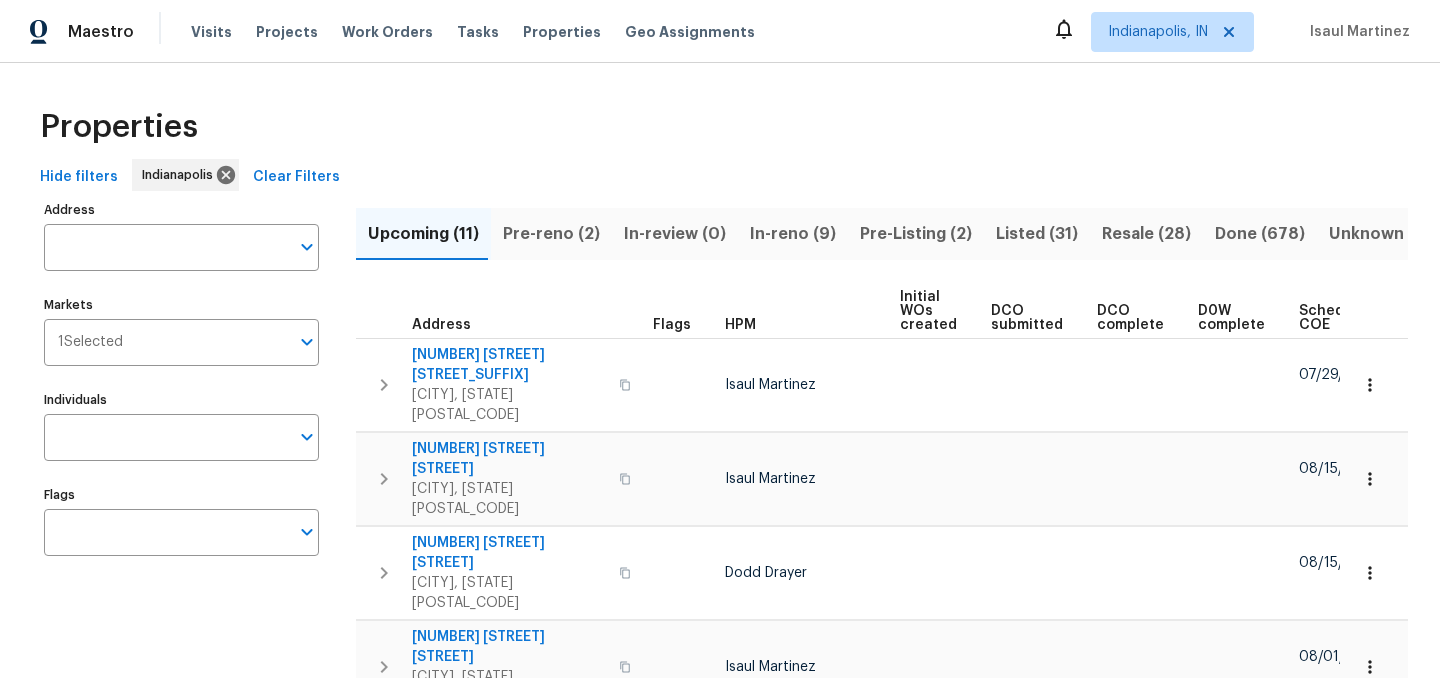 scroll, scrollTop: 0, scrollLeft: 0, axis: both 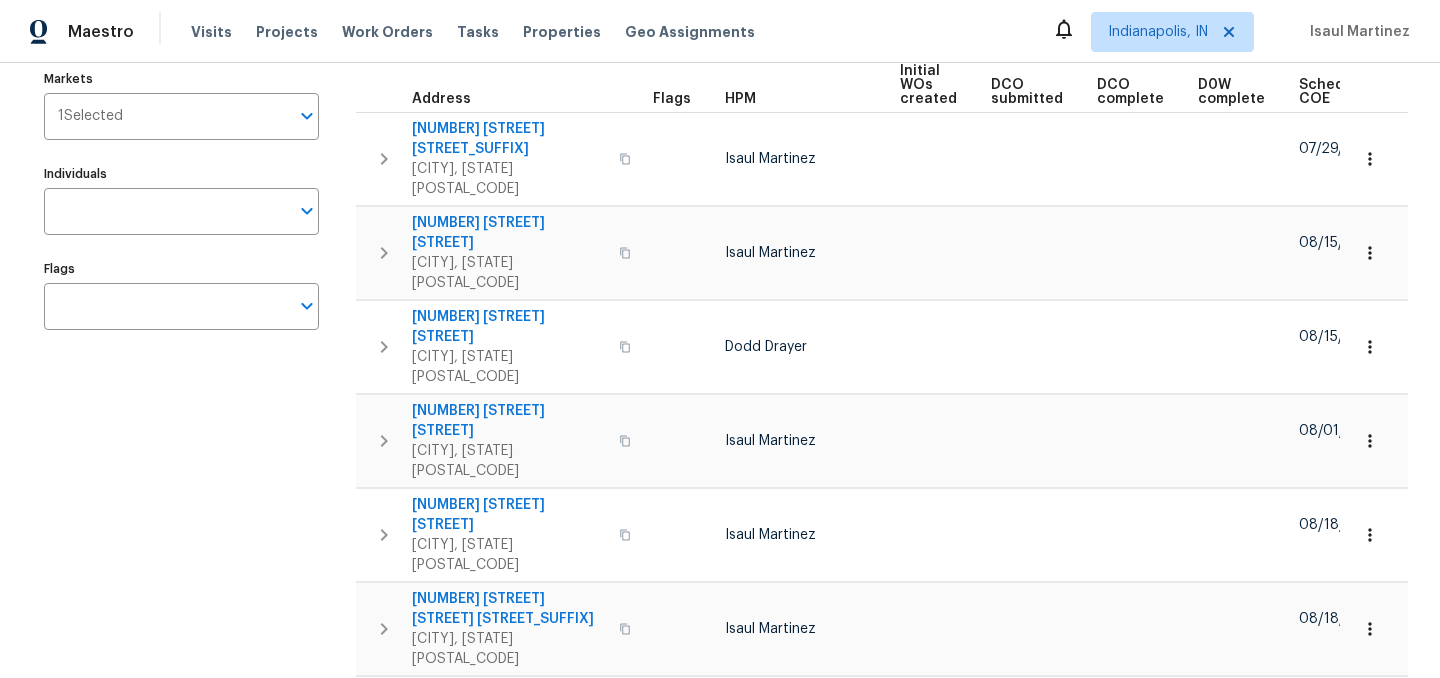 click on "Address Address Markets 1  Selected Markets Individuals Individuals Flags Flags" at bounding box center [194, 583] 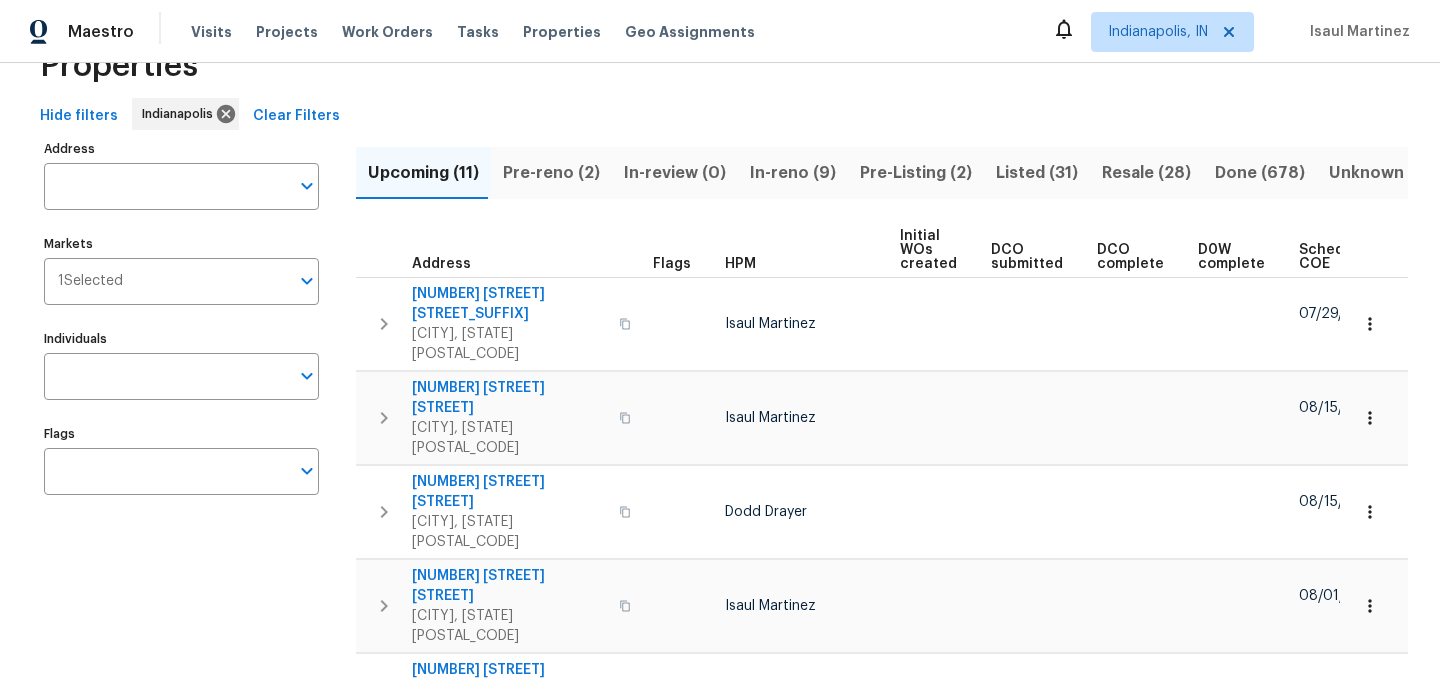 scroll, scrollTop: 0, scrollLeft: 0, axis: both 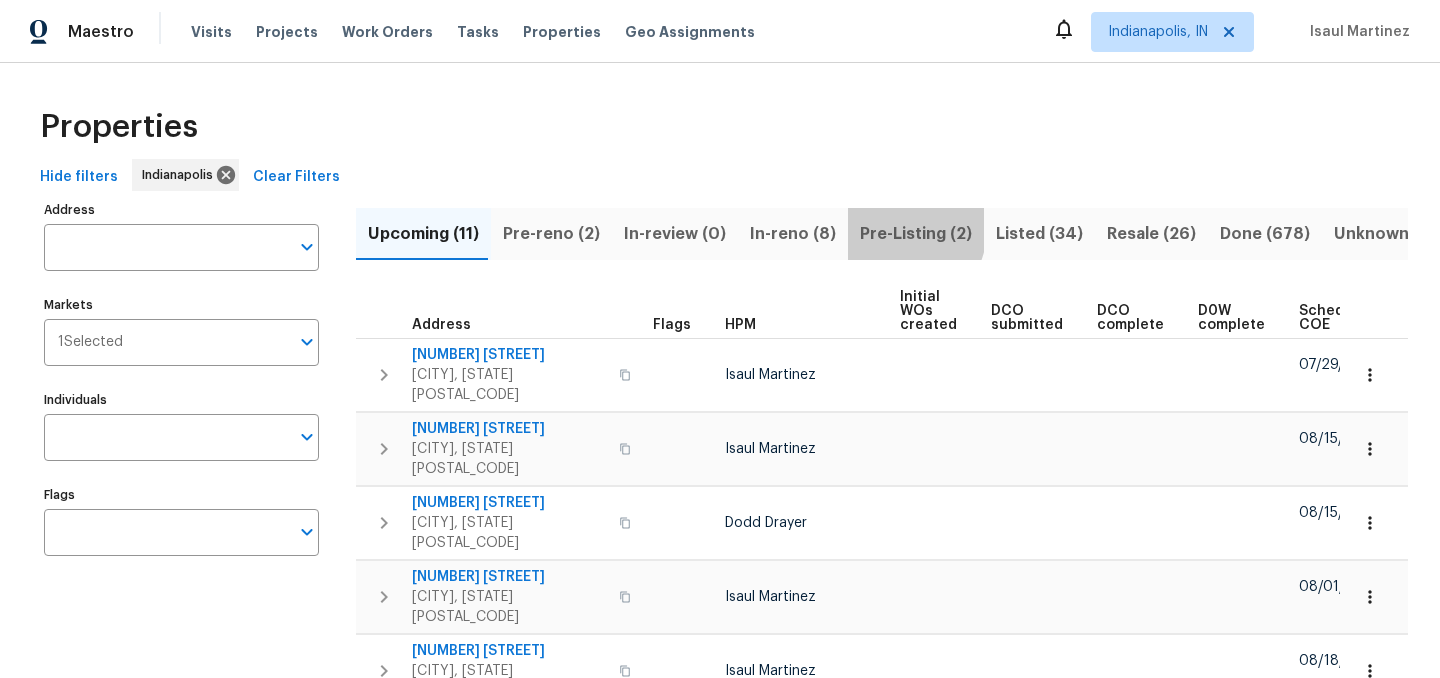 click on "Pre-Listing (2)" at bounding box center [916, 234] 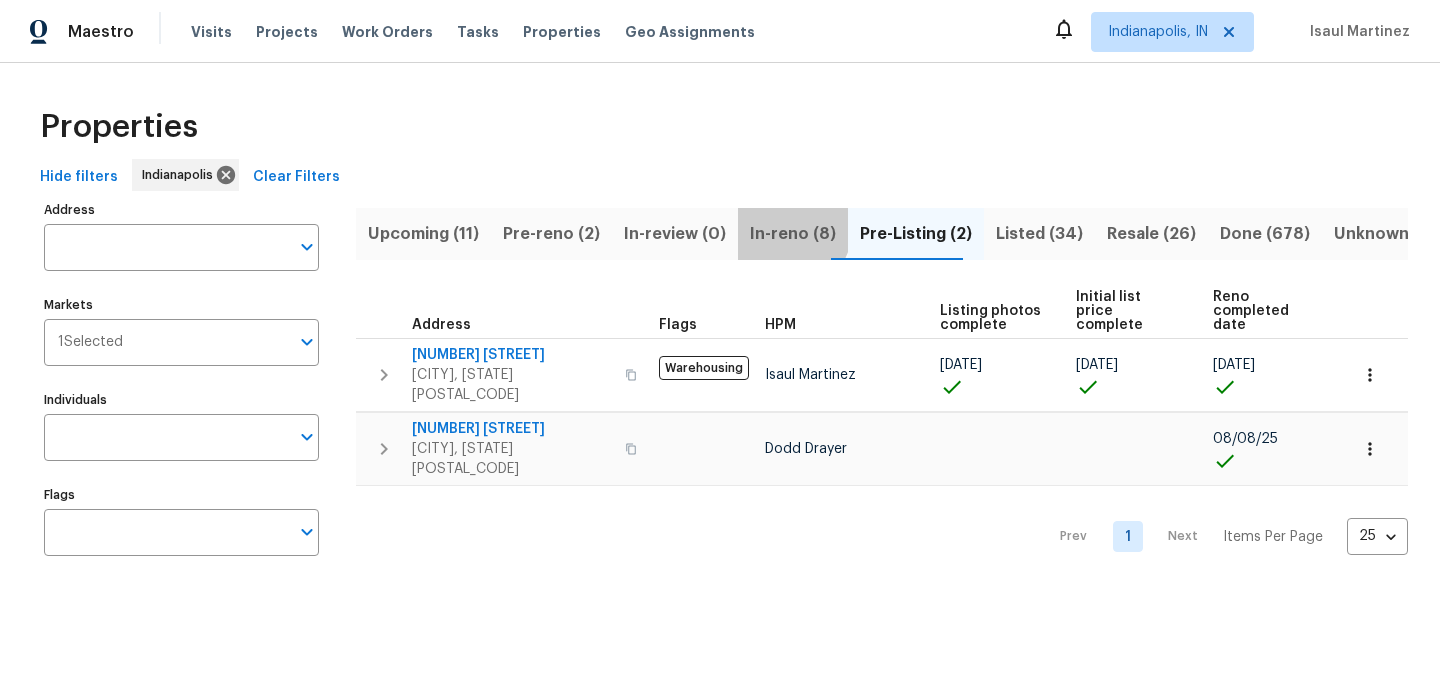click on "In-reno (8)" at bounding box center (793, 234) 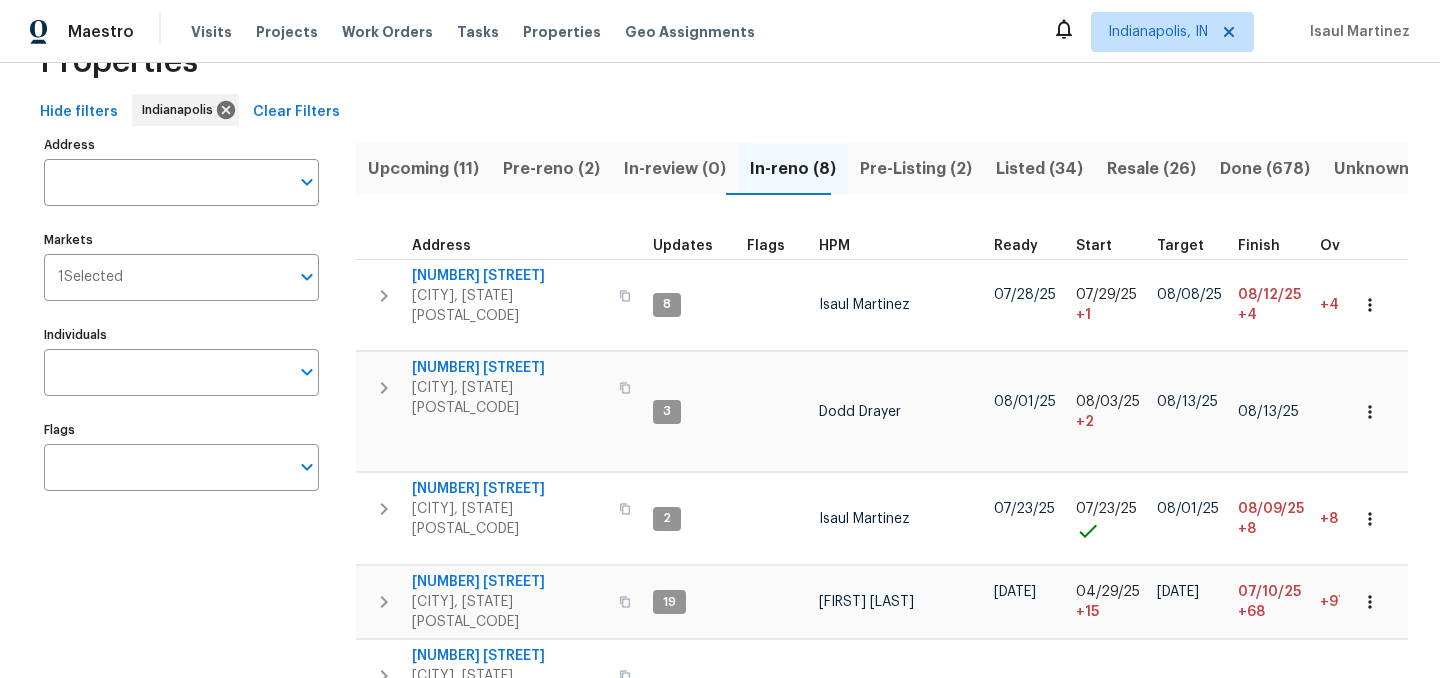 scroll, scrollTop: 68, scrollLeft: 0, axis: vertical 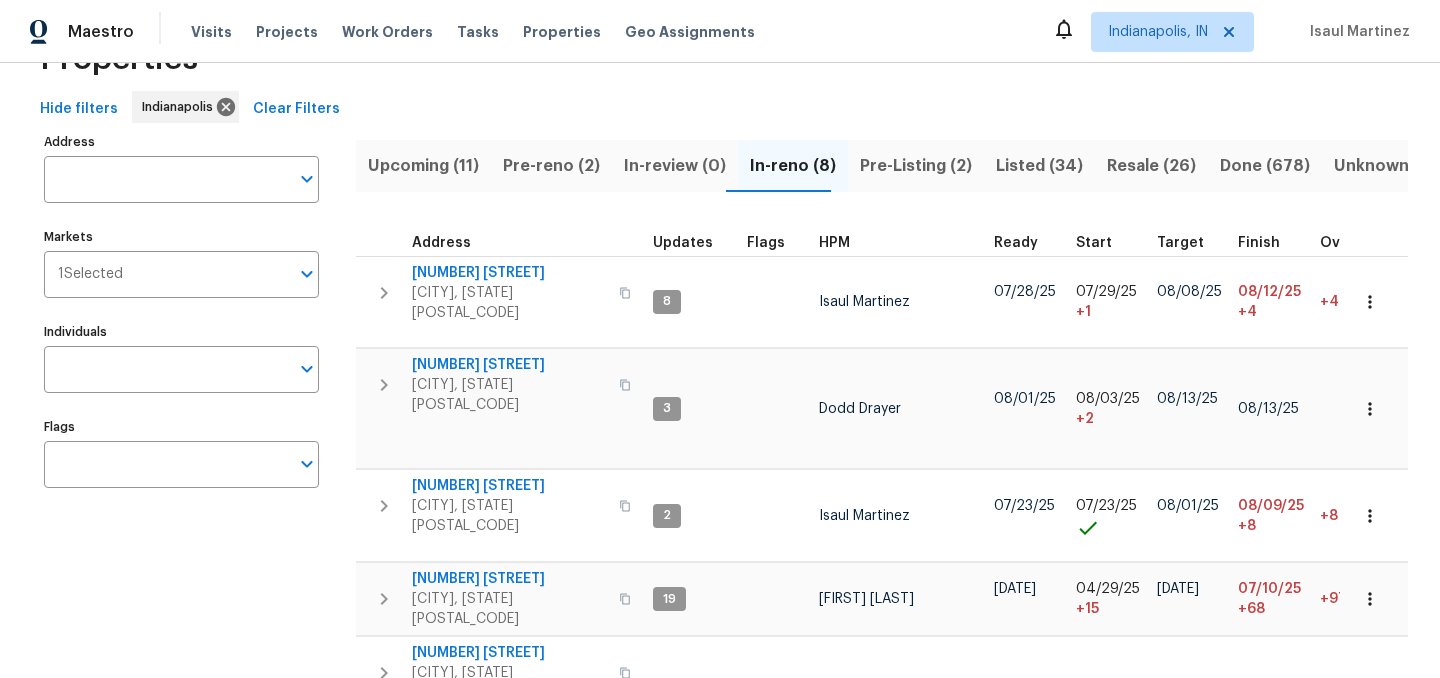 click on "Listed (34)" at bounding box center [1039, 166] 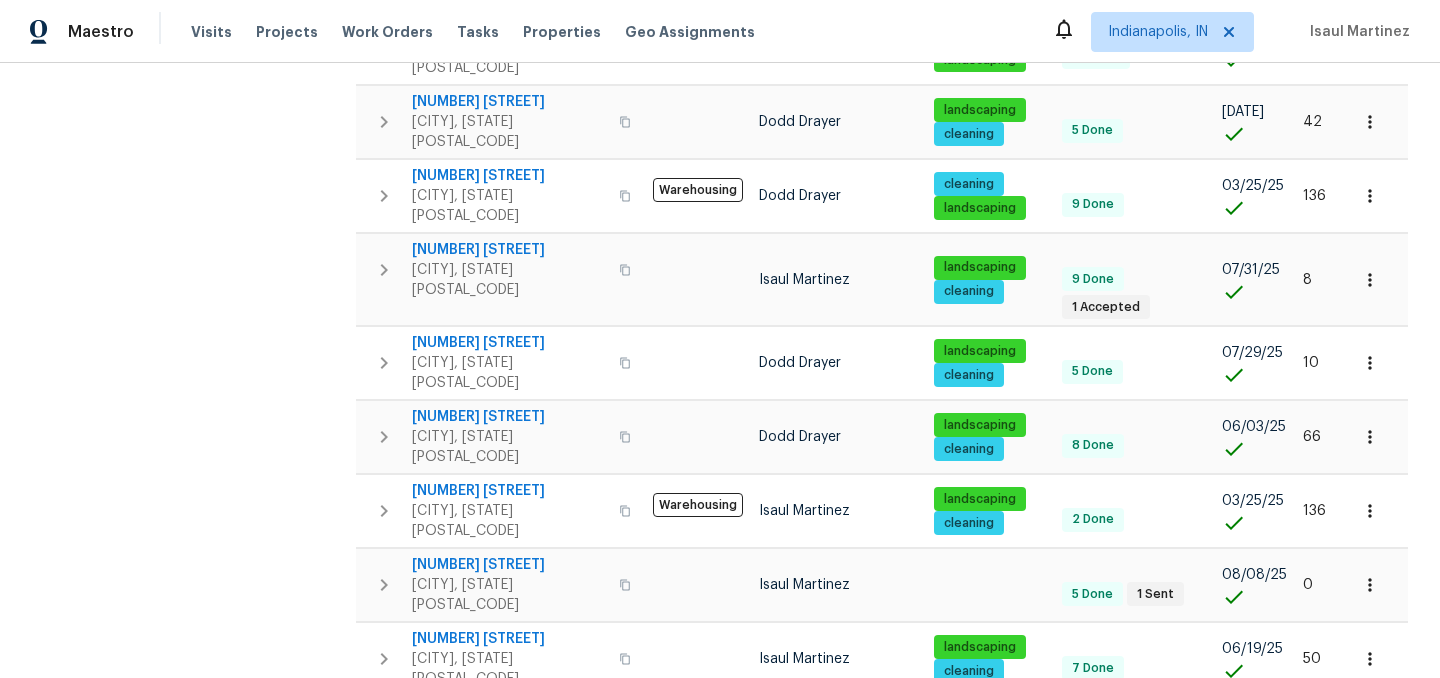 scroll, scrollTop: 1287, scrollLeft: 0, axis: vertical 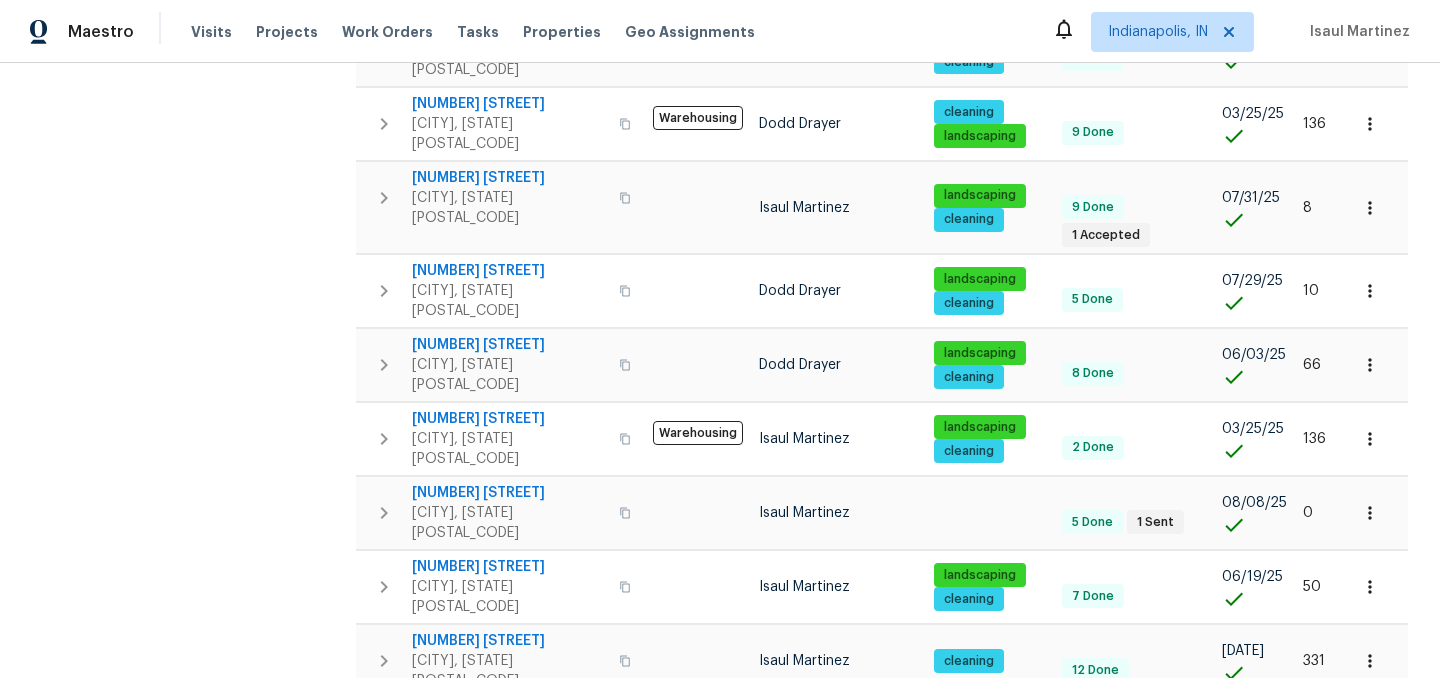 click on "2" at bounding box center [1128, 951] 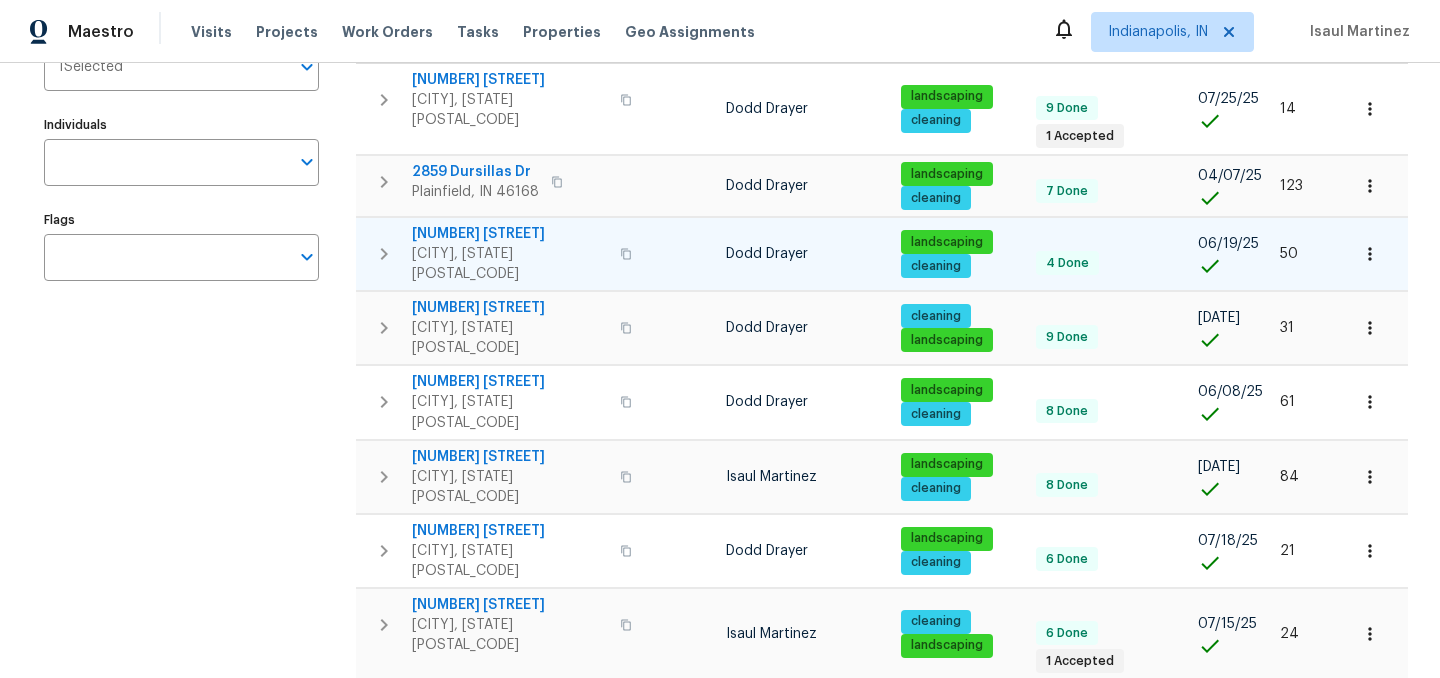 scroll, scrollTop: 294, scrollLeft: 0, axis: vertical 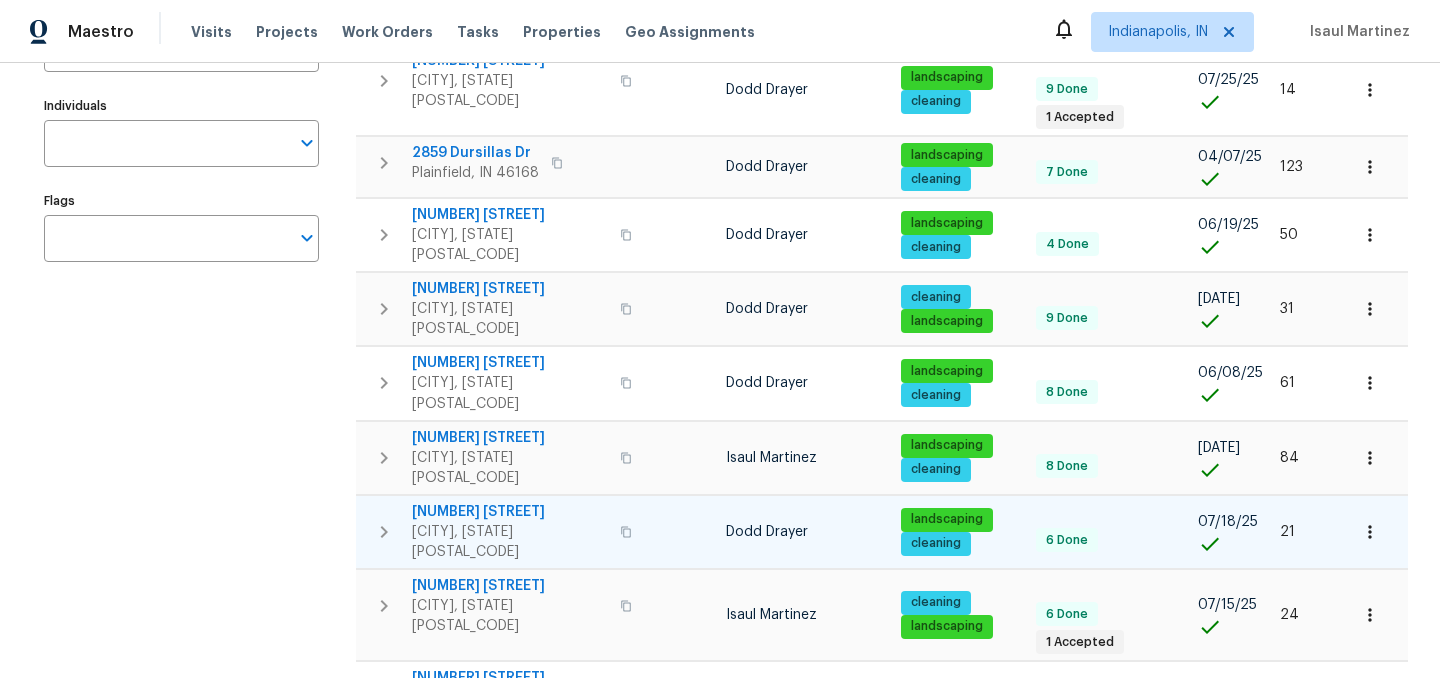 click 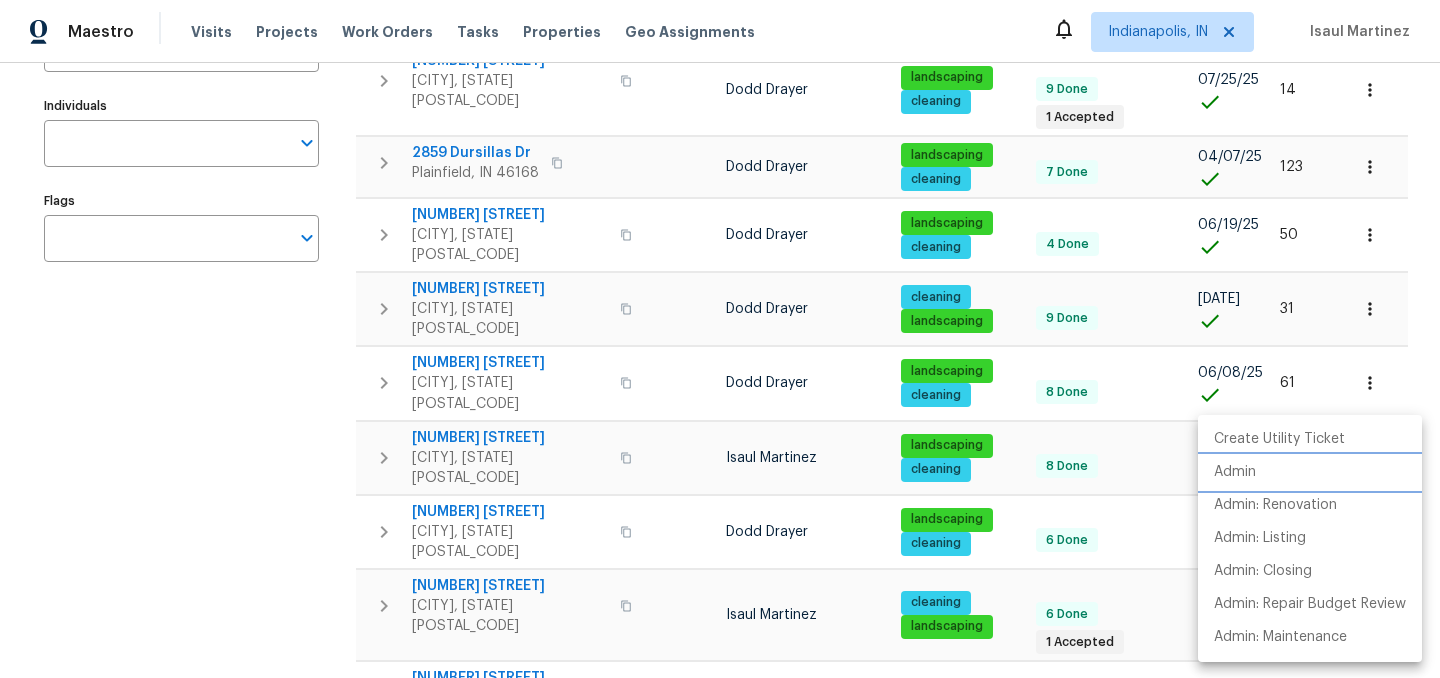click on "Admin" at bounding box center [1310, 472] 